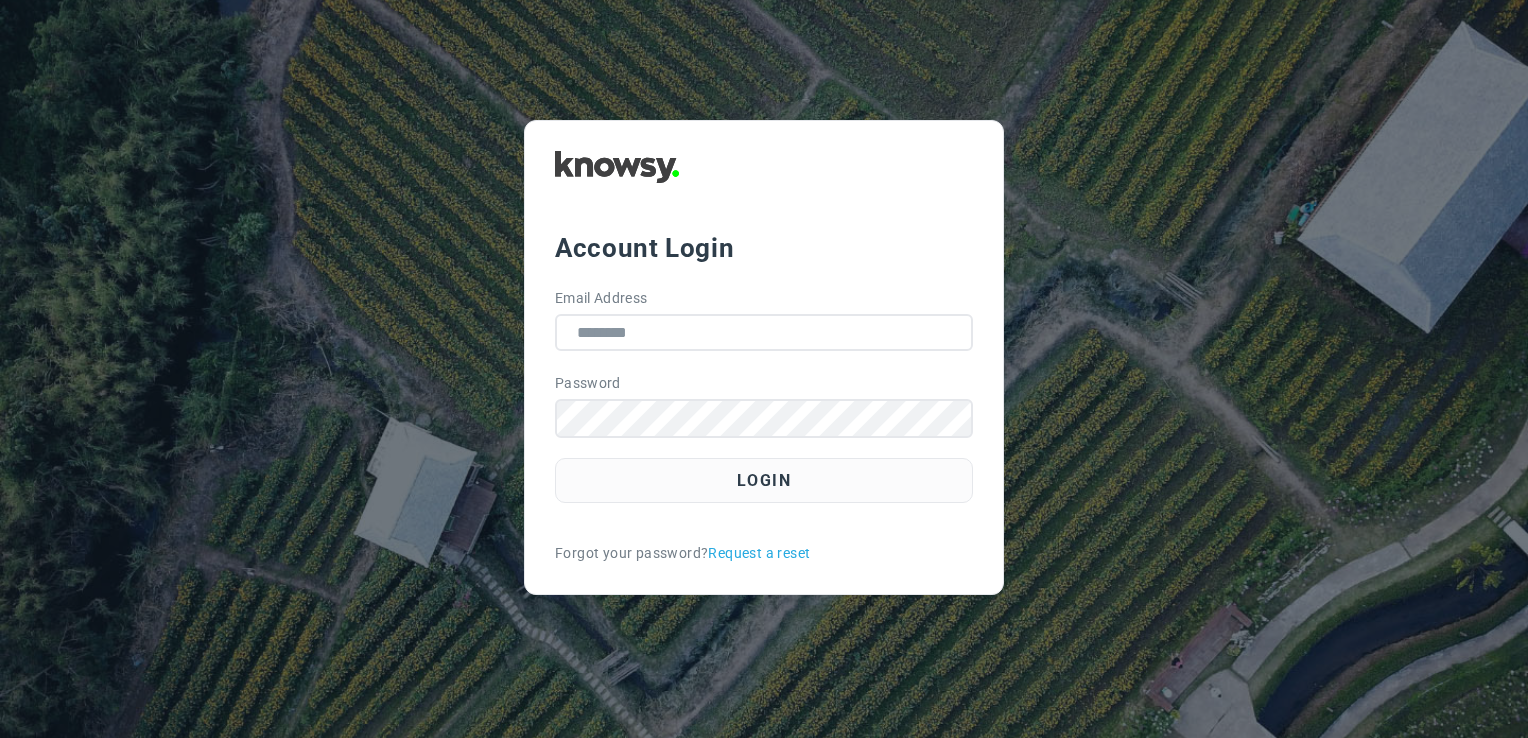 scroll, scrollTop: 0, scrollLeft: 0, axis: both 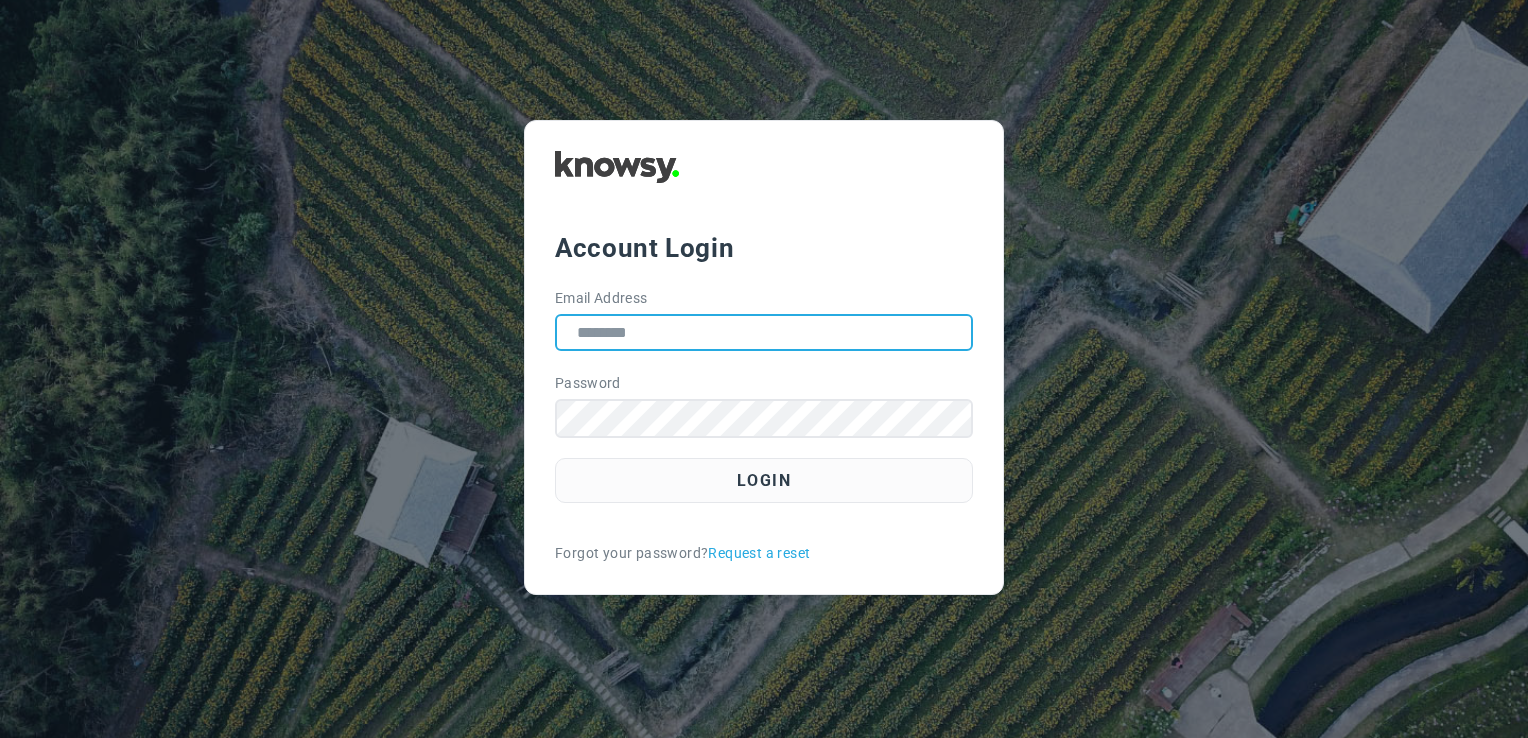 type on "**********" 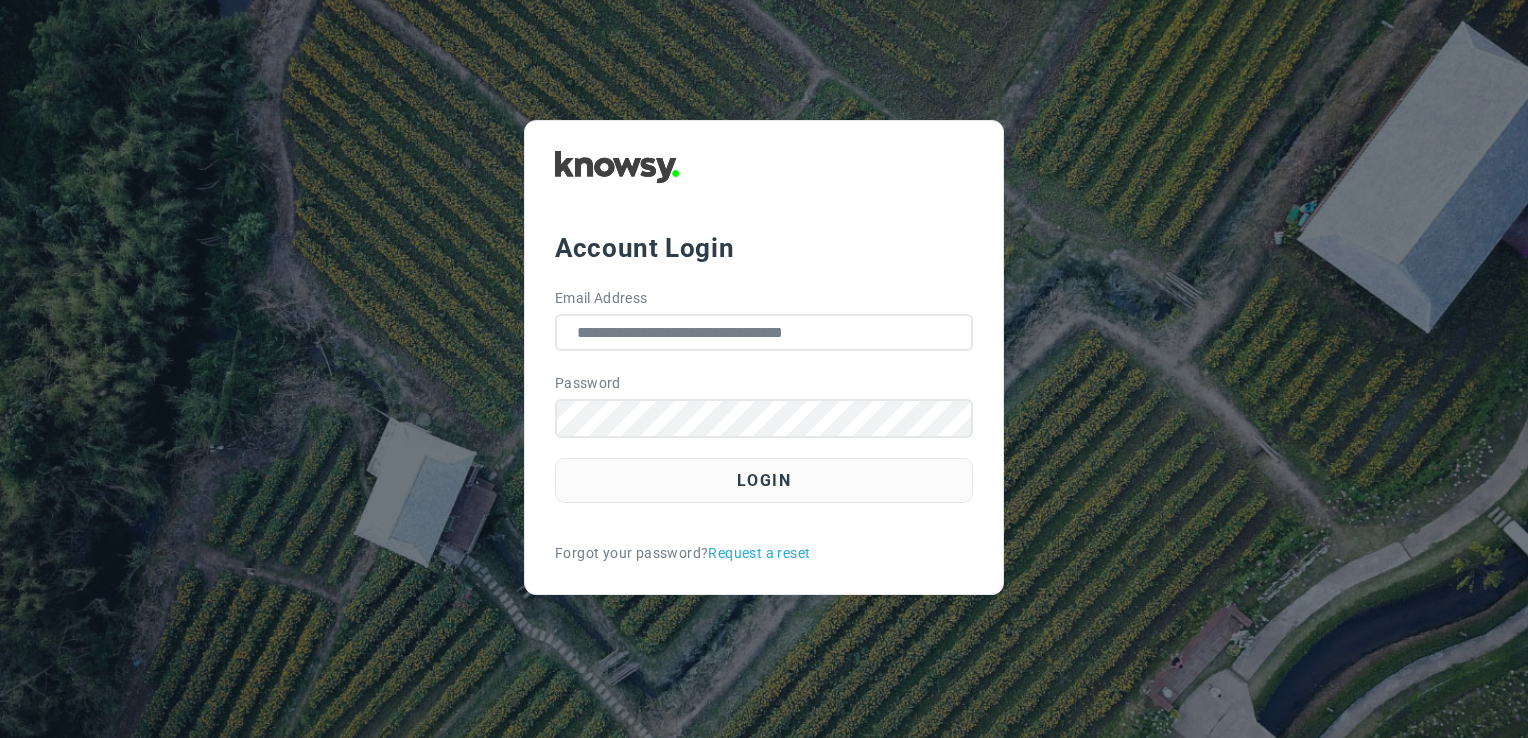 click on "**********" at bounding box center [764, 394] 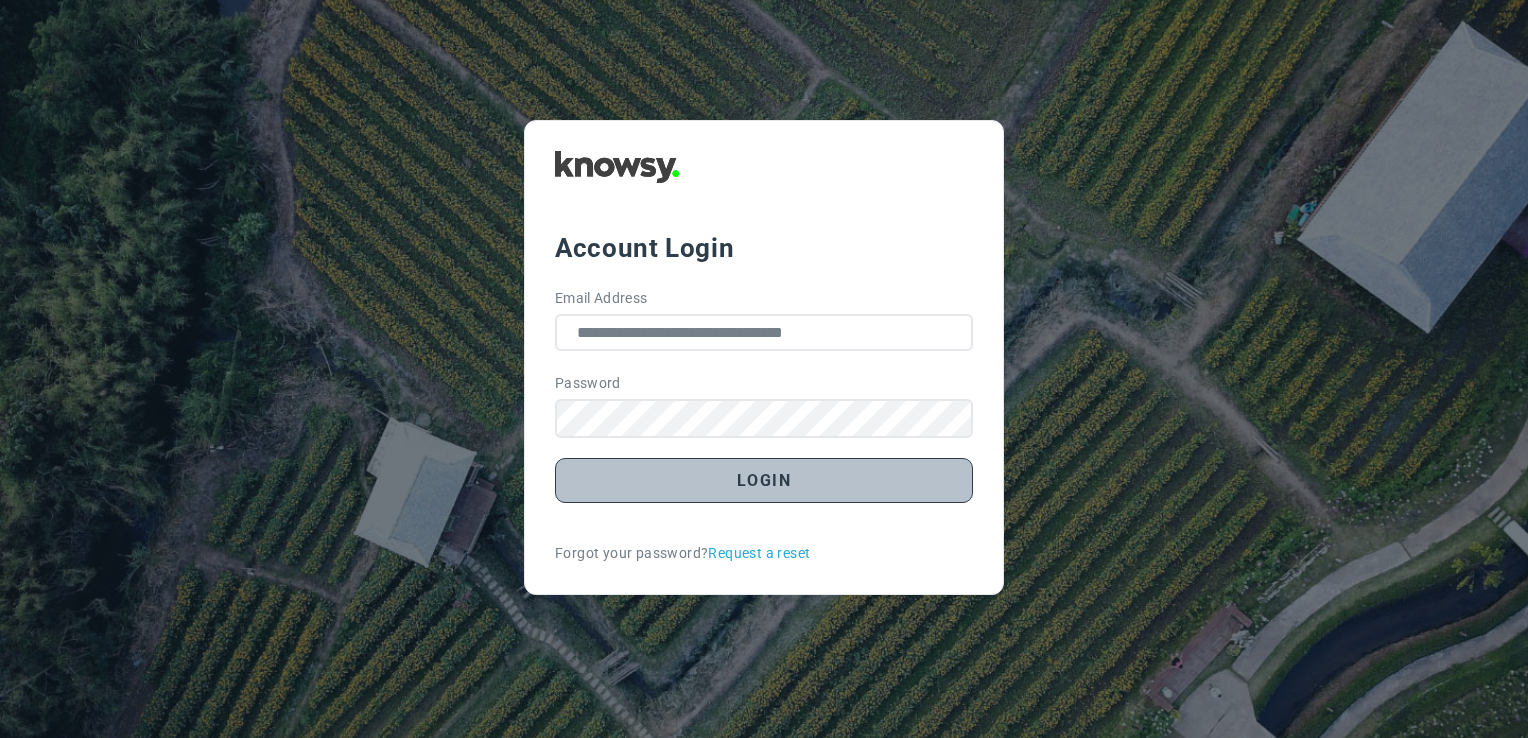 click on "Login" at bounding box center (764, 480) 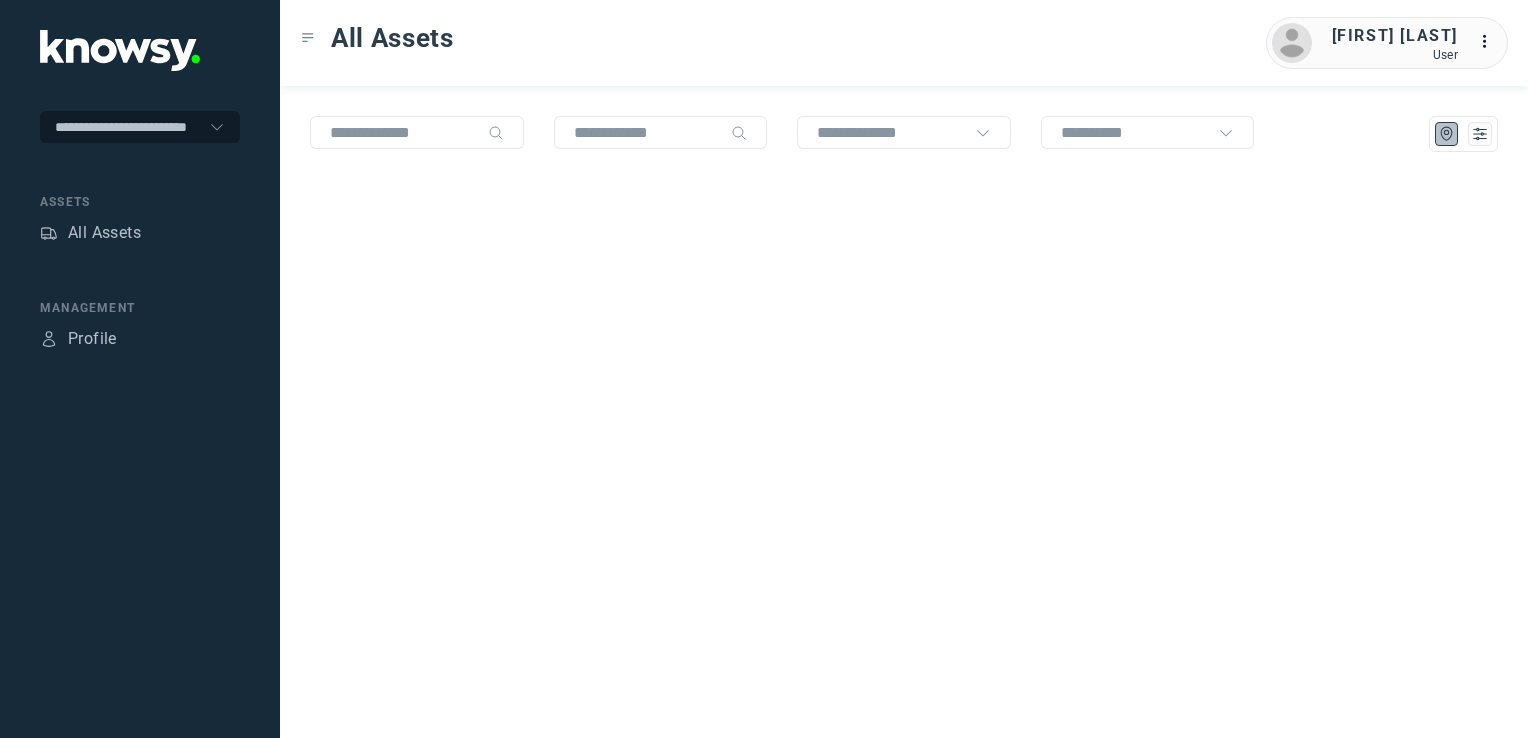 scroll, scrollTop: 0, scrollLeft: 0, axis: both 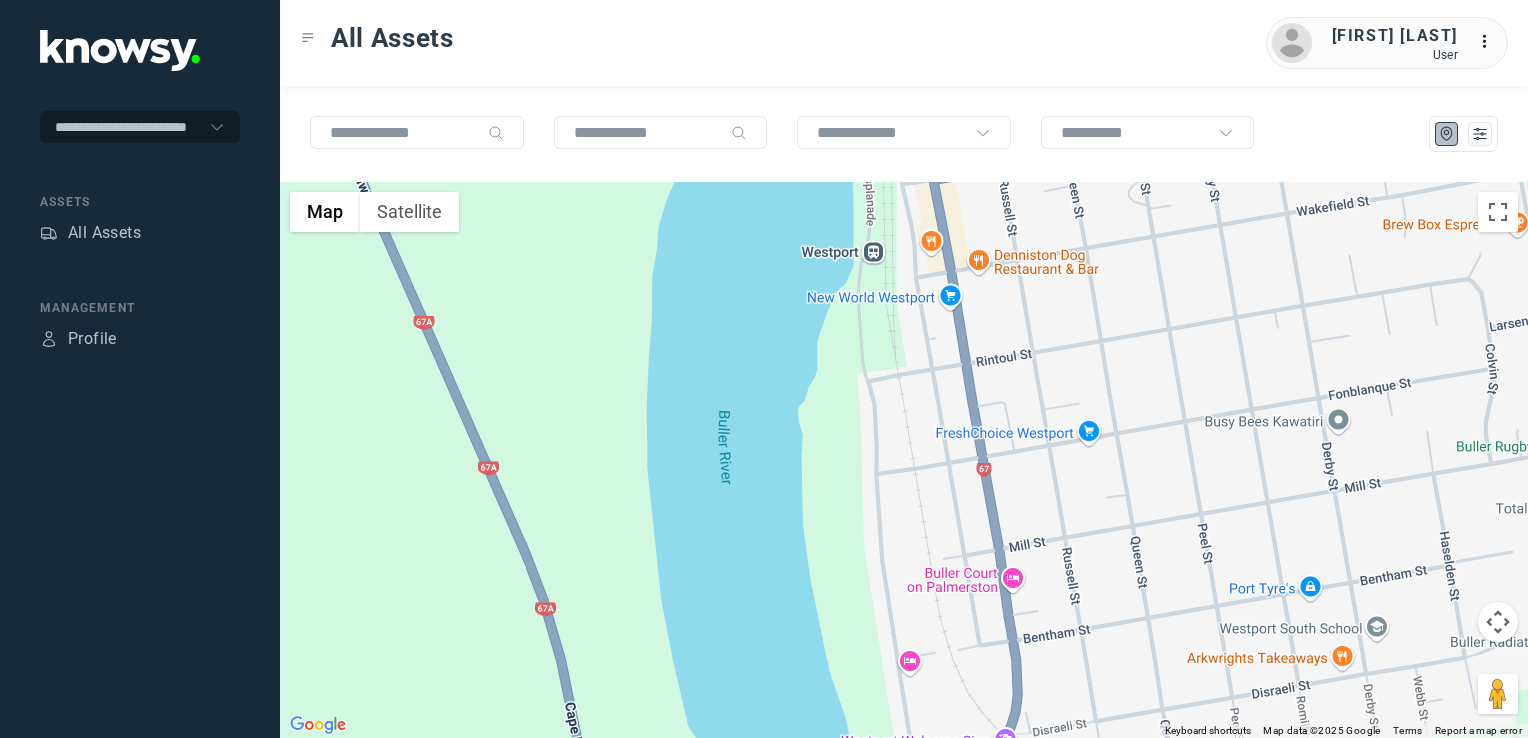 drag, startPoint x: 923, startPoint y: 362, endPoint x: 905, endPoint y: 480, distance: 119.36499 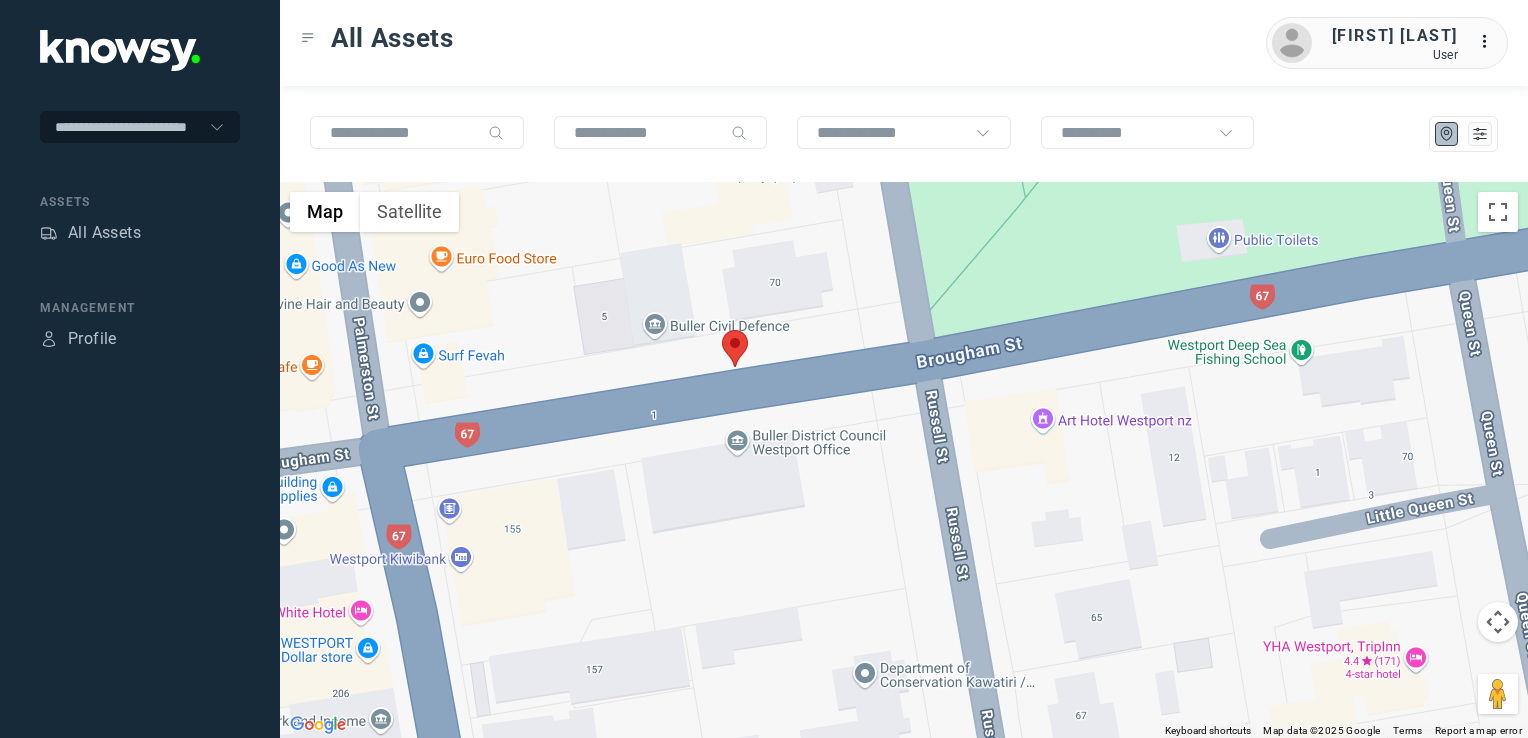 drag, startPoint x: 843, startPoint y: 514, endPoint x: 851, endPoint y: 526, distance: 14.422205 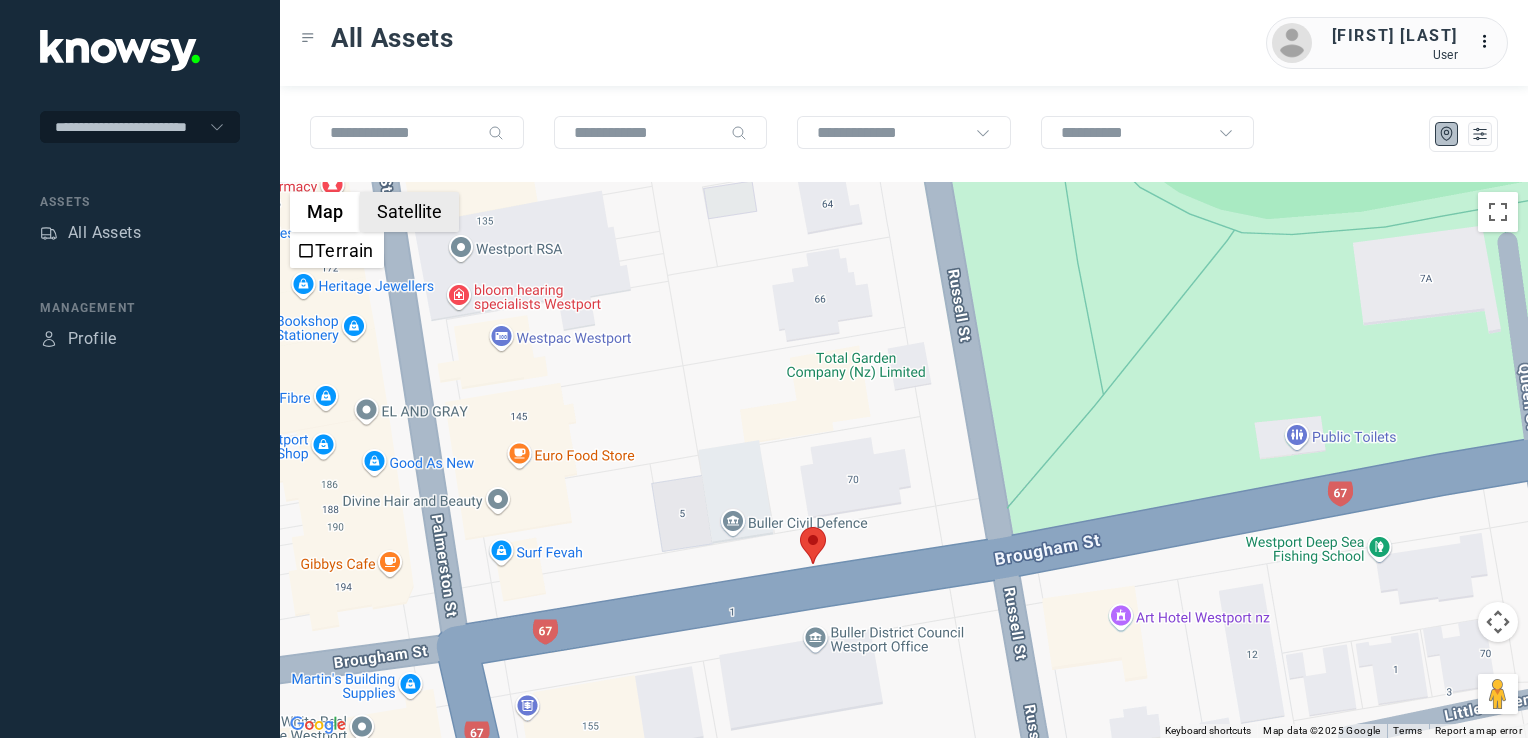 click on "Satellite" 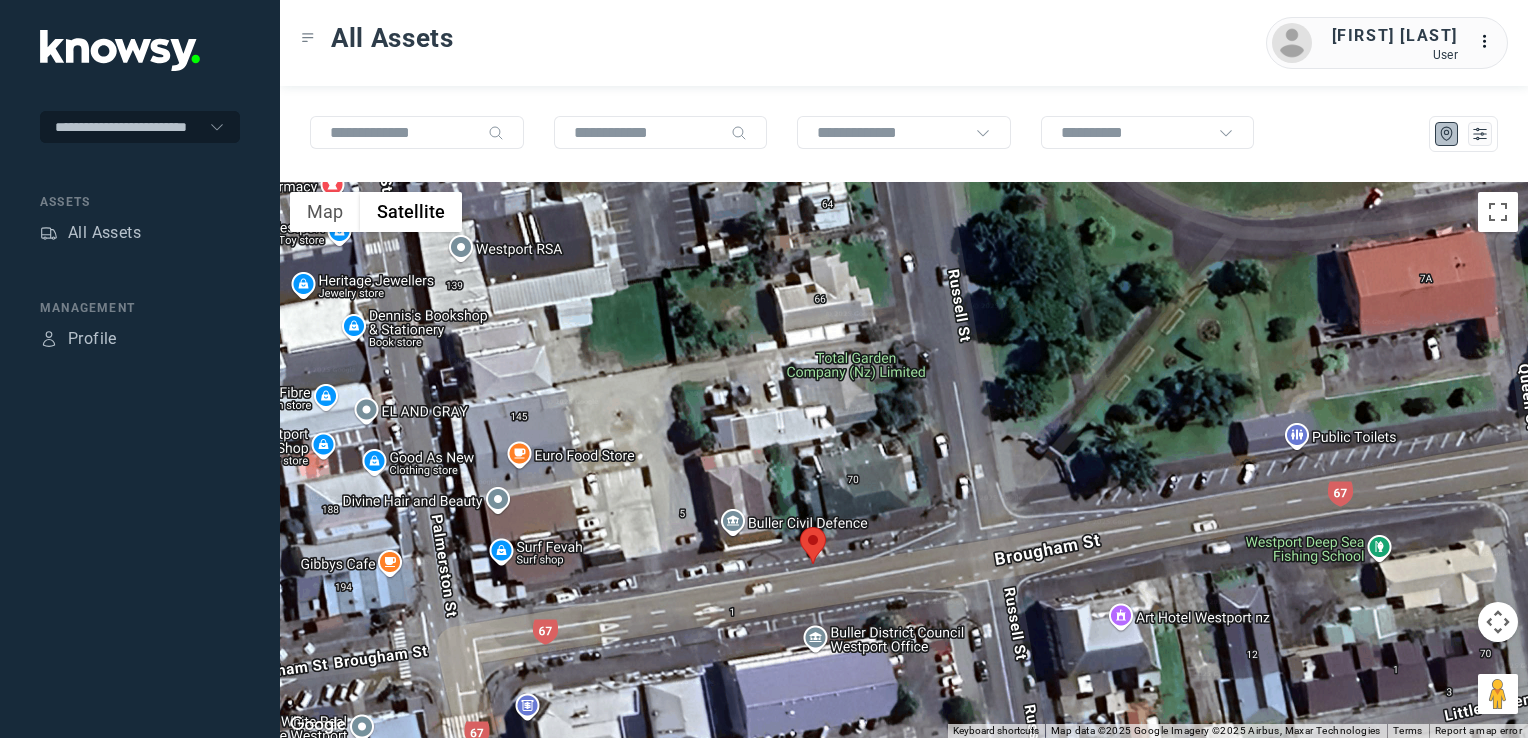 click 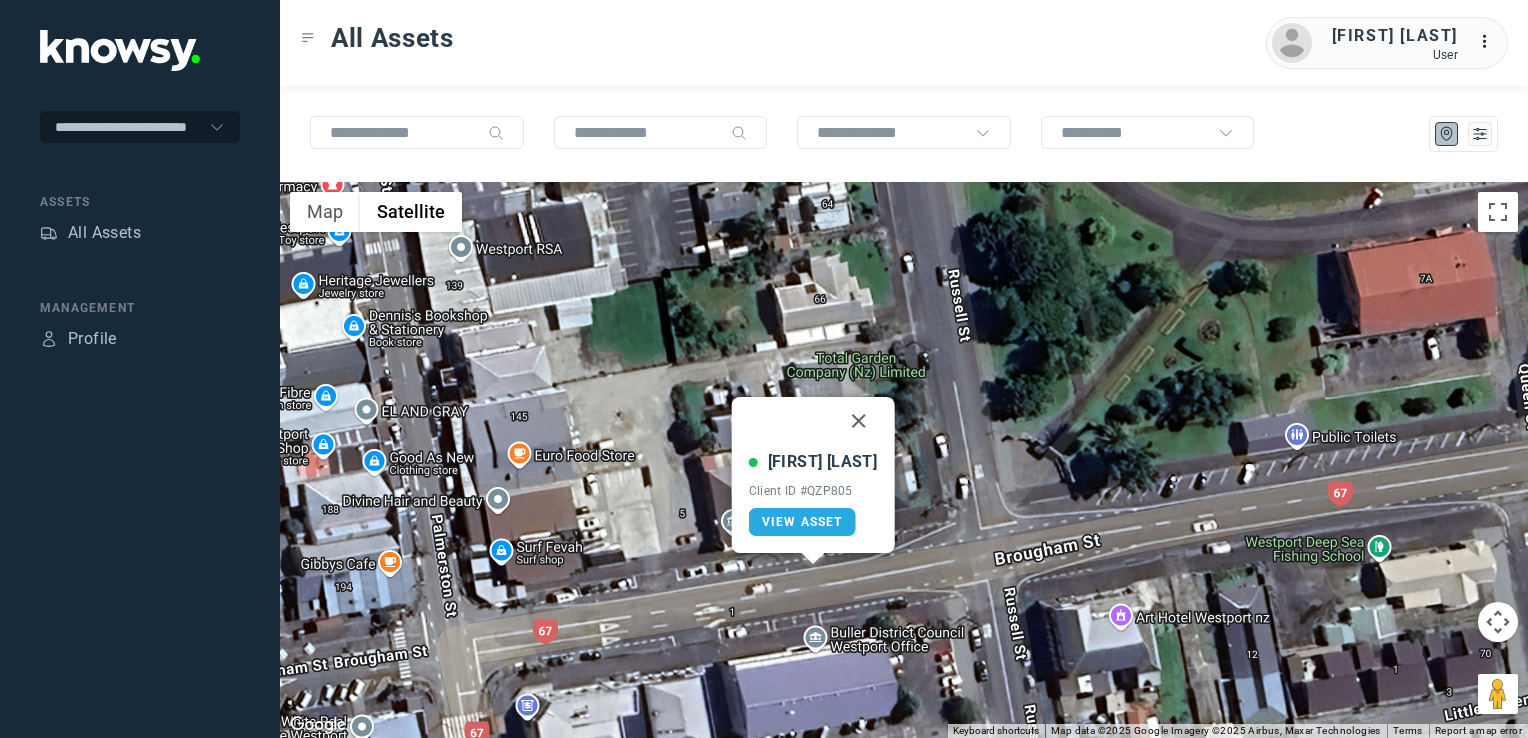 drag, startPoint x: 791, startPoint y: 524, endPoint x: 817, endPoint y: 544, distance: 32.80244 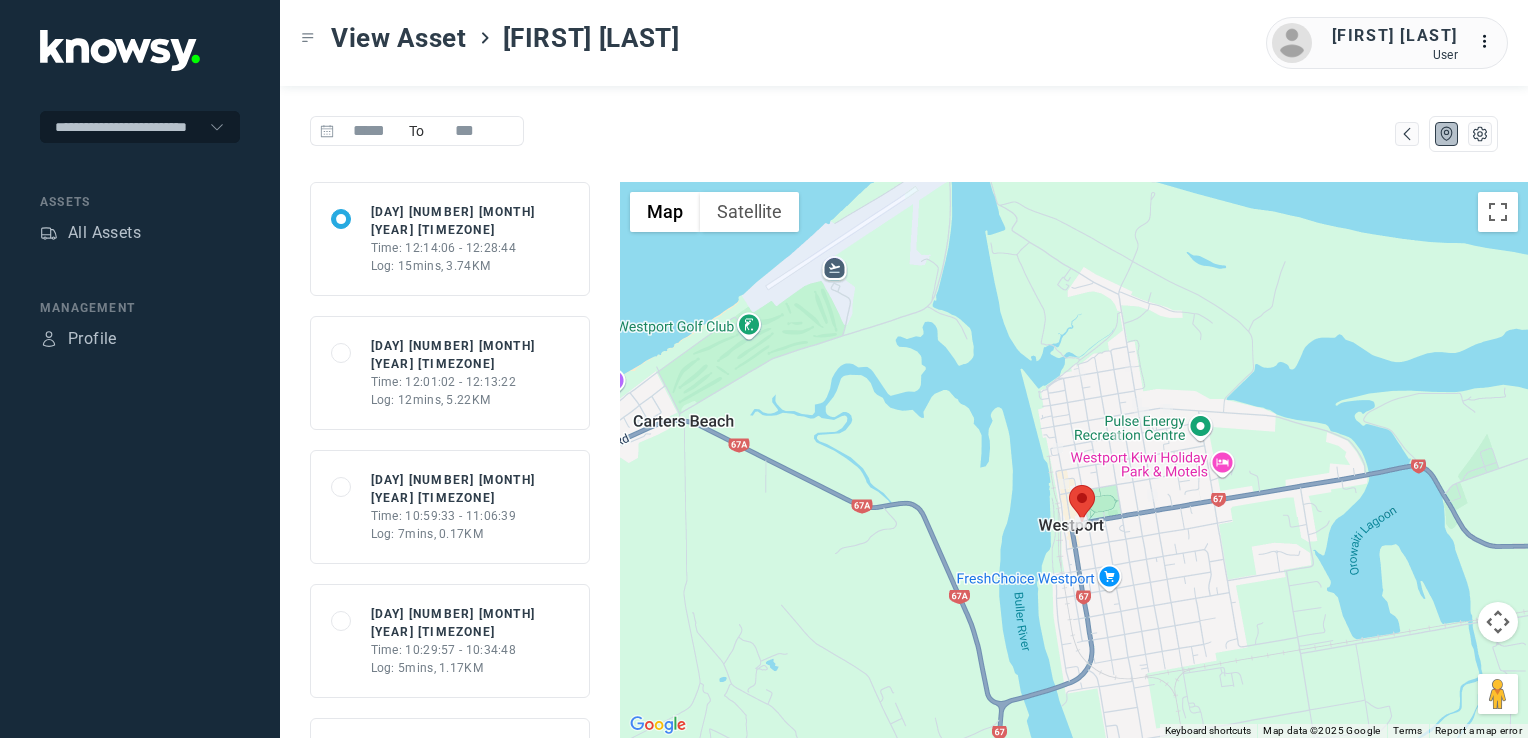 drag, startPoint x: 1200, startPoint y: 594, endPoint x: 1227, endPoint y: 516, distance: 82.5409 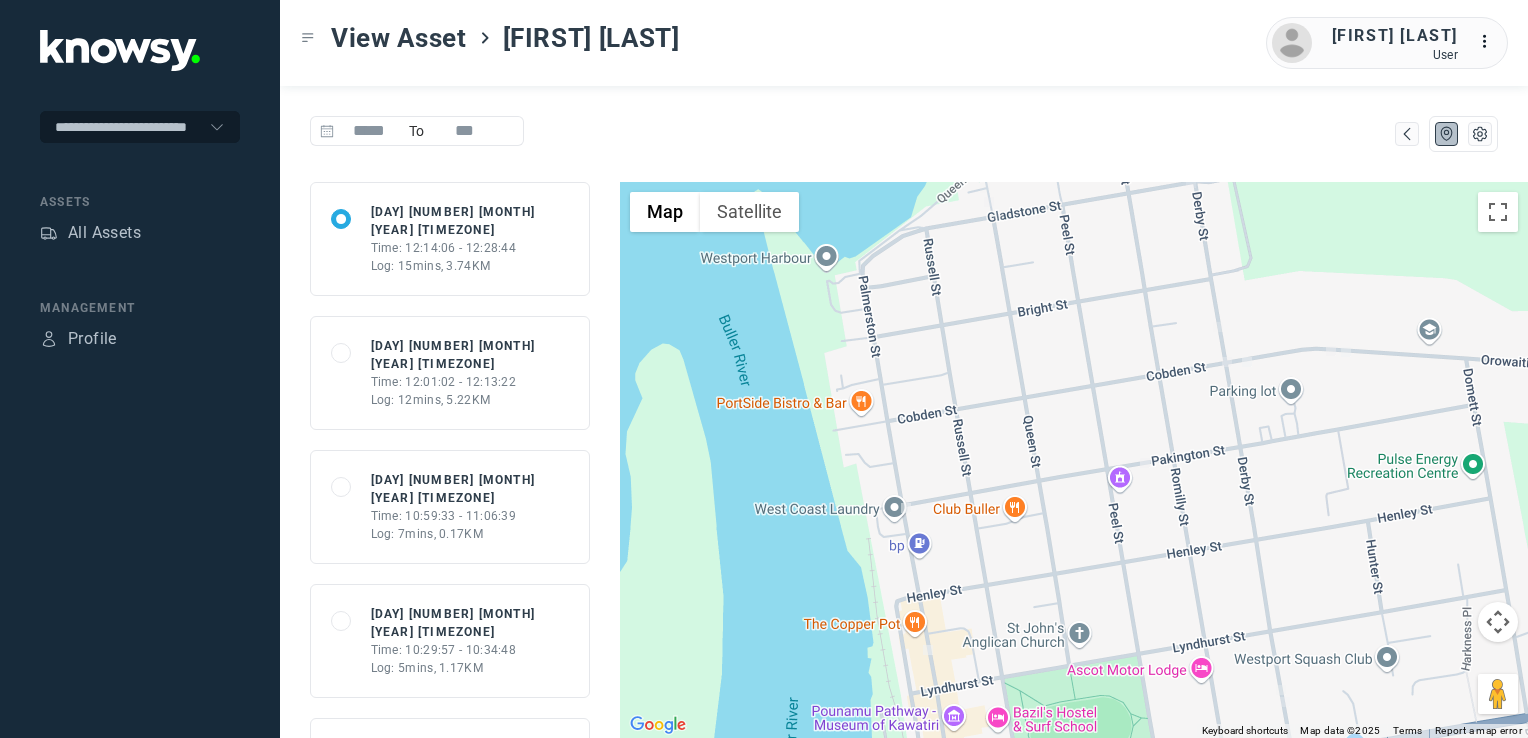 drag, startPoint x: 1177, startPoint y: 442, endPoint x: 1219, endPoint y: 357, distance: 94.81033 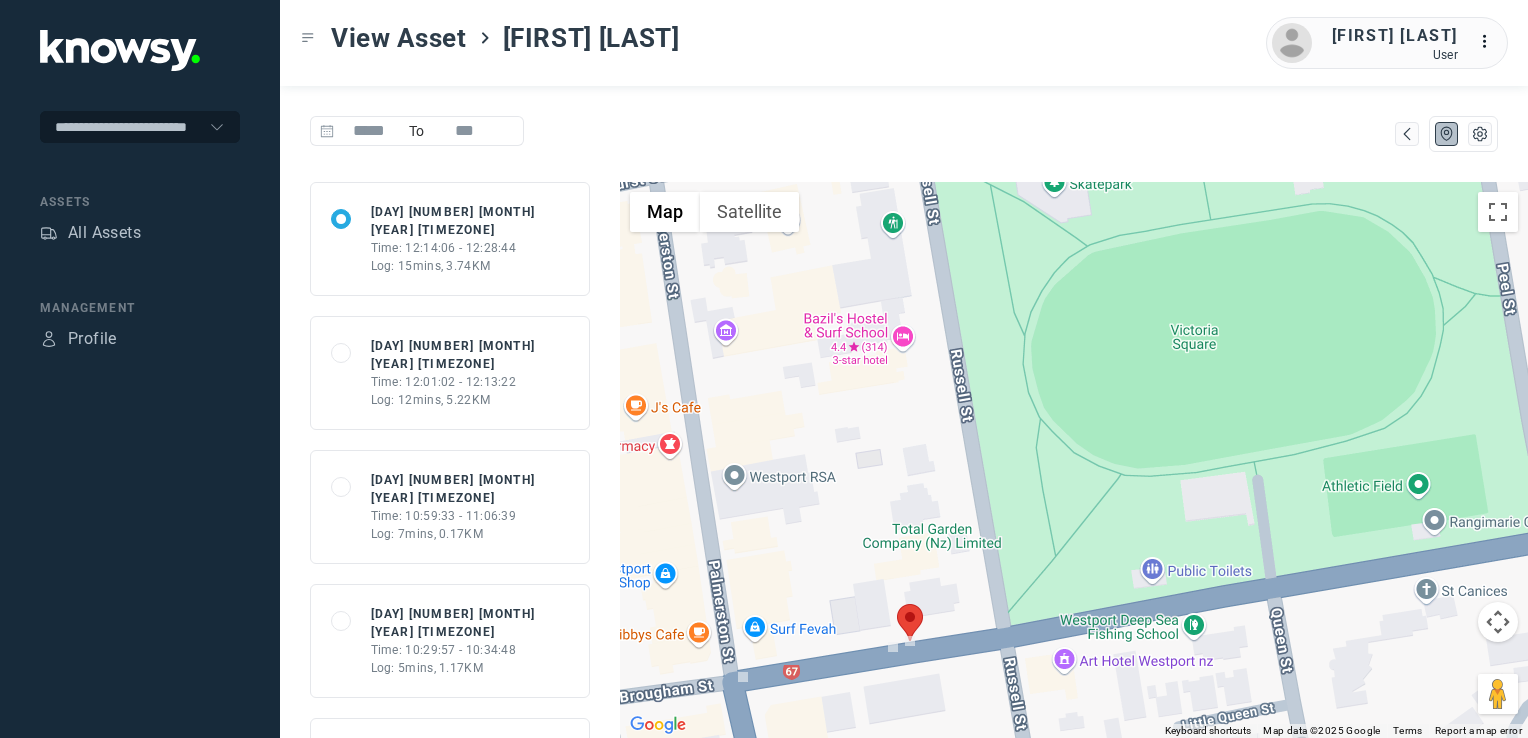 drag, startPoint x: 962, startPoint y: 654, endPoint x: 957, endPoint y: 490, distance: 164.0762 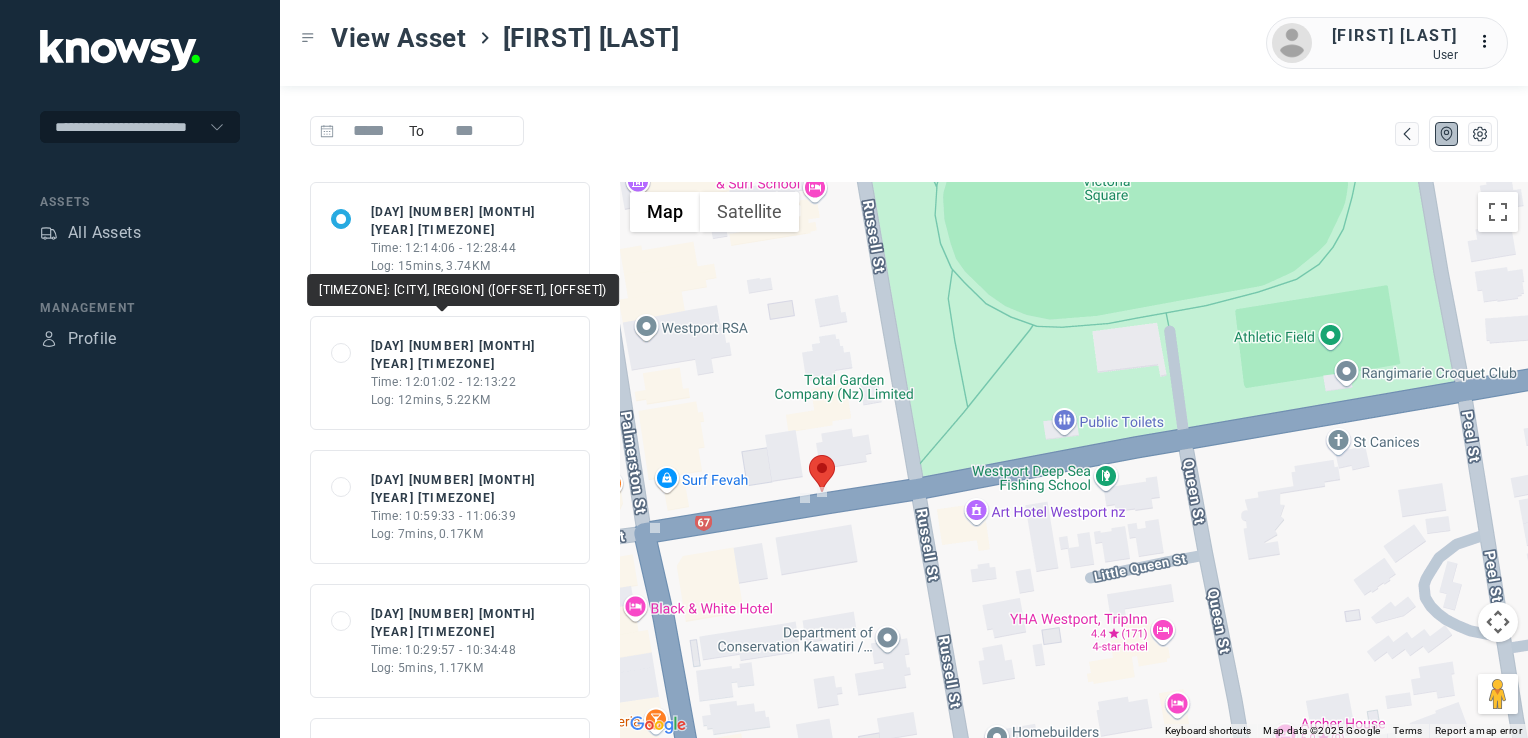 click on "Time: 12:01:02 - 12:13:22" 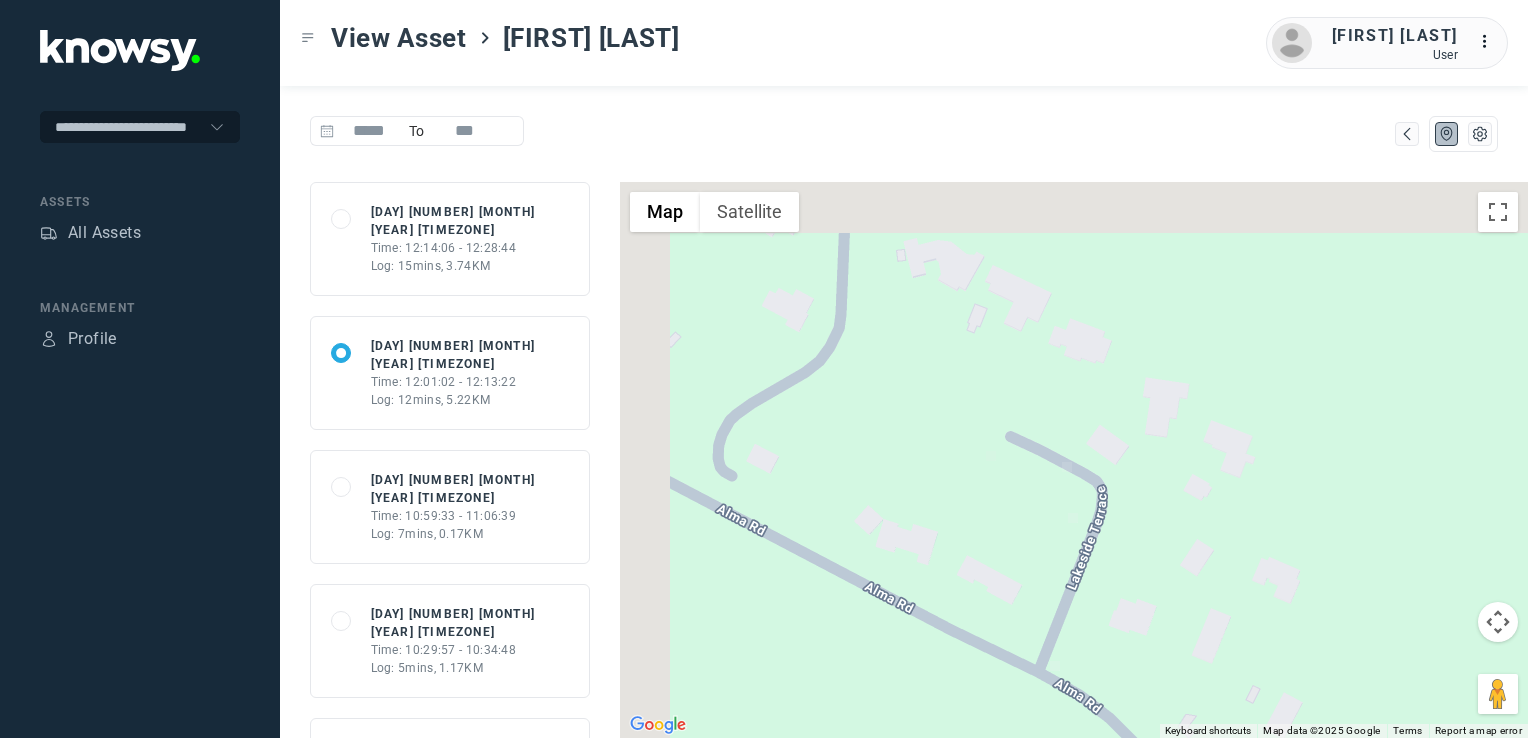 drag, startPoint x: 971, startPoint y: 592, endPoint x: 972, endPoint y: 578, distance: 14.035668 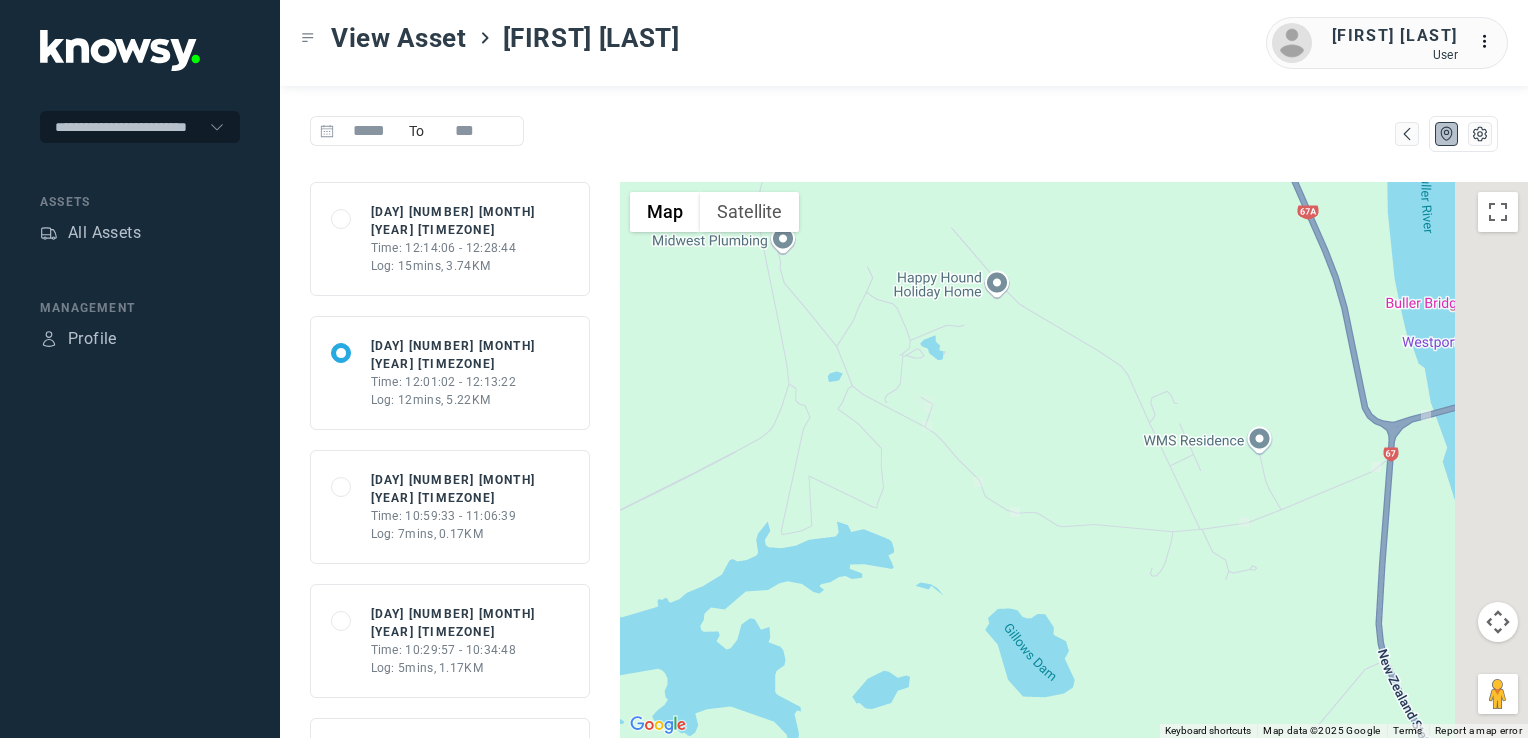 drag, startPoint x: 1036, startPoint y: 424, endPoint x: 1021, endPoint y: 434, distance: 18.027756 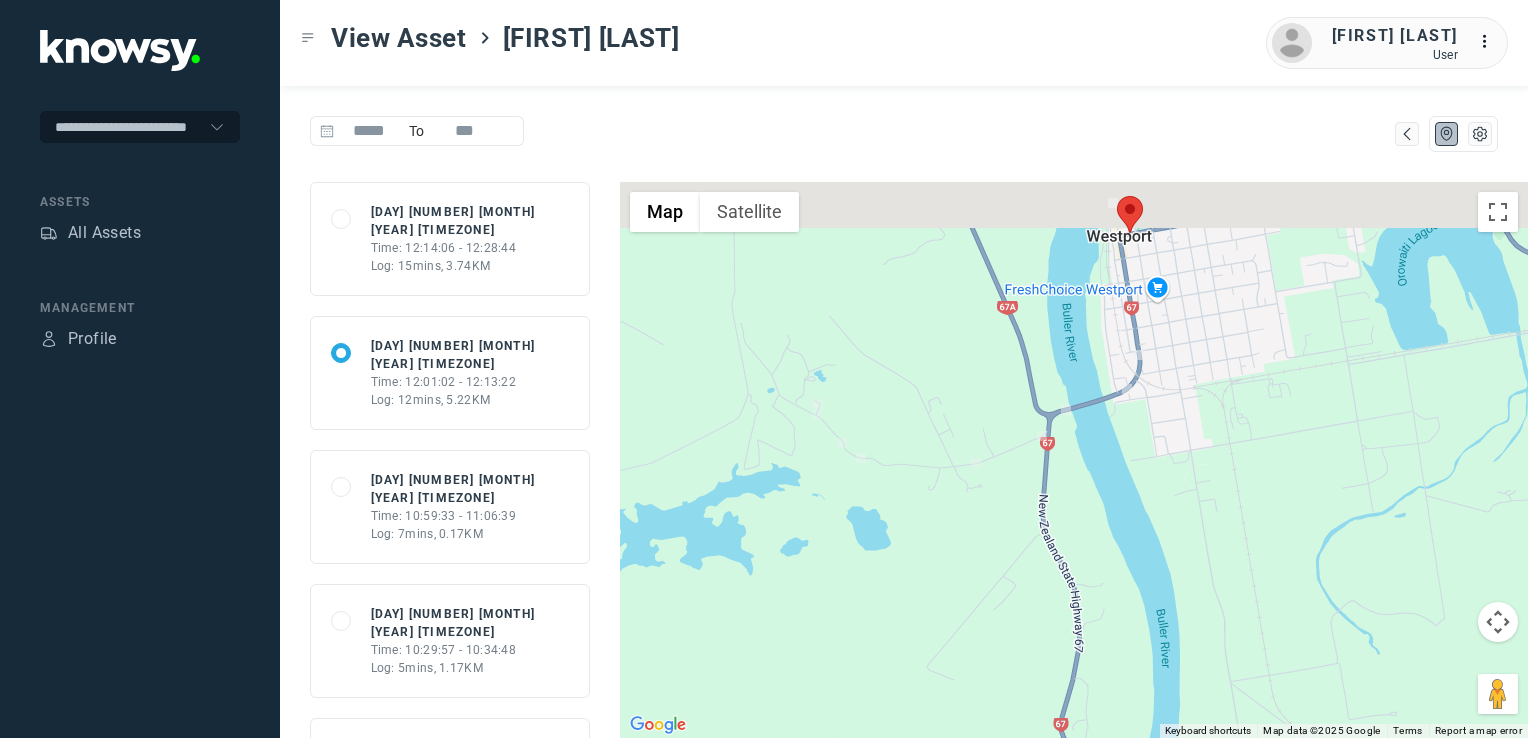 drag, startPoint x: 1224, startPoint y: 391, endPoint x: 1167, endPoint y: 476, distance: 102.34256 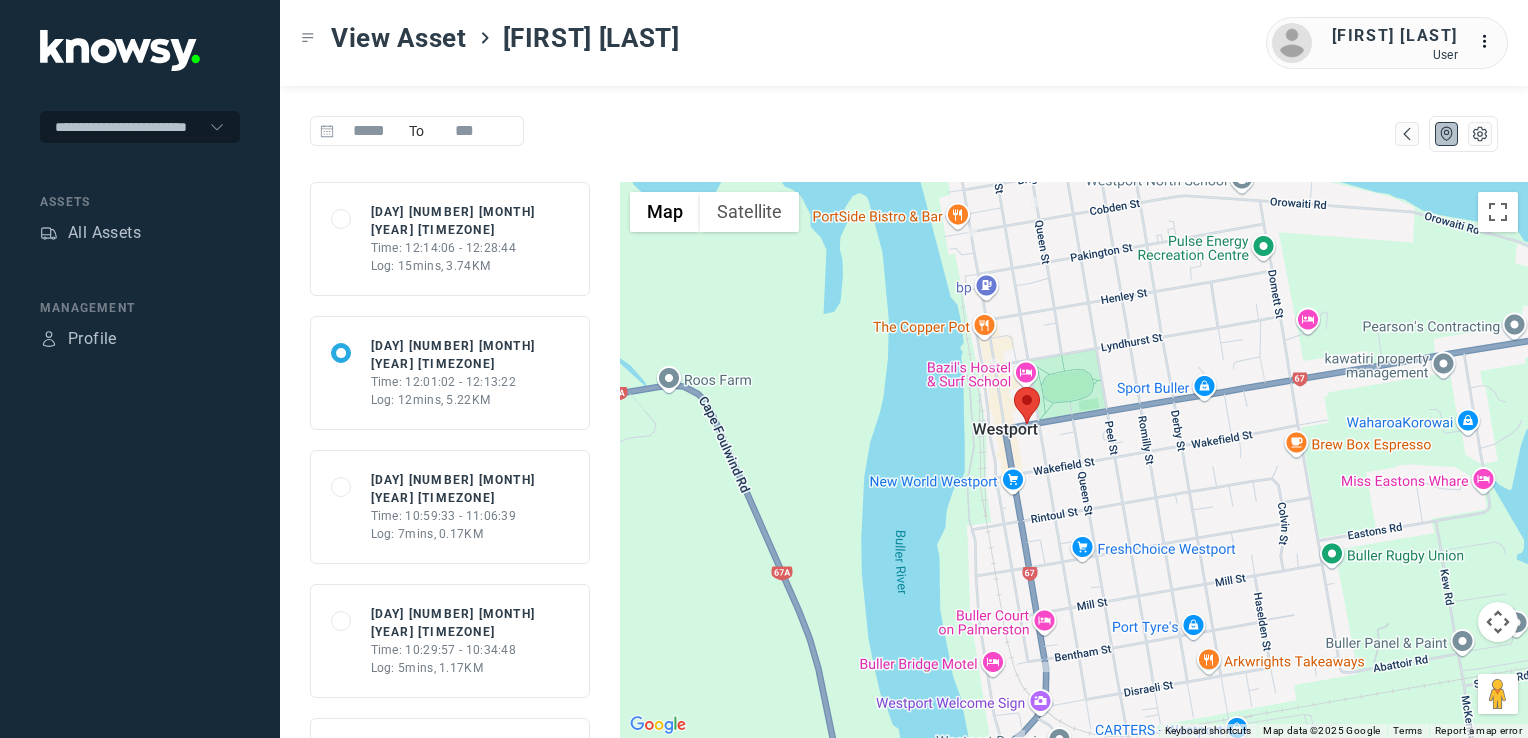 drag, startPoint x: 1124, startPoint y: 558, endPoint x: 1134, endPoint y: 594, distance: 37.363083 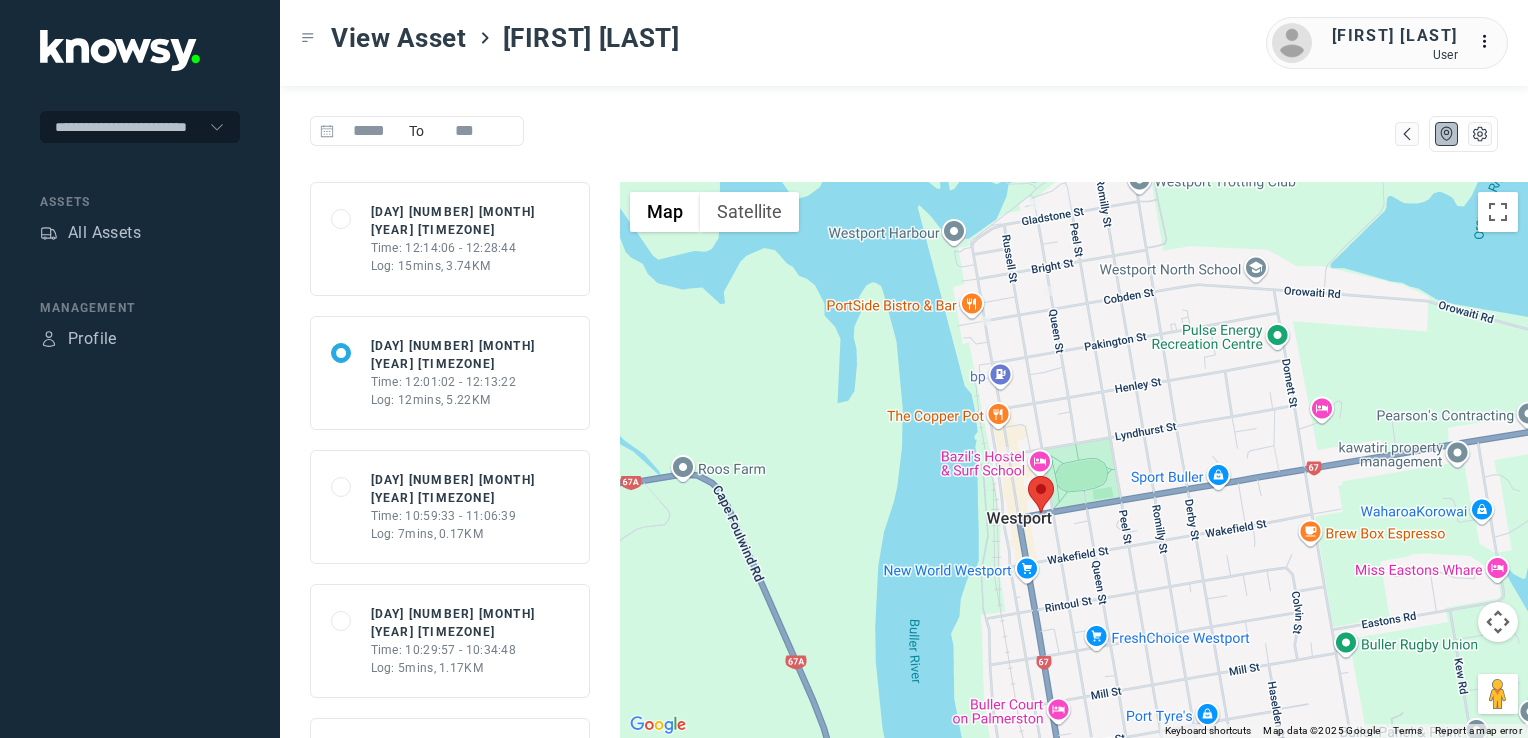 drag, startPoint x: 1085, startPoint y: 514, endPoint x: 1085, endPoint y: 500, distance: 14 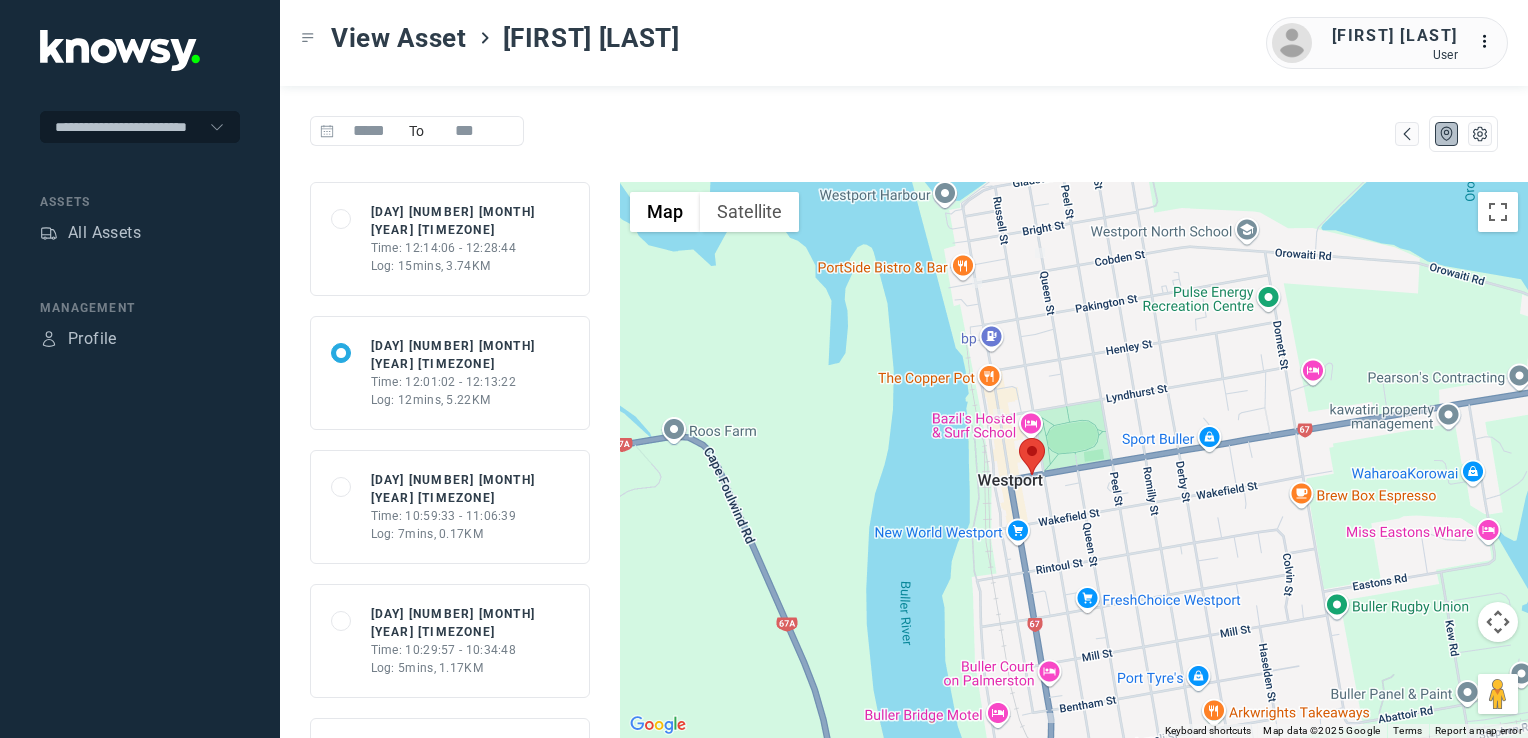 click on "Log: 7mins, 0.17KM" 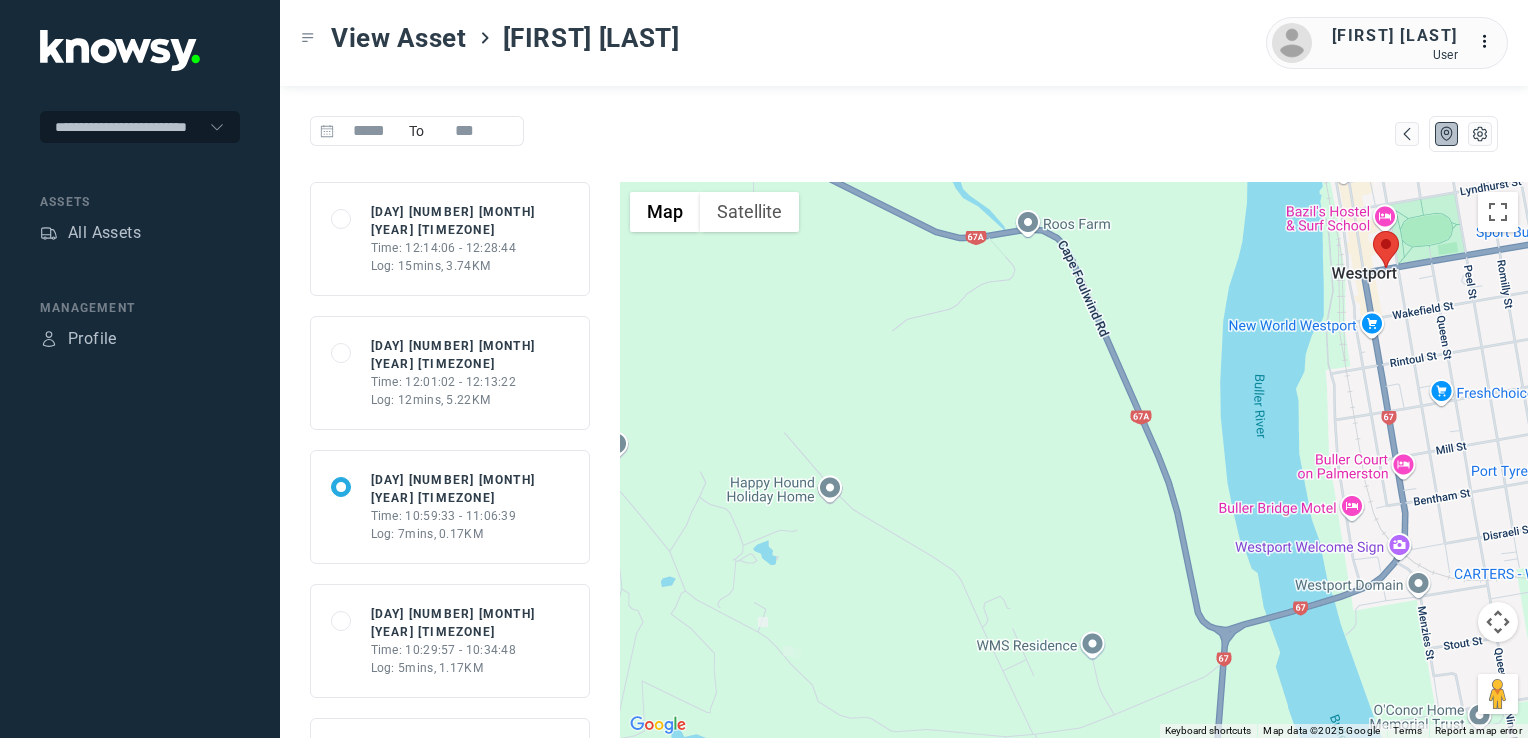 drag, startPoint x: 880, startPoint y: 626, endPoint x: 953, endPoint y: 511, distance: 136.21307 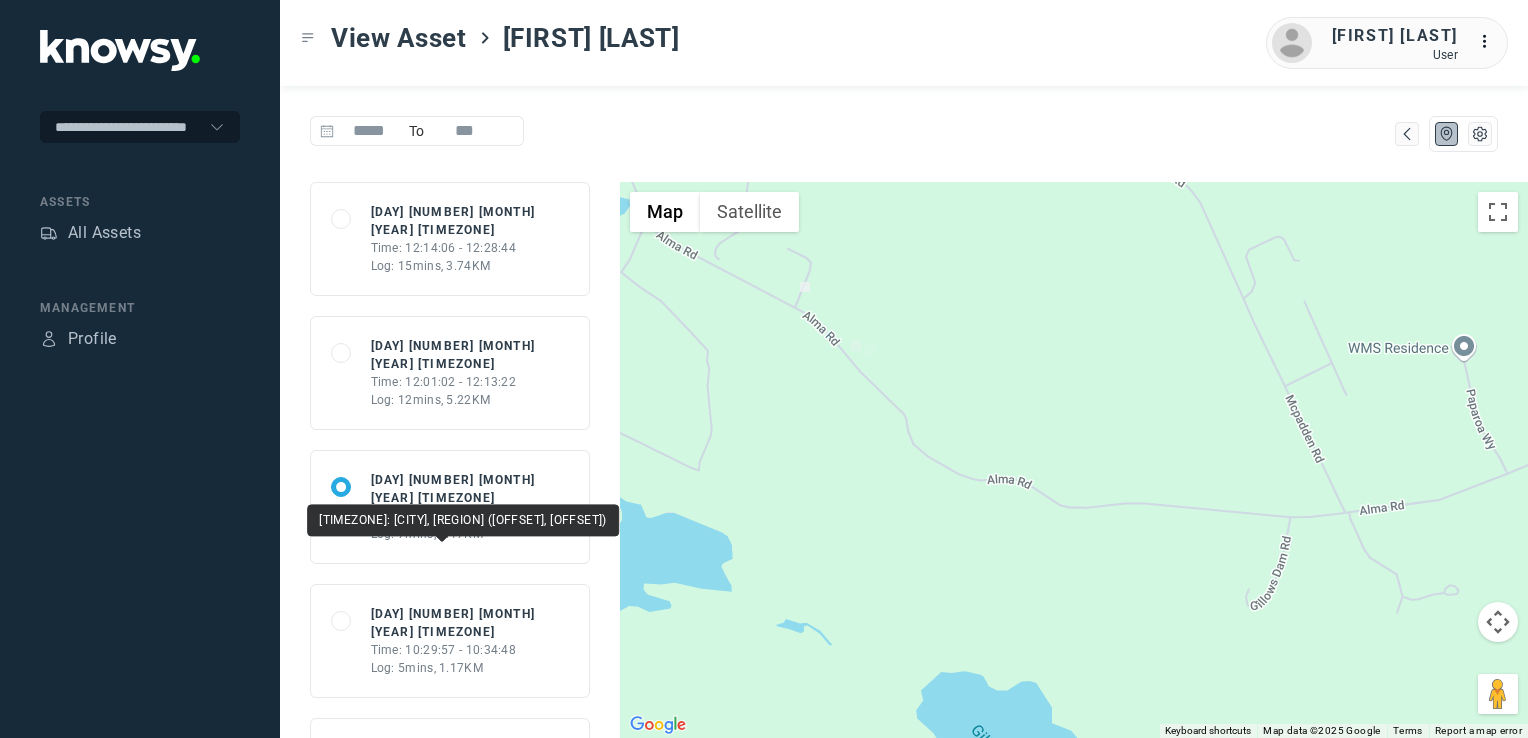 click on "Time: 10:29:57 - 10:34:48" 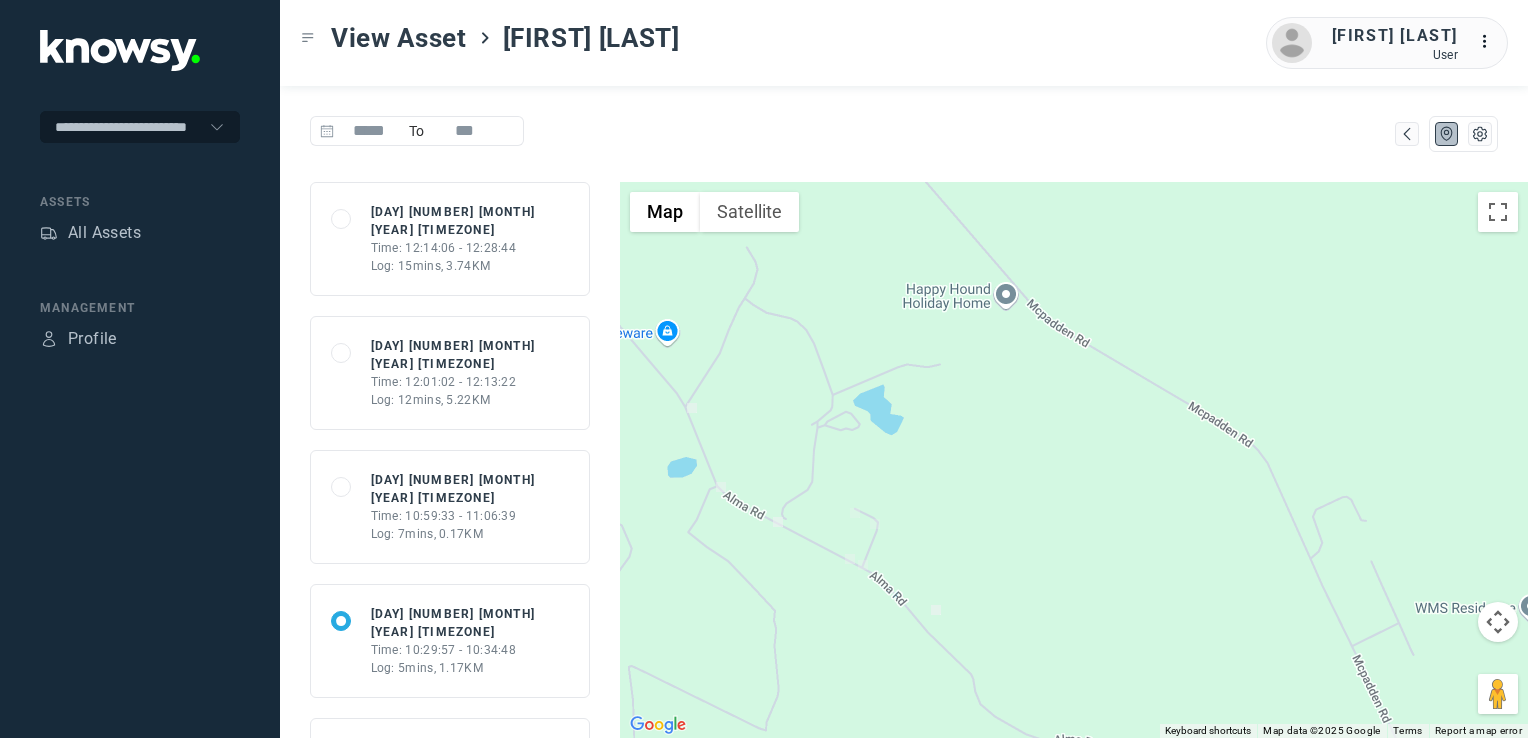 click on "6876d0a16b09b3c6279ef459 Wed 16 Jul 25 NZT Time: 09:57:31 - 10:25:27 Log: 28mins, 29.58KM" 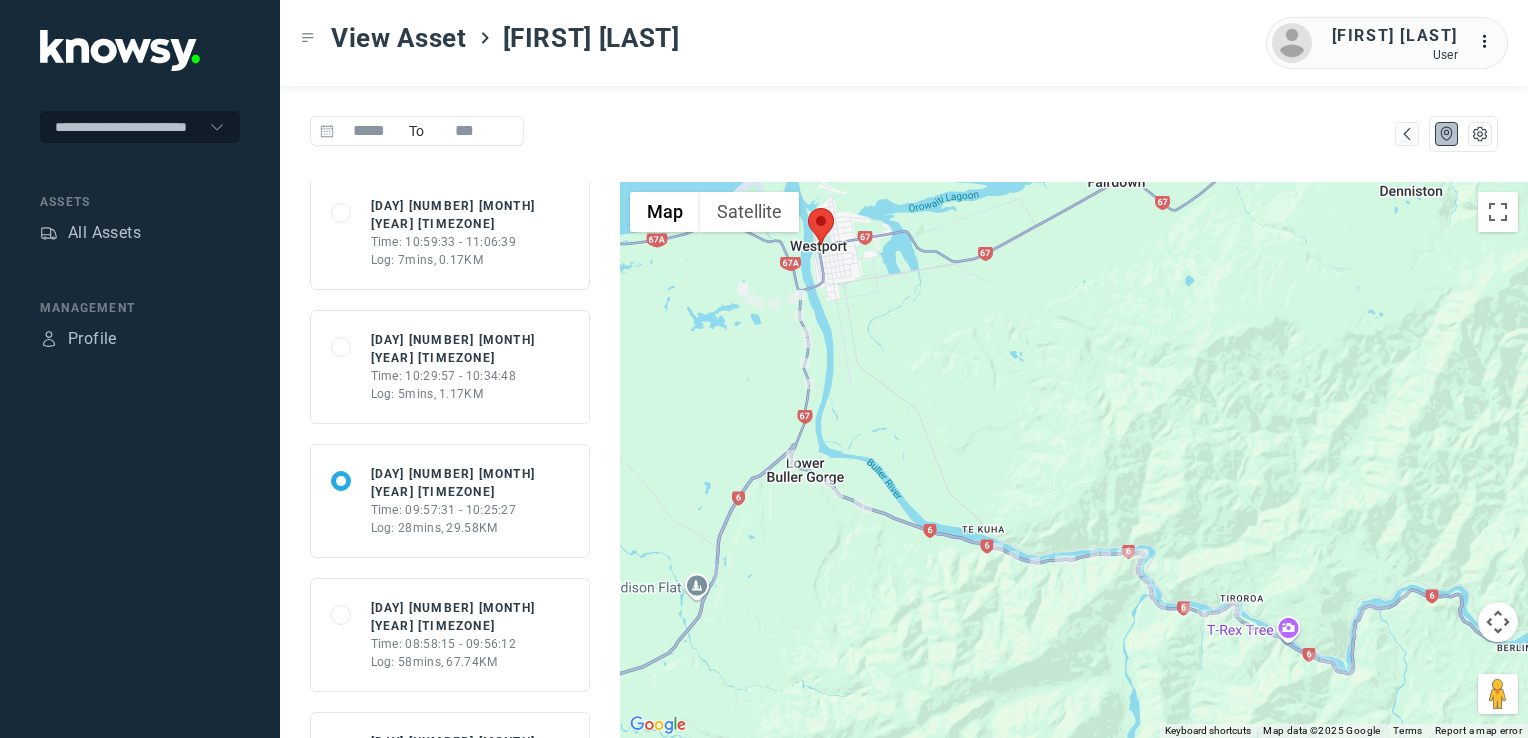 scroll, scrollTop: 400, scrollLeft: 0, axis: vertical 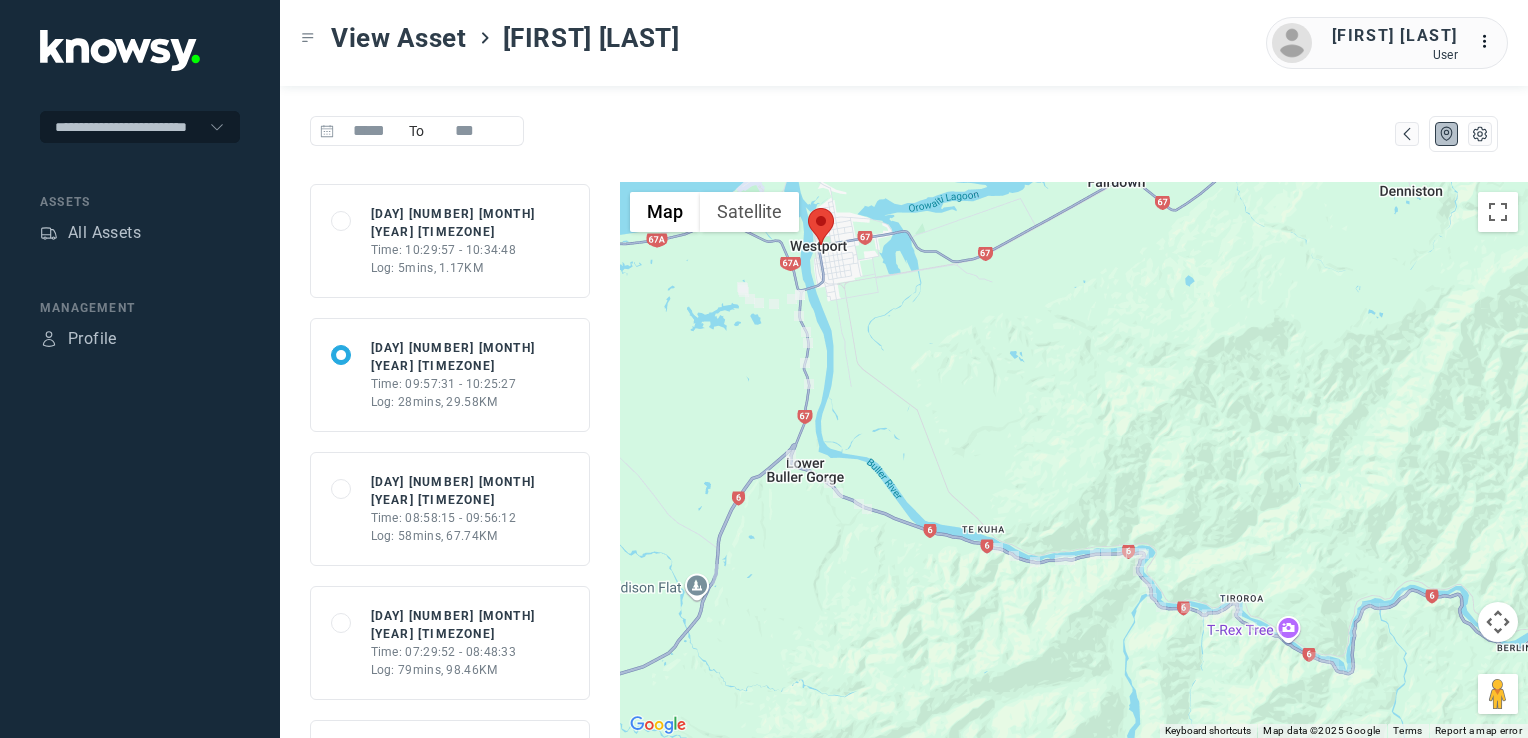 click on "Time: 08:58:15 - 09:56:12" 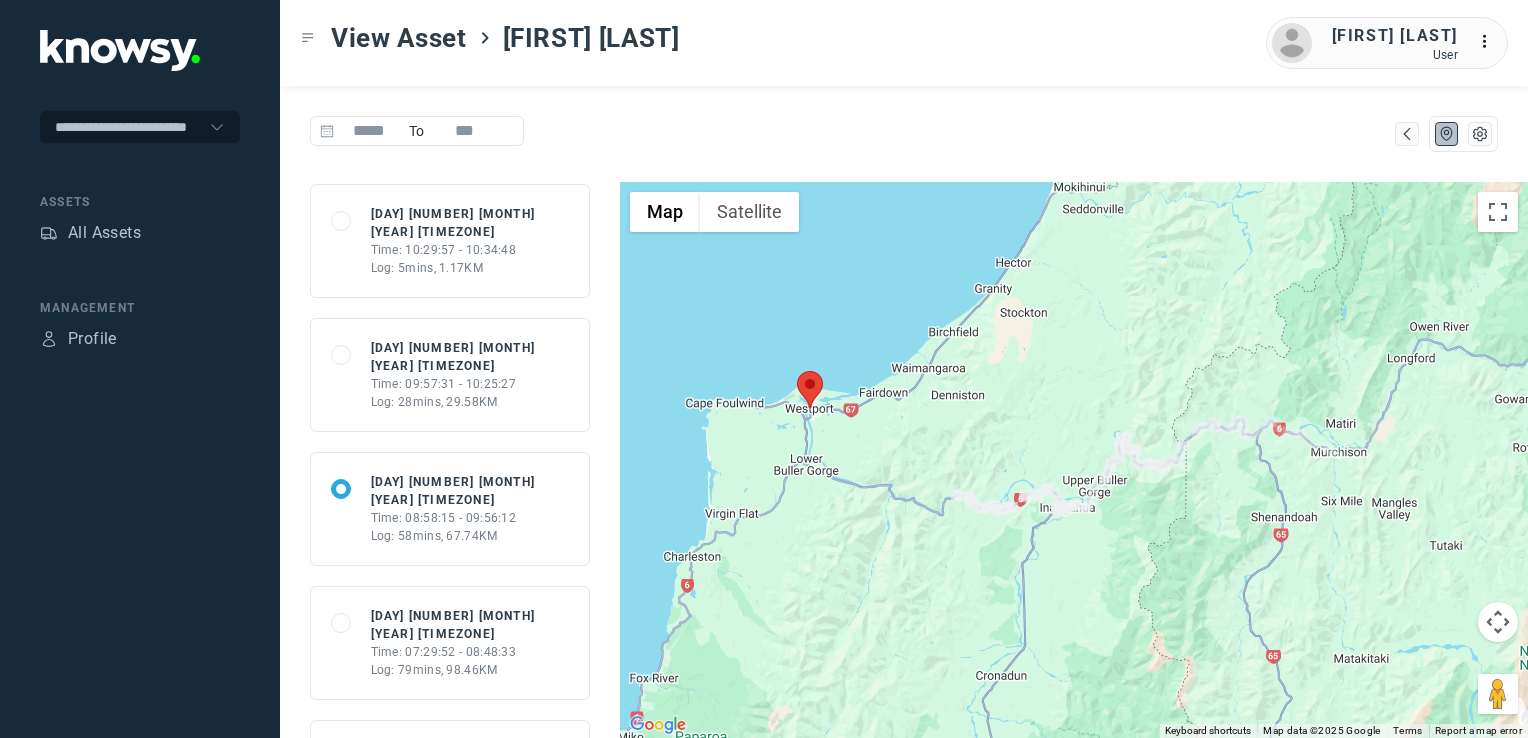 click on "Log: 79mins, 98.46KM" 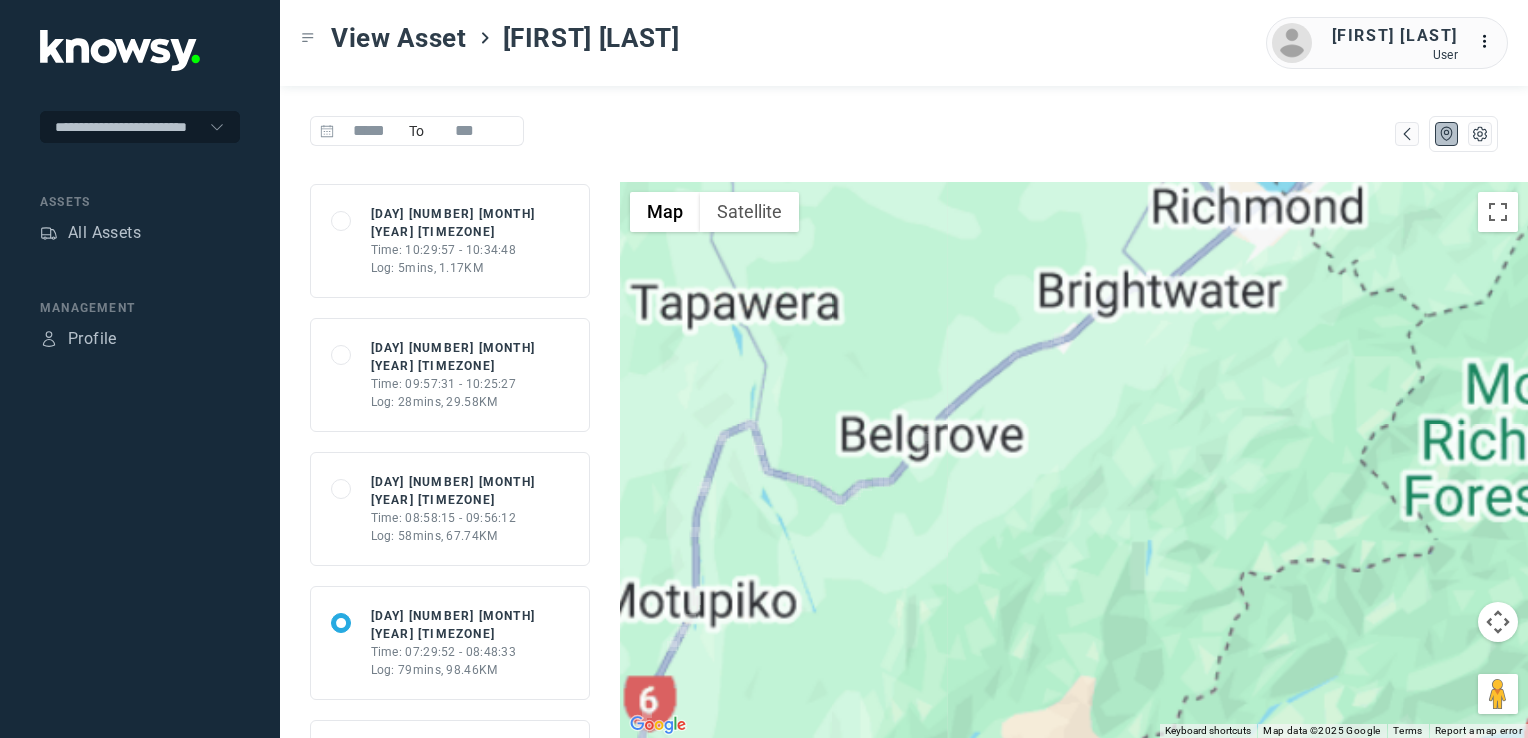 drag, startPoint x: 1270, startPoint y: 428, endPoint x: 1174, endPoint y: 548, distance: 153.67499 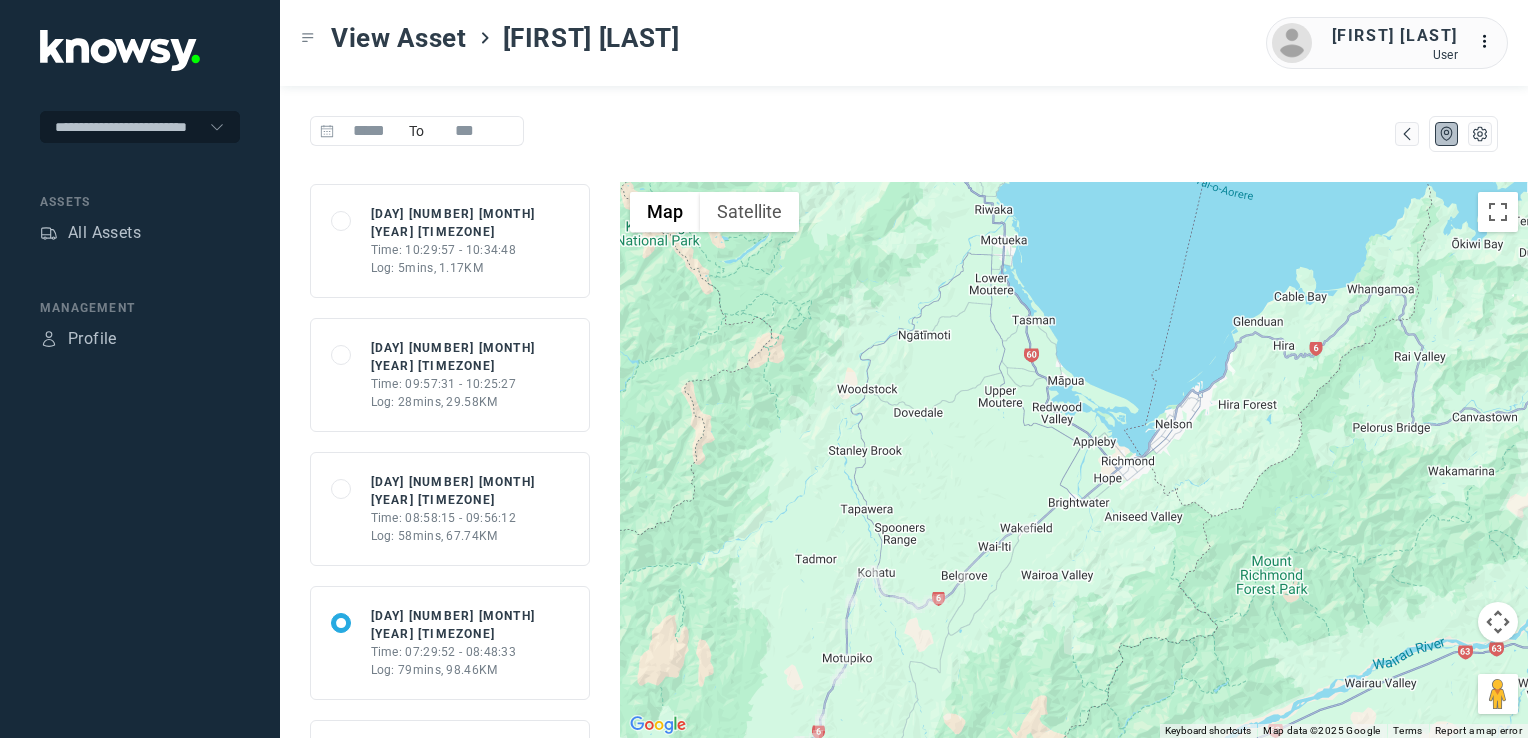 click on "Time: 07:08:25 - 07:26:19" 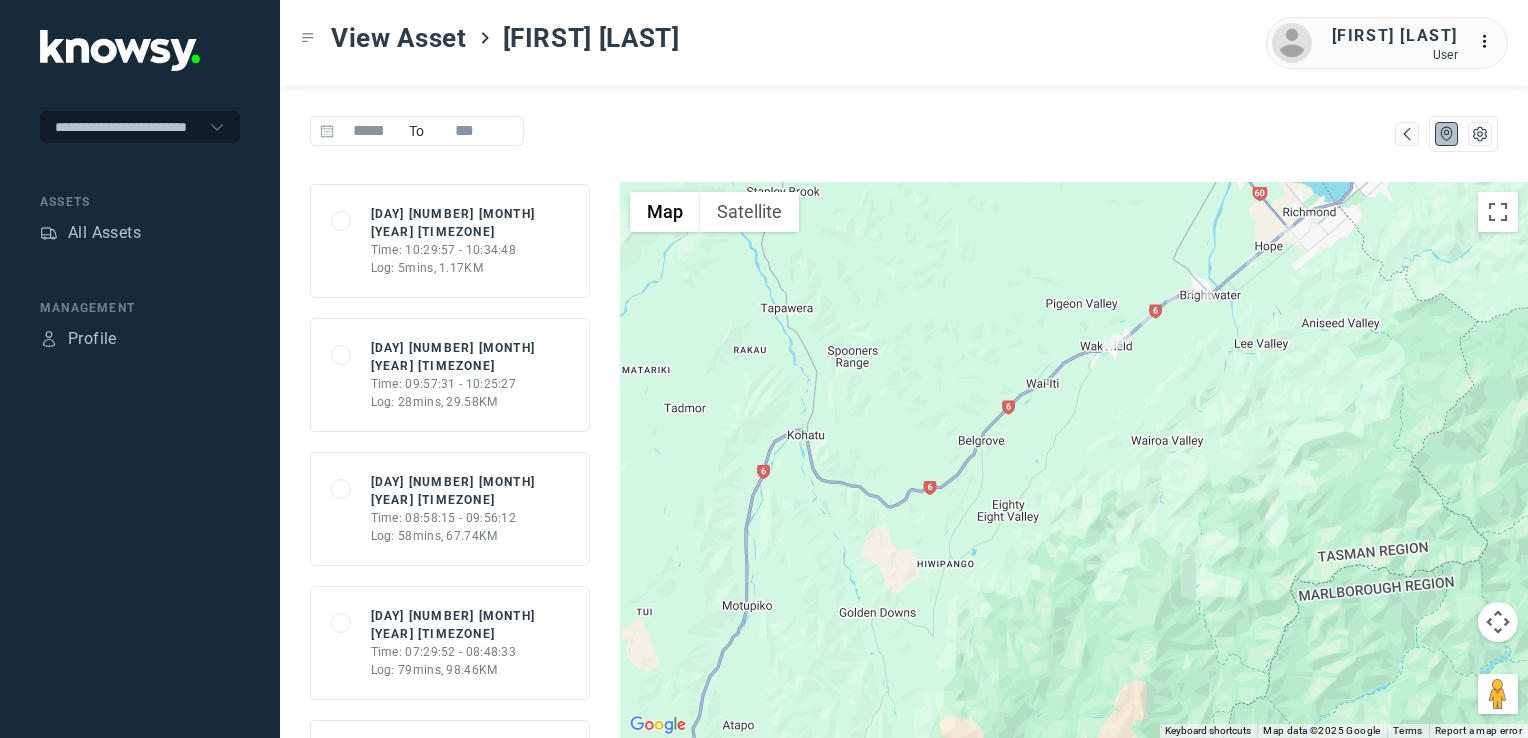 drag, startPoint x: 1156, startPoint y: 310, endPoint x: 1190, endPoint y: 481, distance: 174.34735 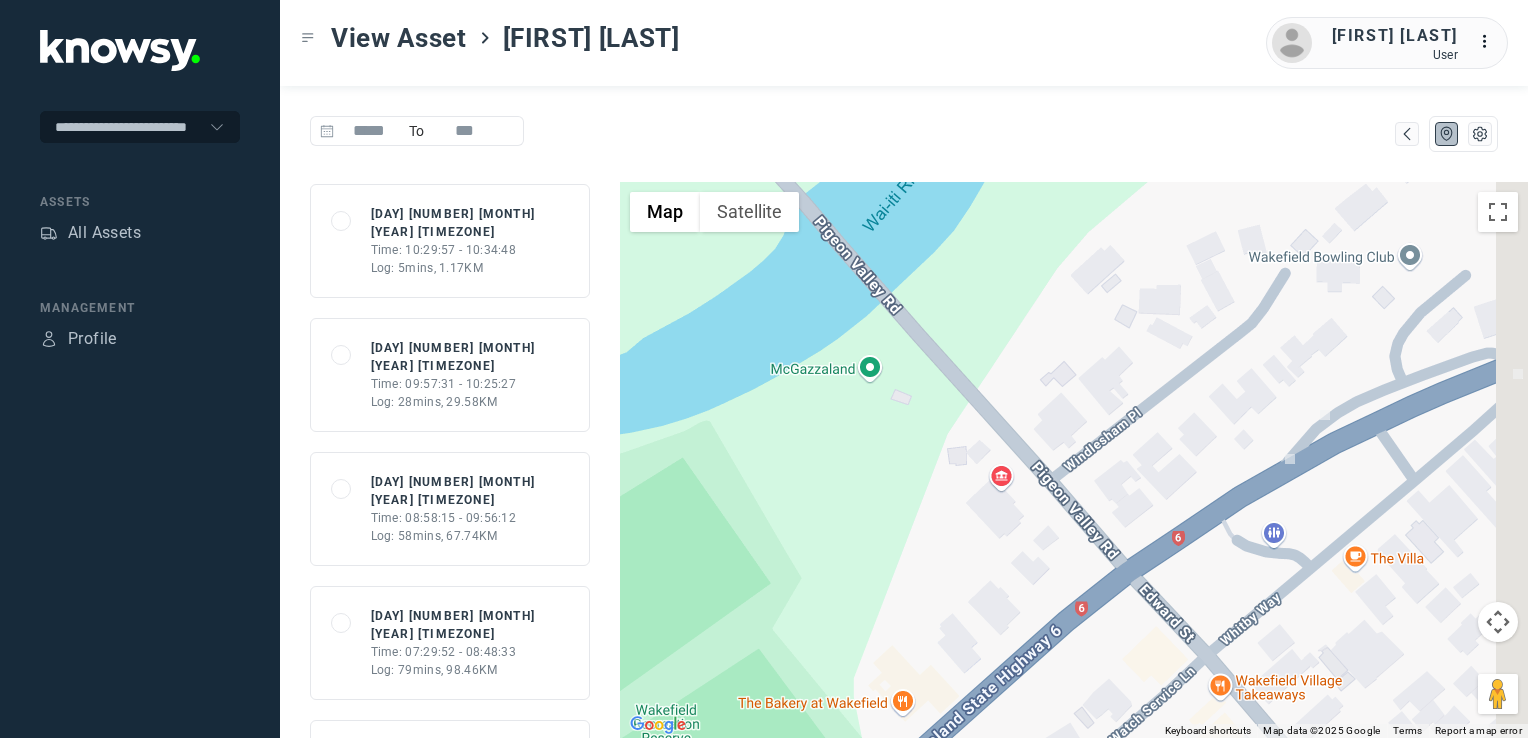 drag, startPoint x: 1300, startPoint y: 599, endPoint x: 1241, endPoint y: 625, distance: 64.4748 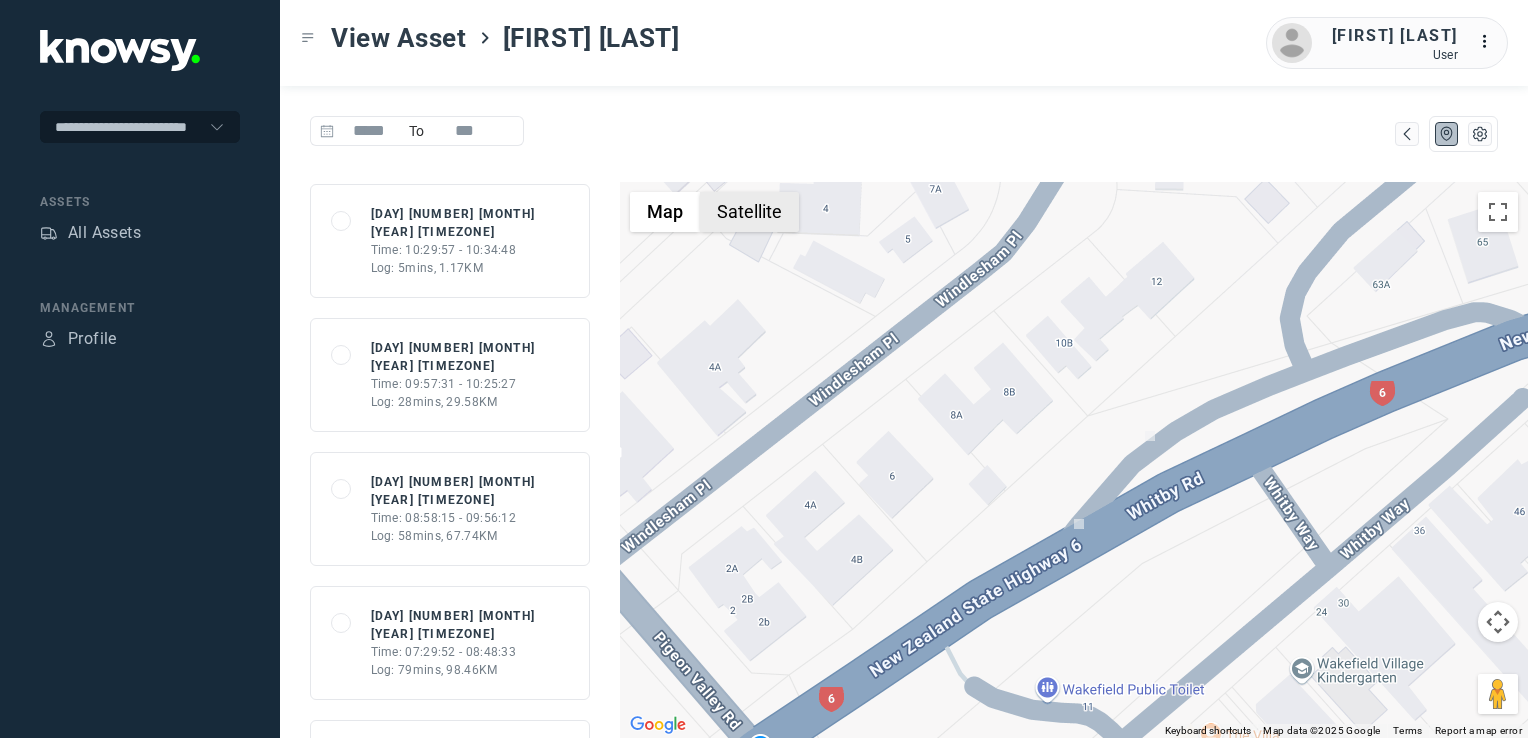 drag, startPoint x: 760, startPoint y: 222, endPoint x: 757, endPoint y: 242, distance: 20.22375 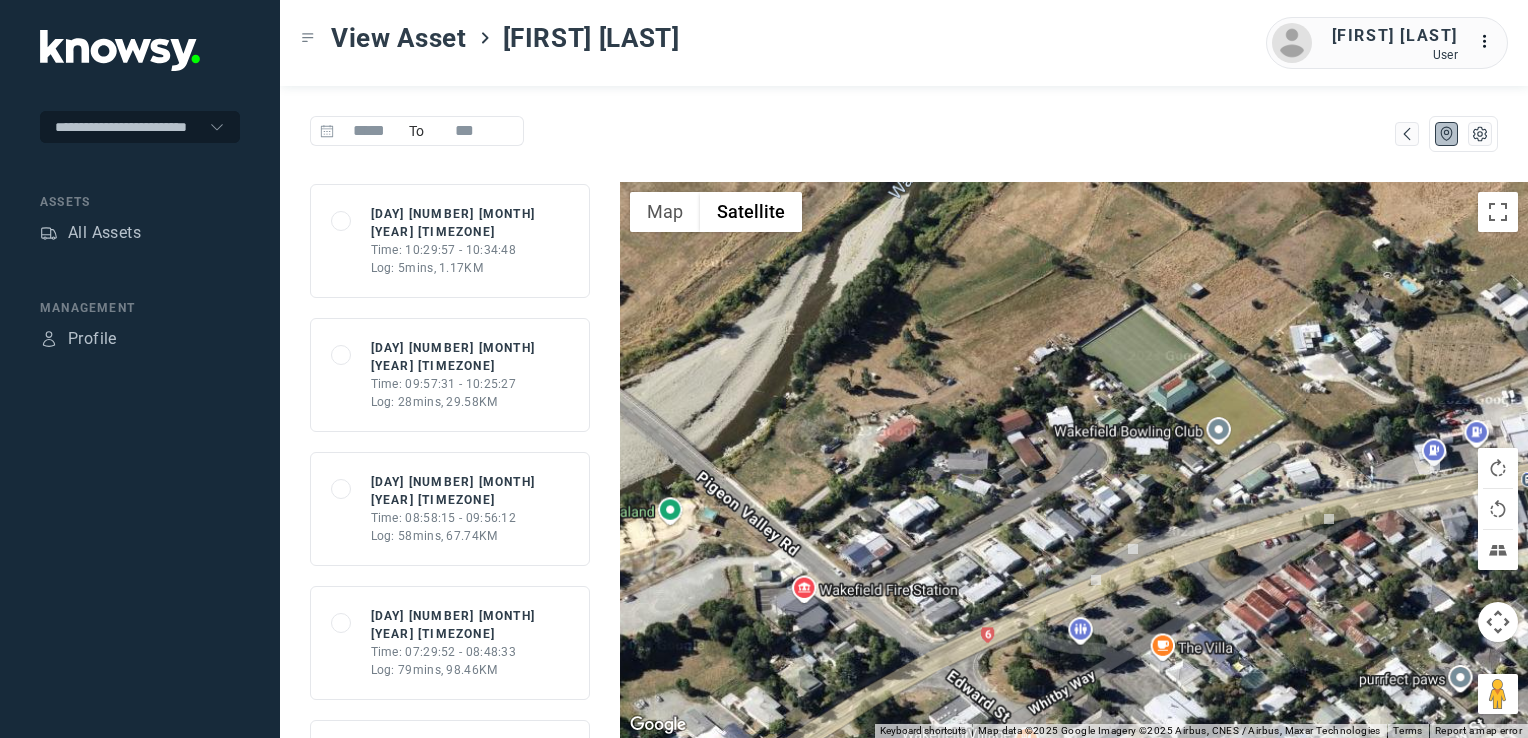click 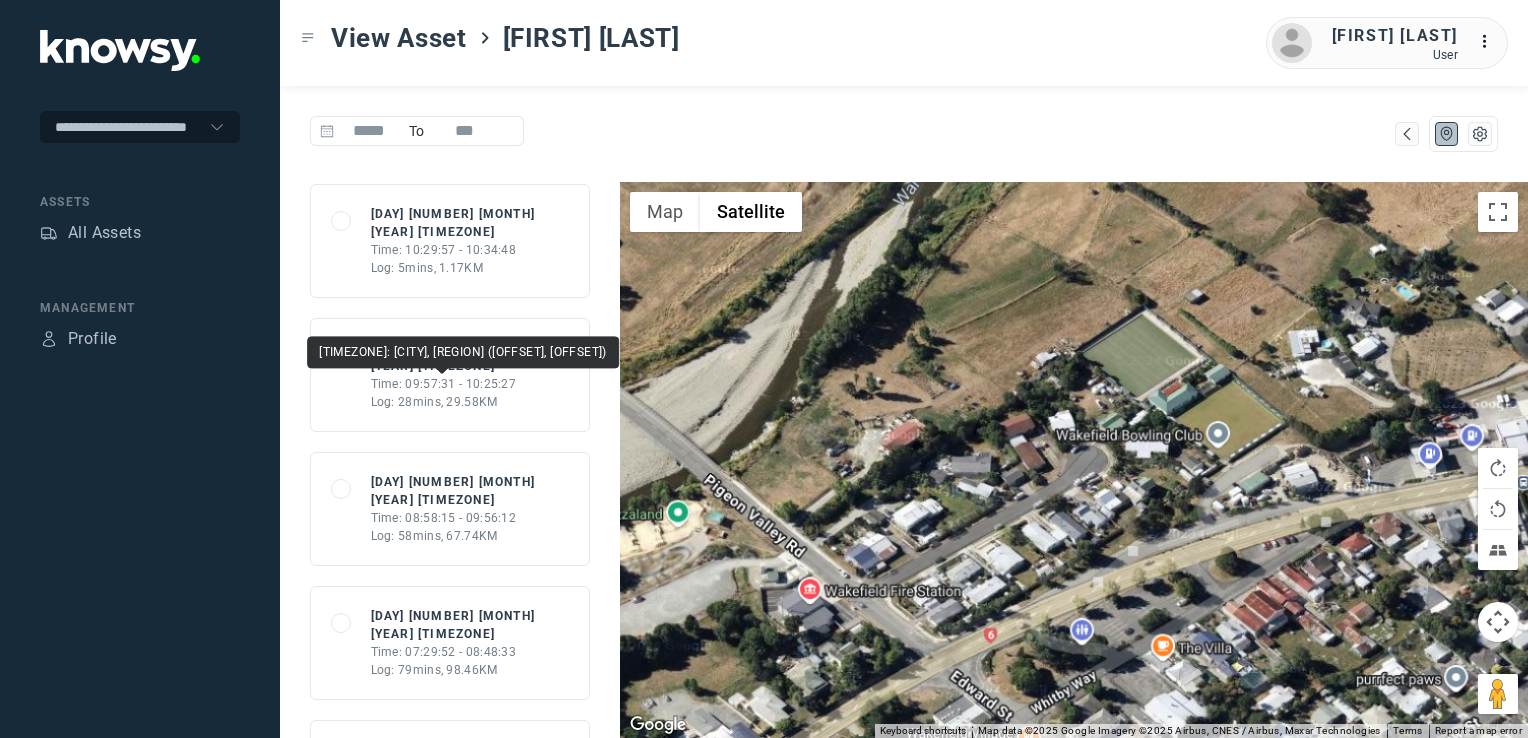 click on "Wed 16 Jul 25 NZT" 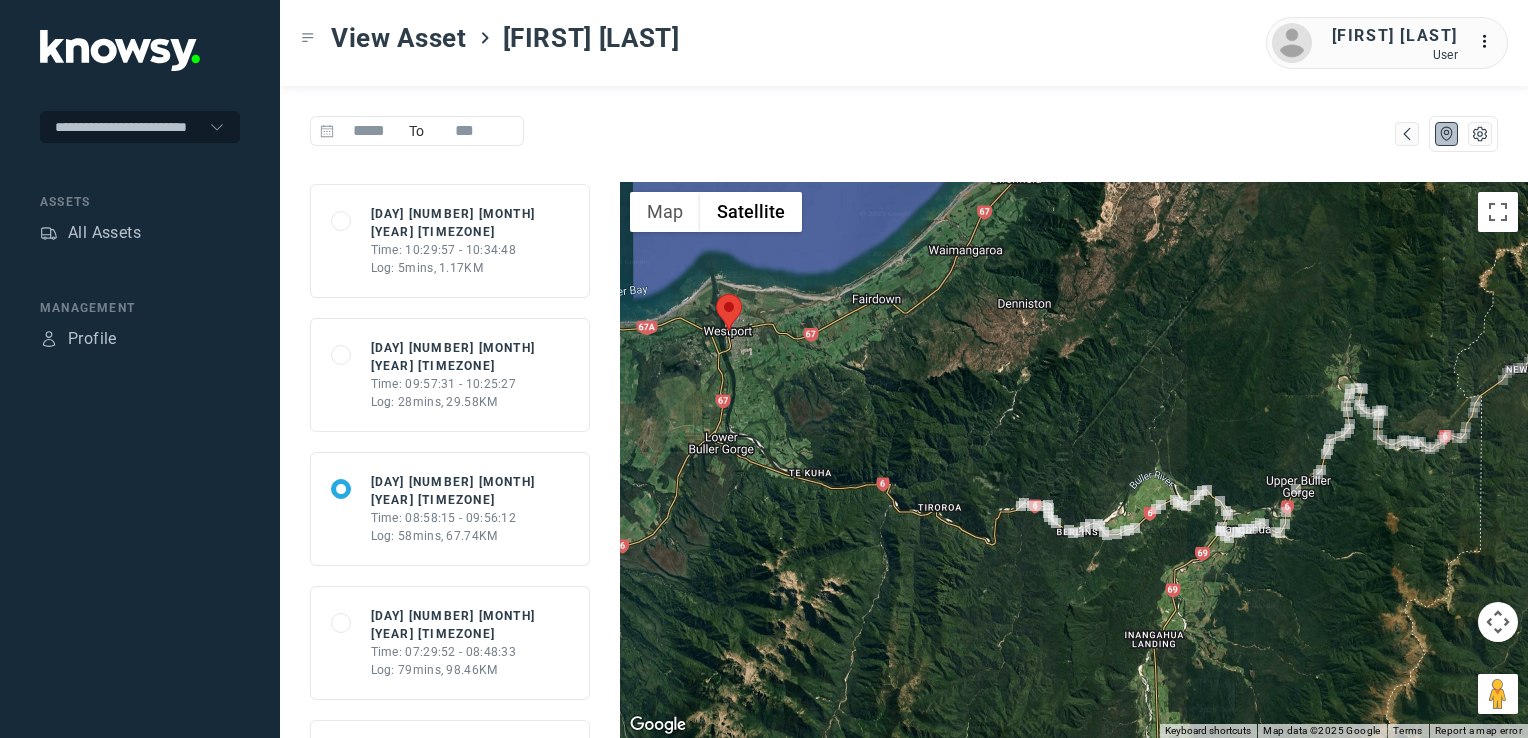 click on "Time: 09:57:31 - 10:25:27" 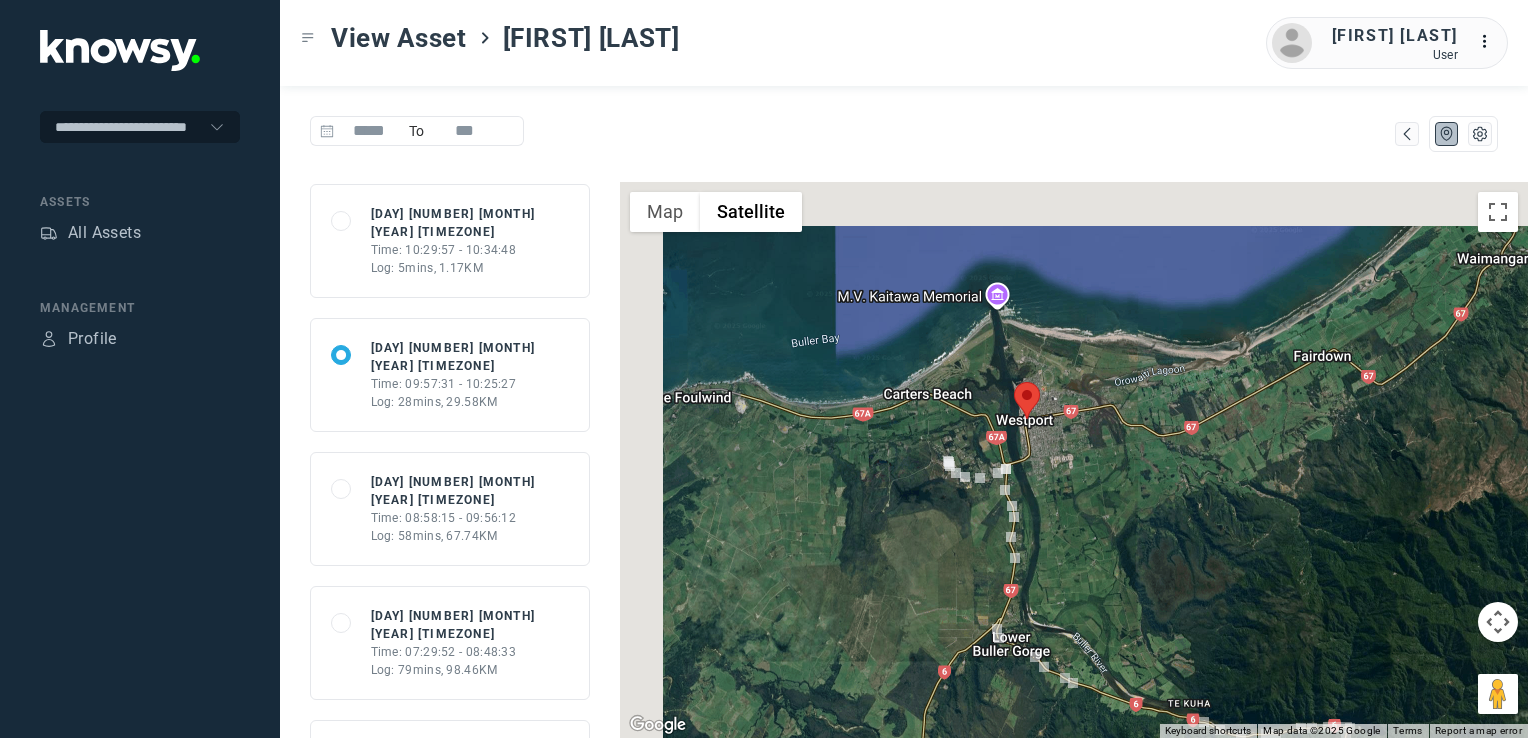 drag, startPoint x: 887, startPoint y: 464, endPoint x: 1096, endPoint y: 644, distance: 275.82785 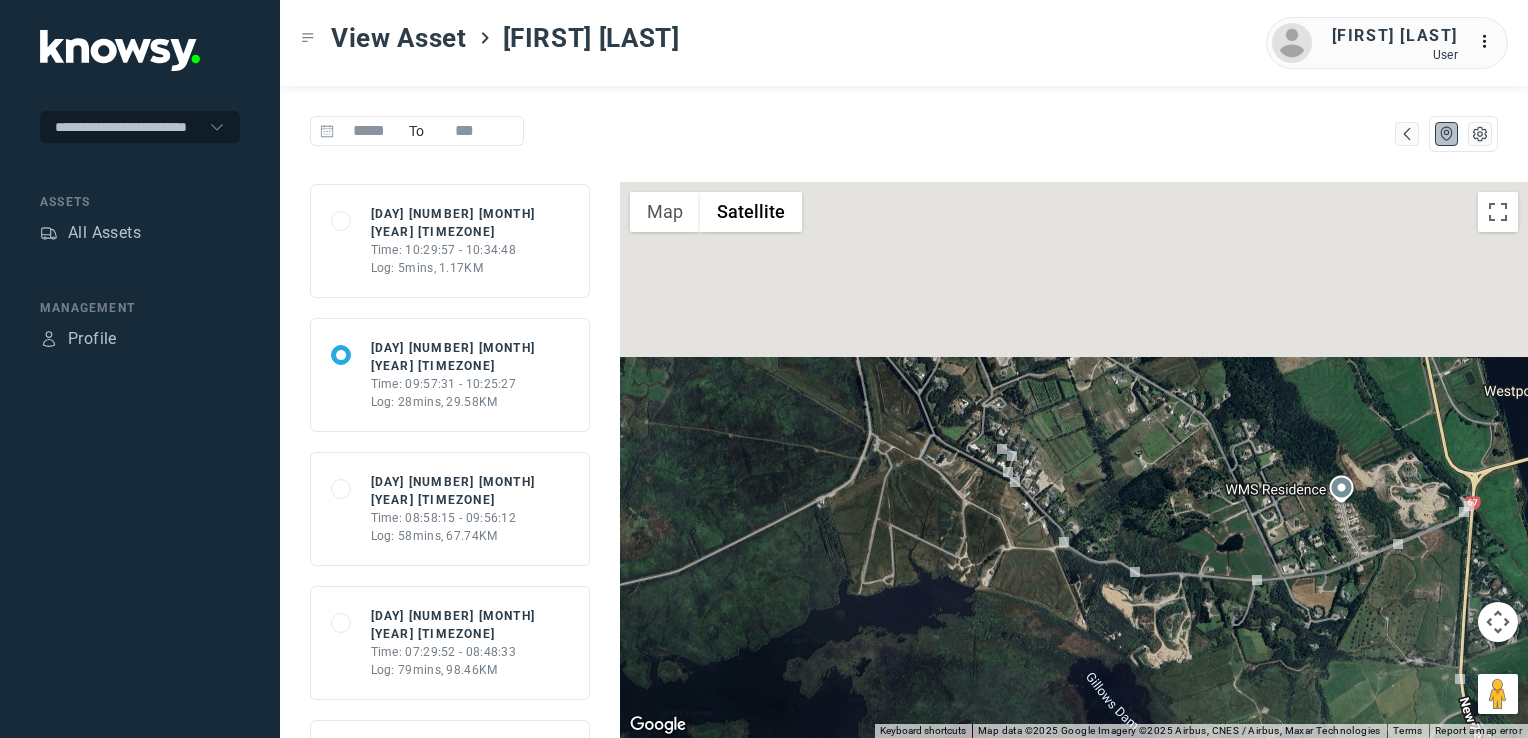 drag, startPoint x: 1172, startPoint y: 486, endPoint x: 1301, endPoint y: 678, distance: 231.31148 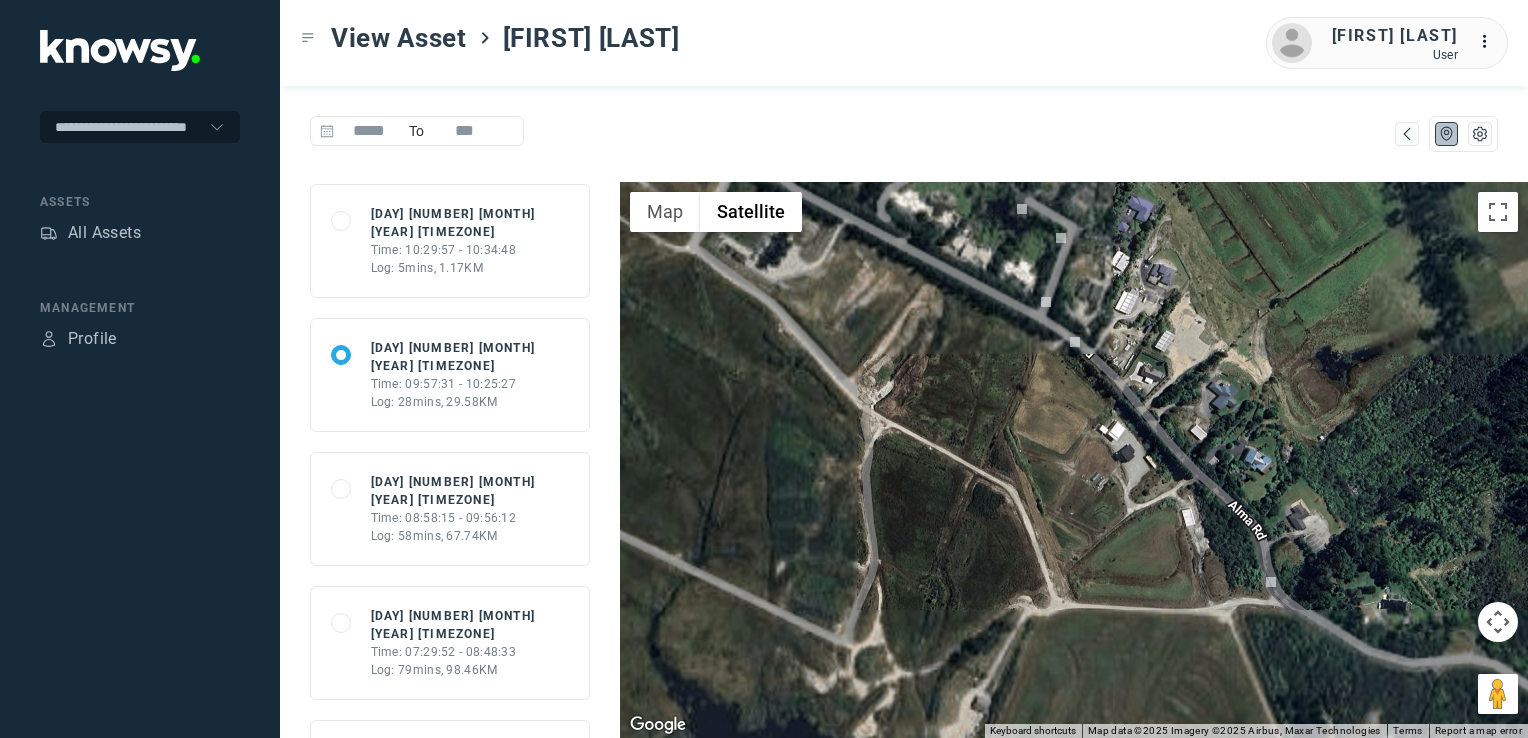 drag, startPoint x: 968, startPoint y: 473, endPoint x: 999, endPoint y: 567, distance: 98.9798 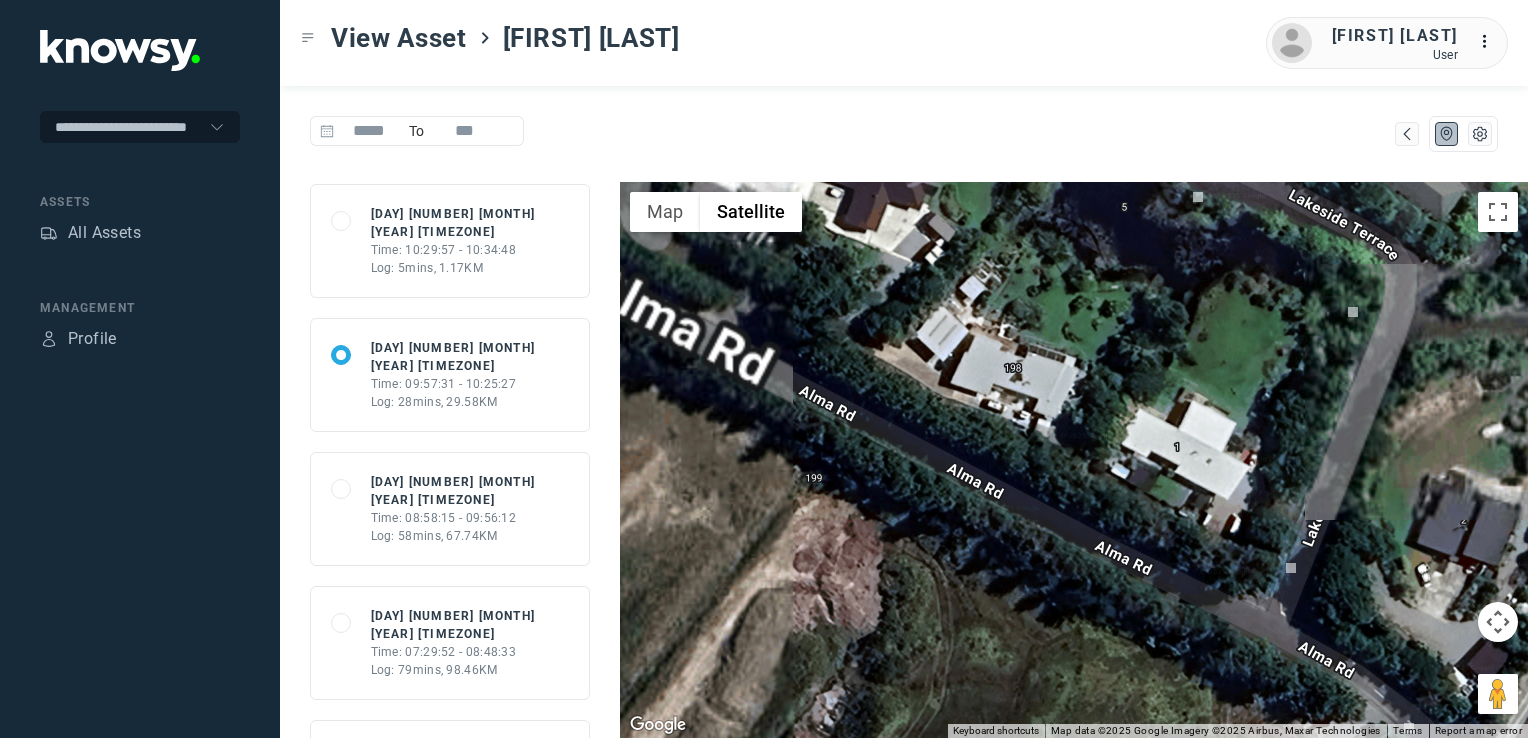 drag, startPoint x: 1088, startPoint y: 582, endPoint x: 1082, endPoint y: 610, distance: 28.635643 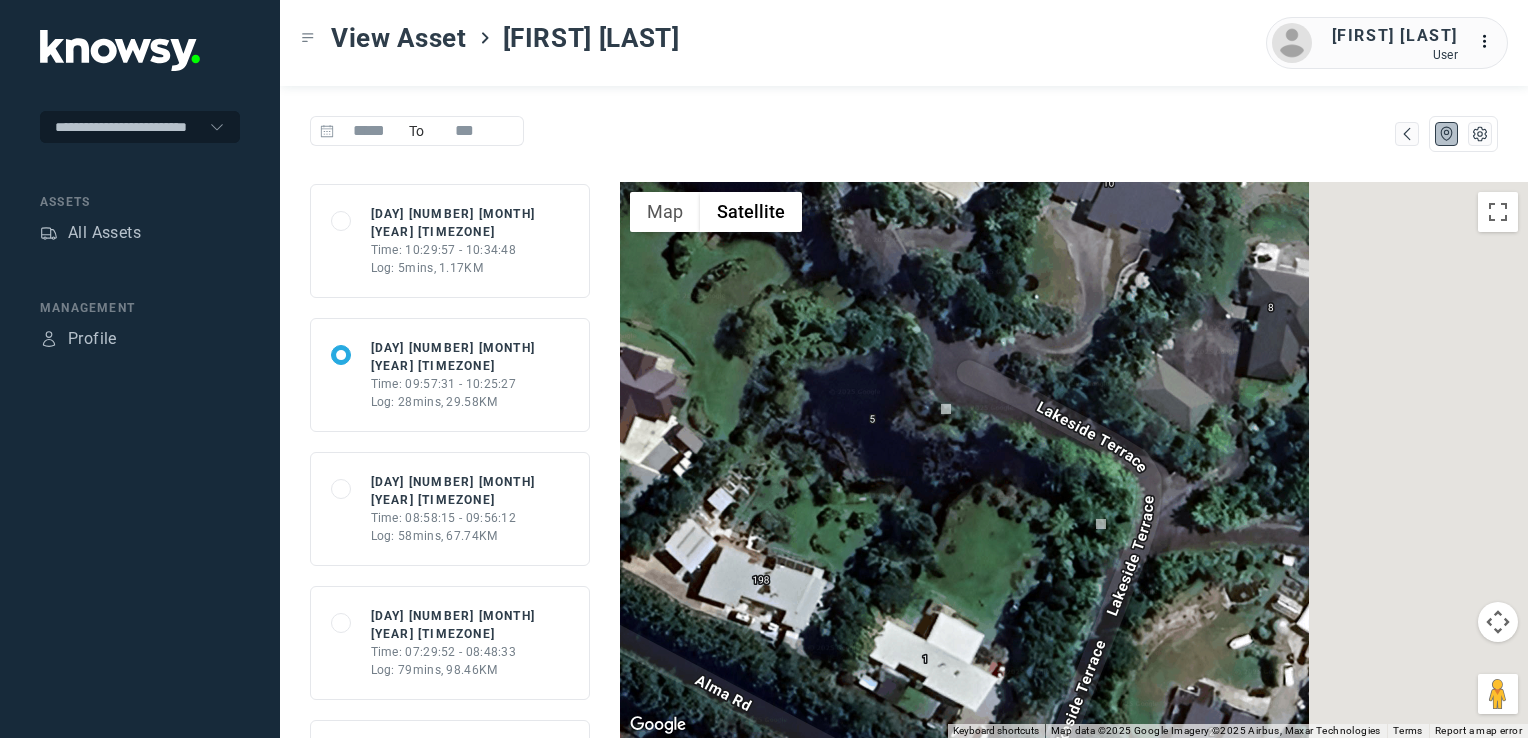 drag, startPoint x: 1149, startPoint y: 538, endPoint x: 946, endPoint y: 494, distance: 207.71375 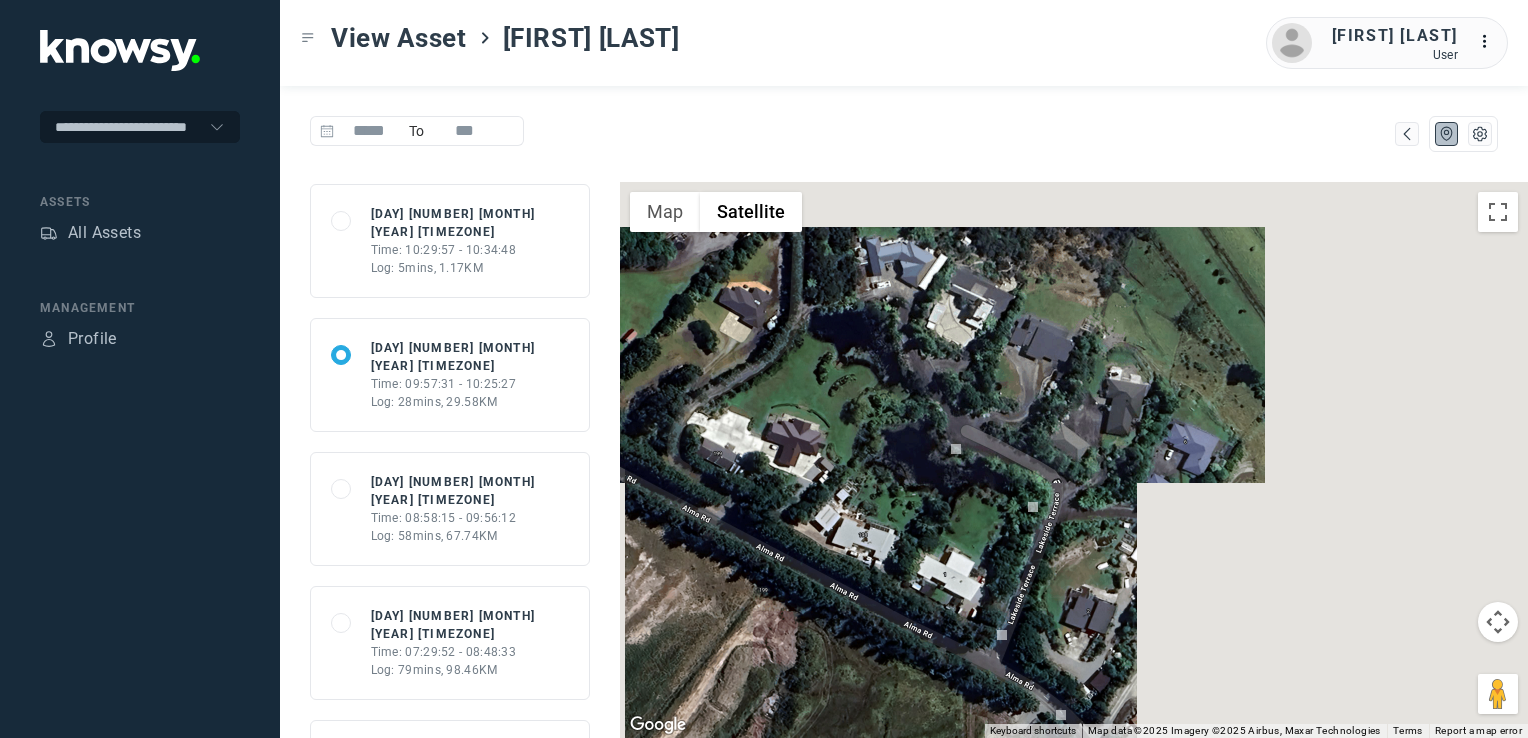 drag, startPoint x: 989, startPoint y: 530, endPoint x: 983, endPoint y: 425, distance: 105.17129 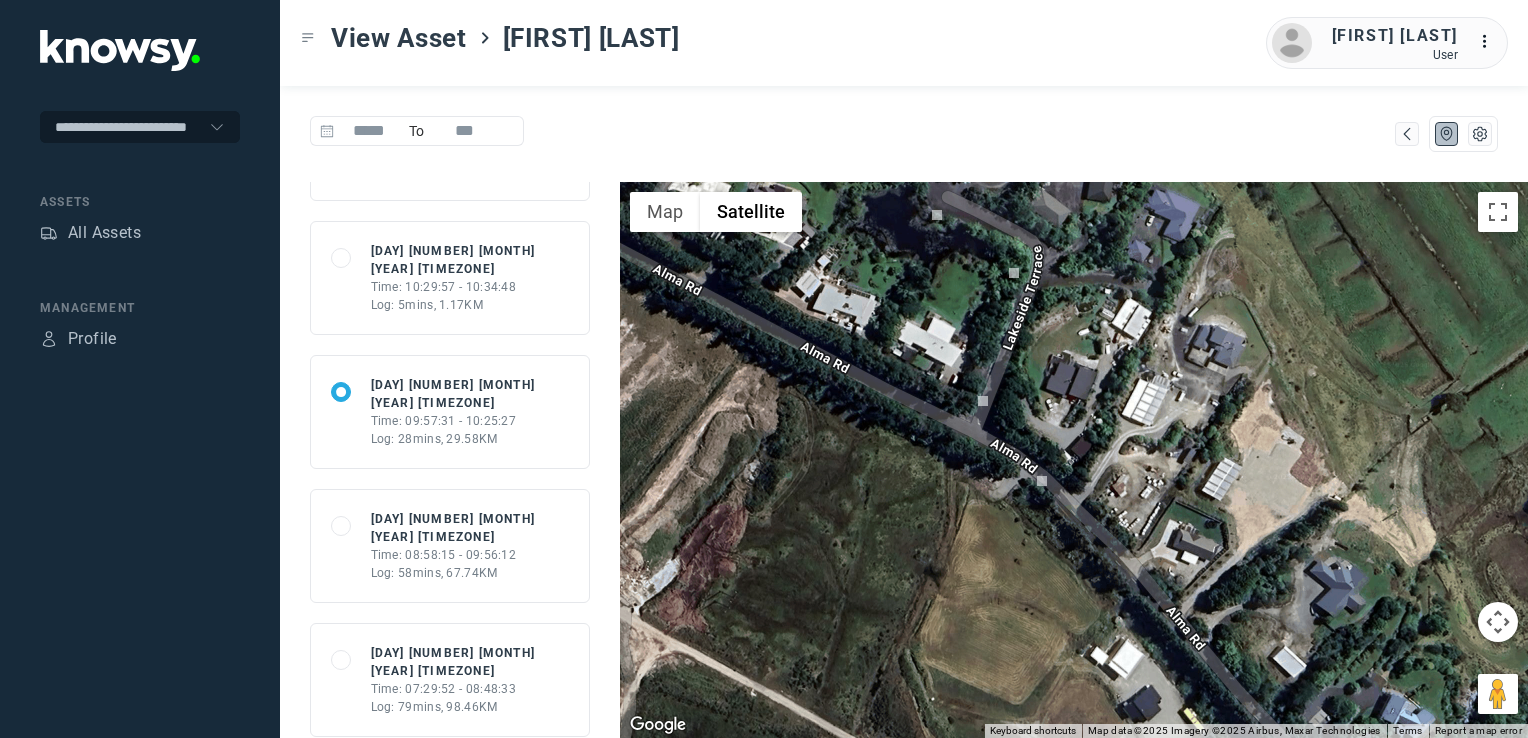 scroll, scrollTop: 300, scrollLeft: 0, axis: vertical 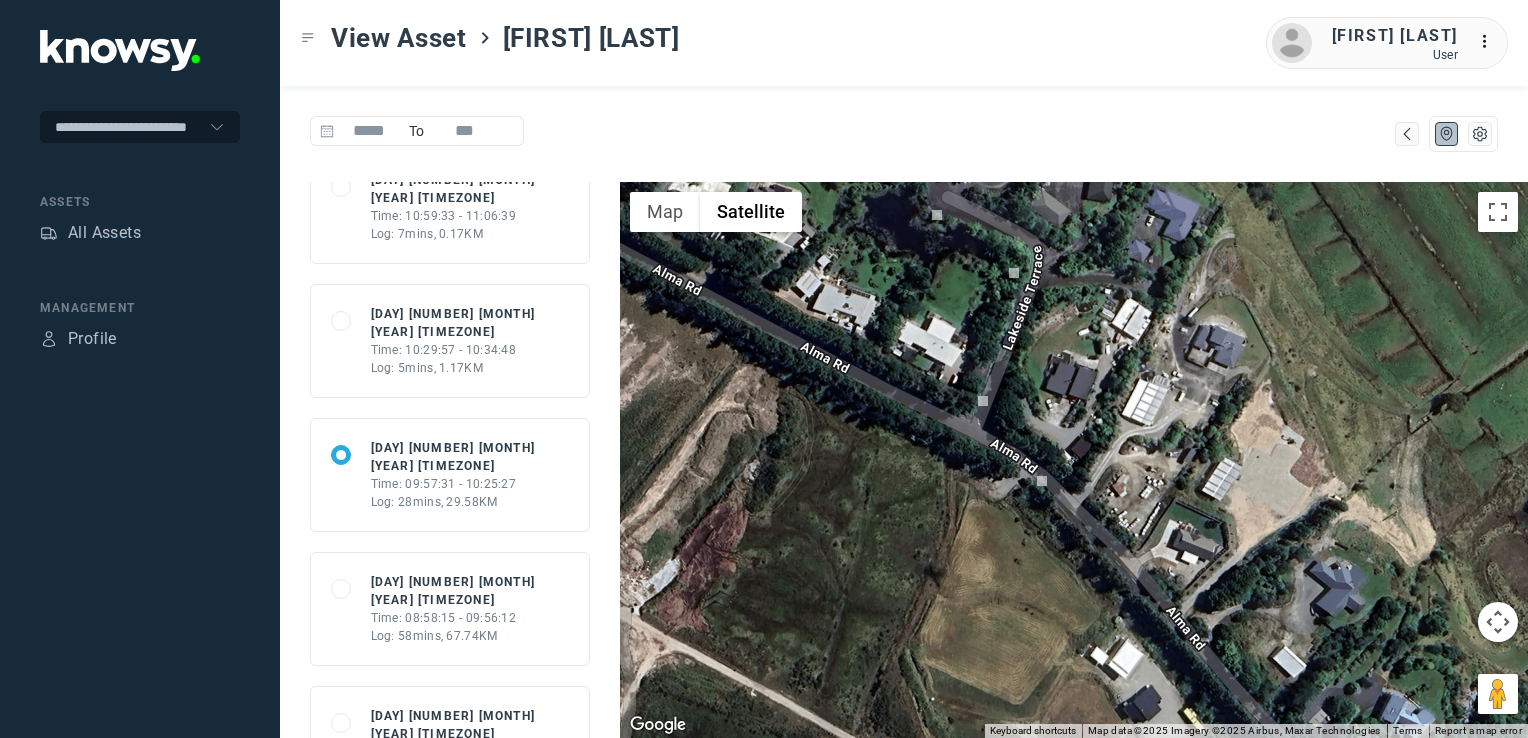 click on "Log: 5mins, 1.17KM" 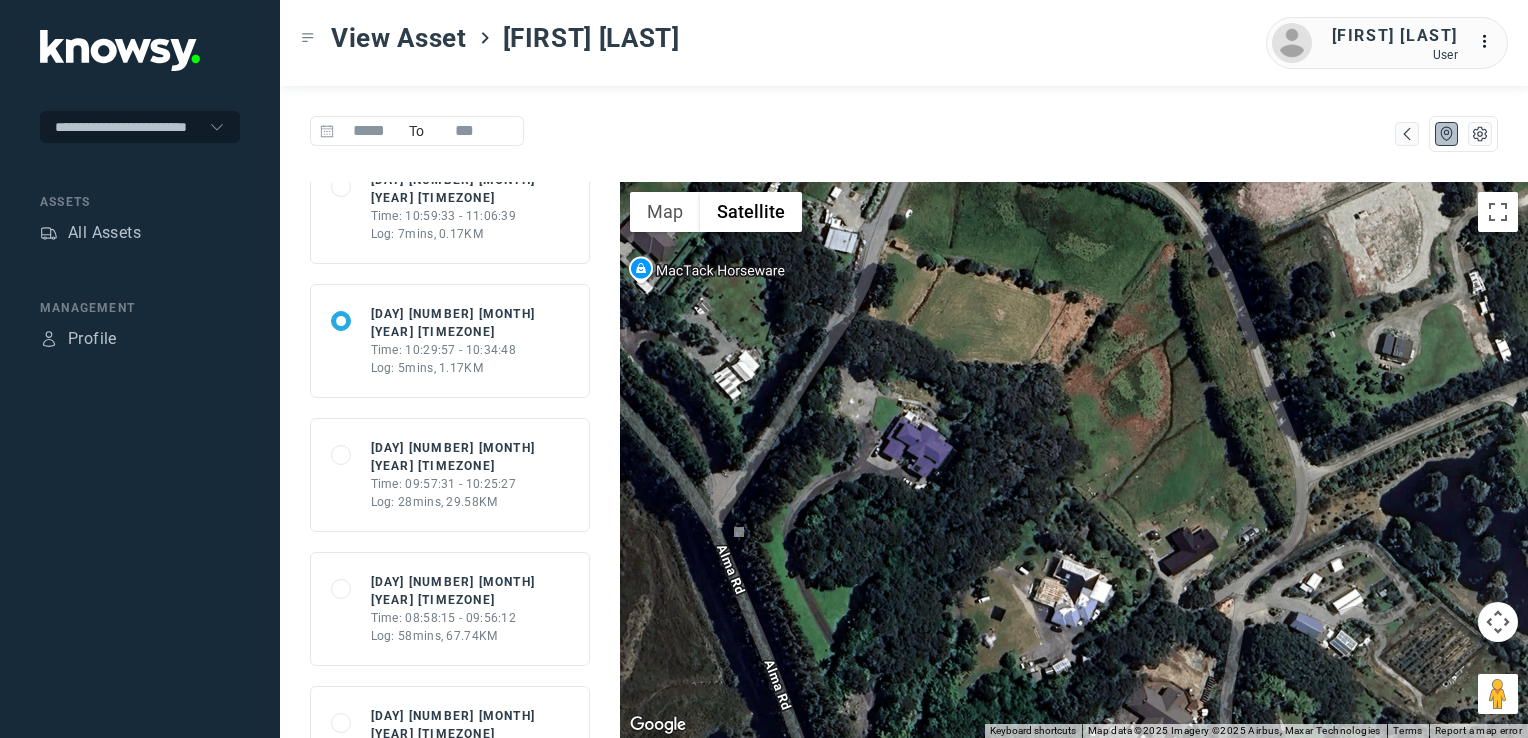 drag, startPoint x: 867, startPoint y: 539, endPoint x: 939, endPoint y: 540, distance: 72.00694 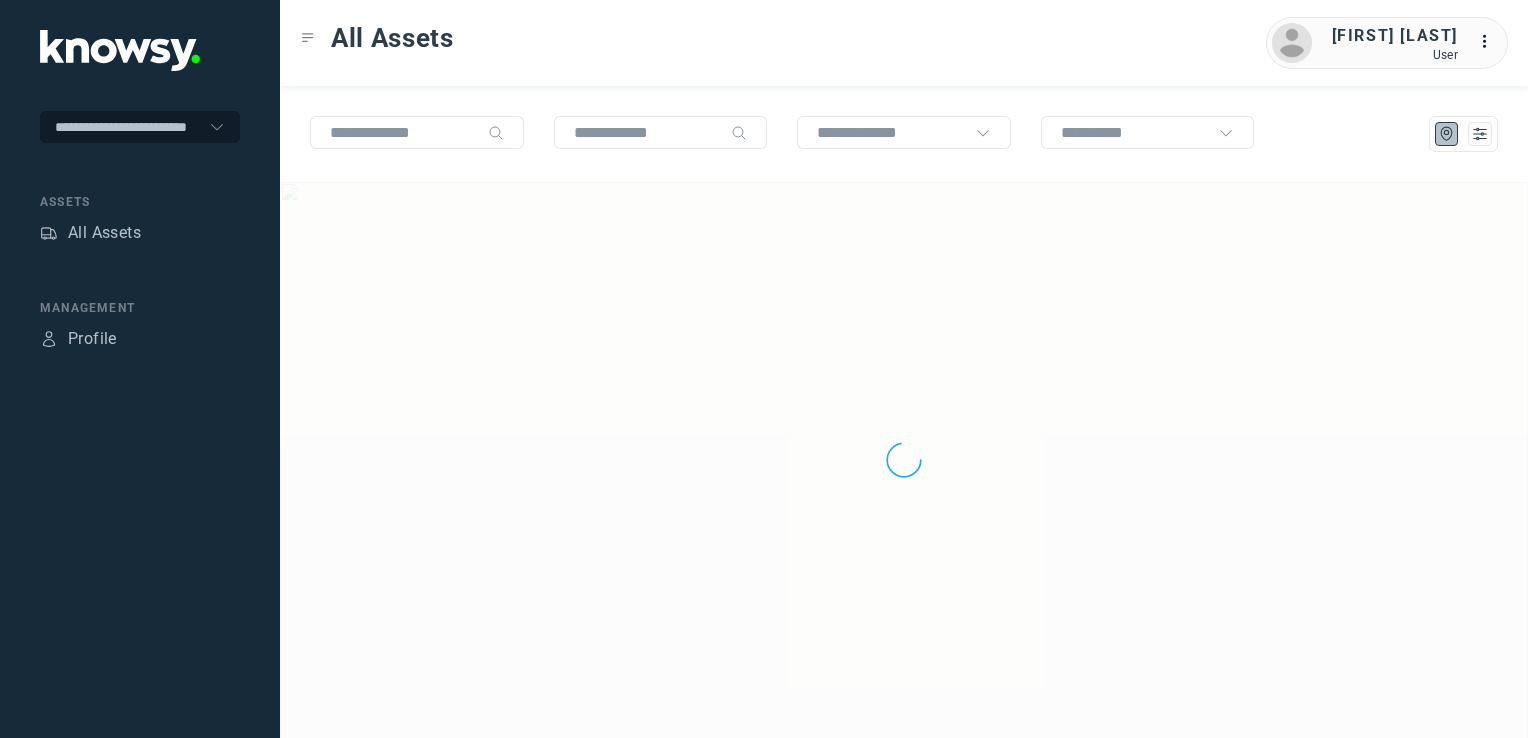 scroll, scrollTop: 0, scrollLeft: 0, axis: both 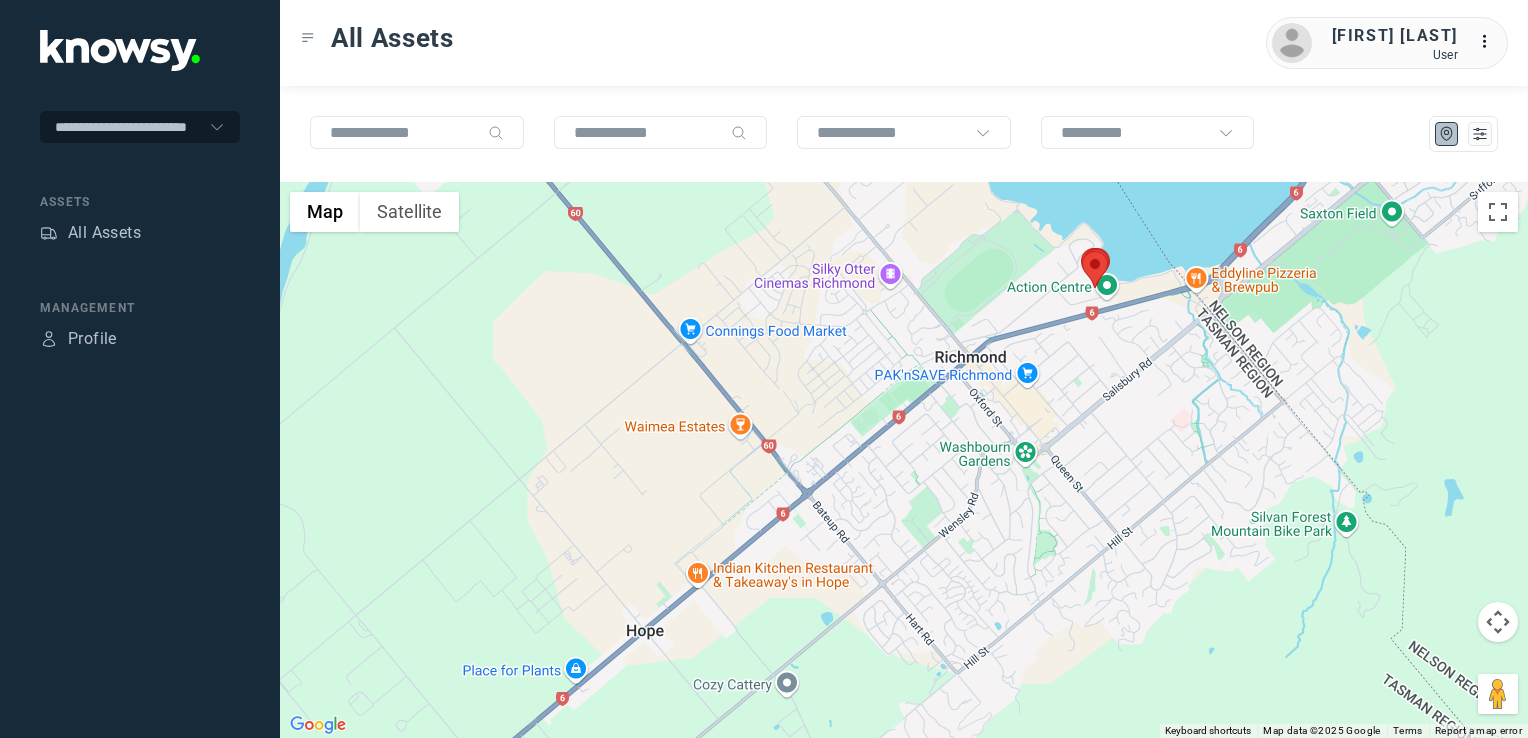 drag, startPoint x: 1083, startPoint y: 517, endPoint x: 1029, endPoint y: 581, distance: 83.737686 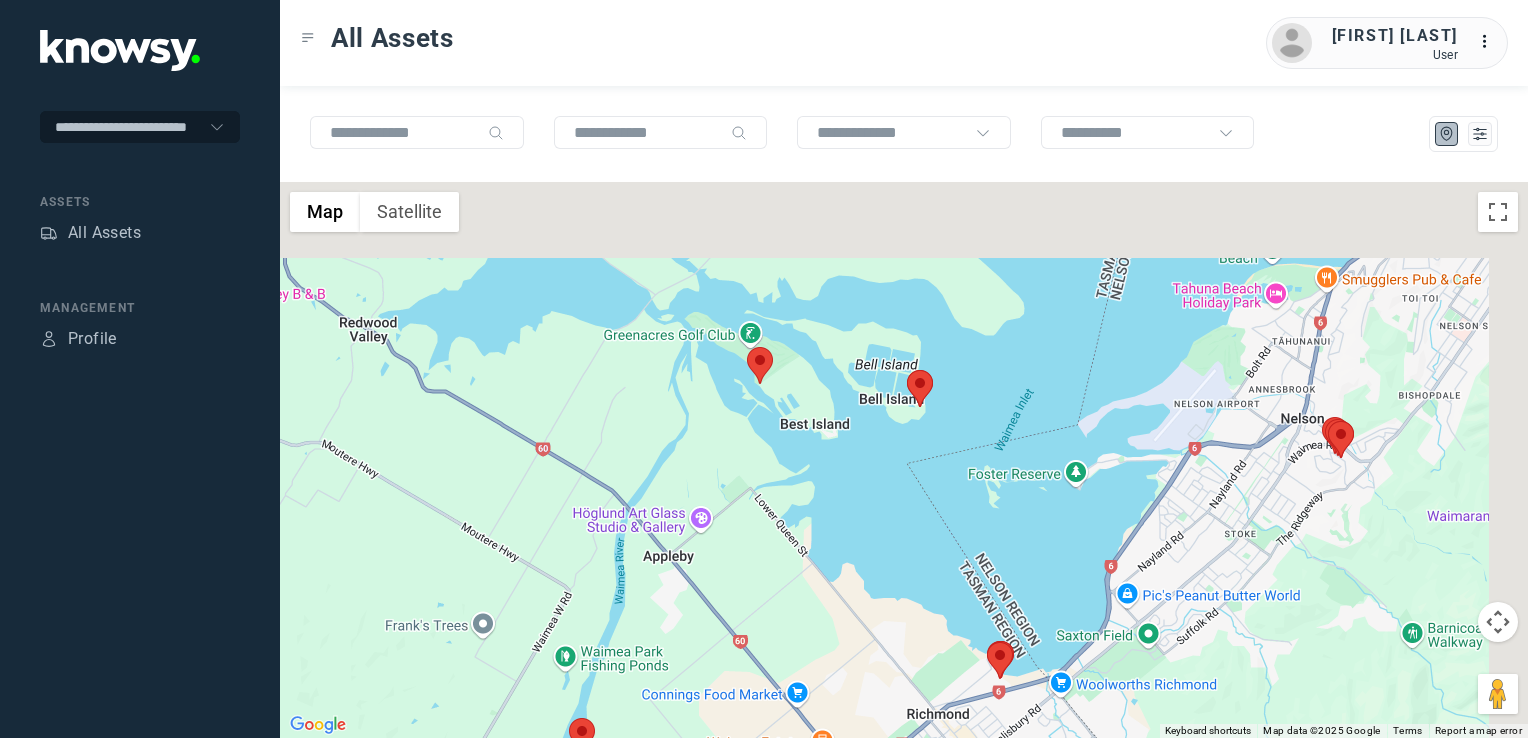 drag, startPoint x: 1249, startPoint y: 458, endPoint x: 1144, endPoint y: 649, distance: 217.95871 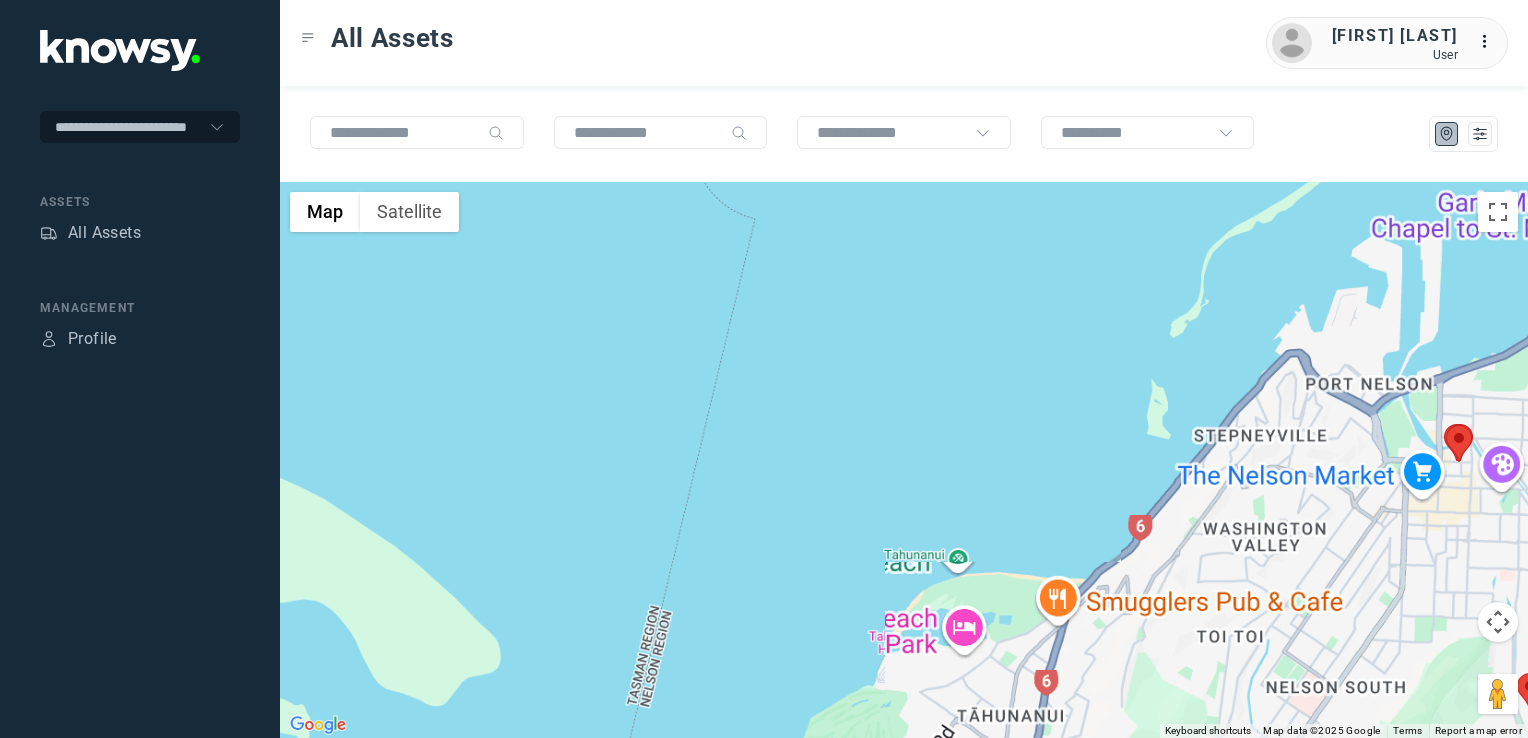 drag, startPoint x: 1183, startPoint y: 571, endPoint x: 1178, endPoint y: 481, distance: 90.13878 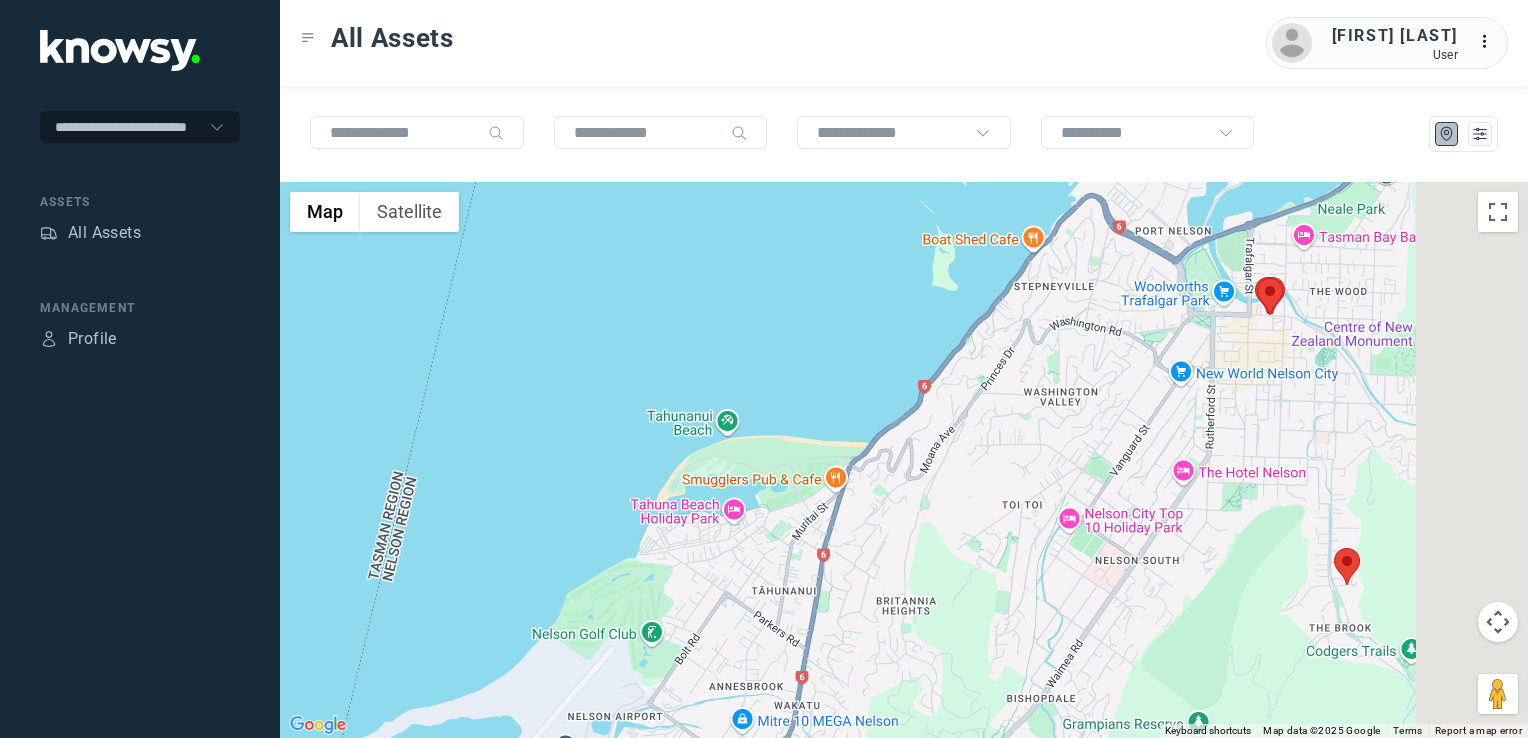 drag, startPoint x: 1115, startPoint y: 548, endPoint x: 945, endPoint y: 570, distance: 171.41762 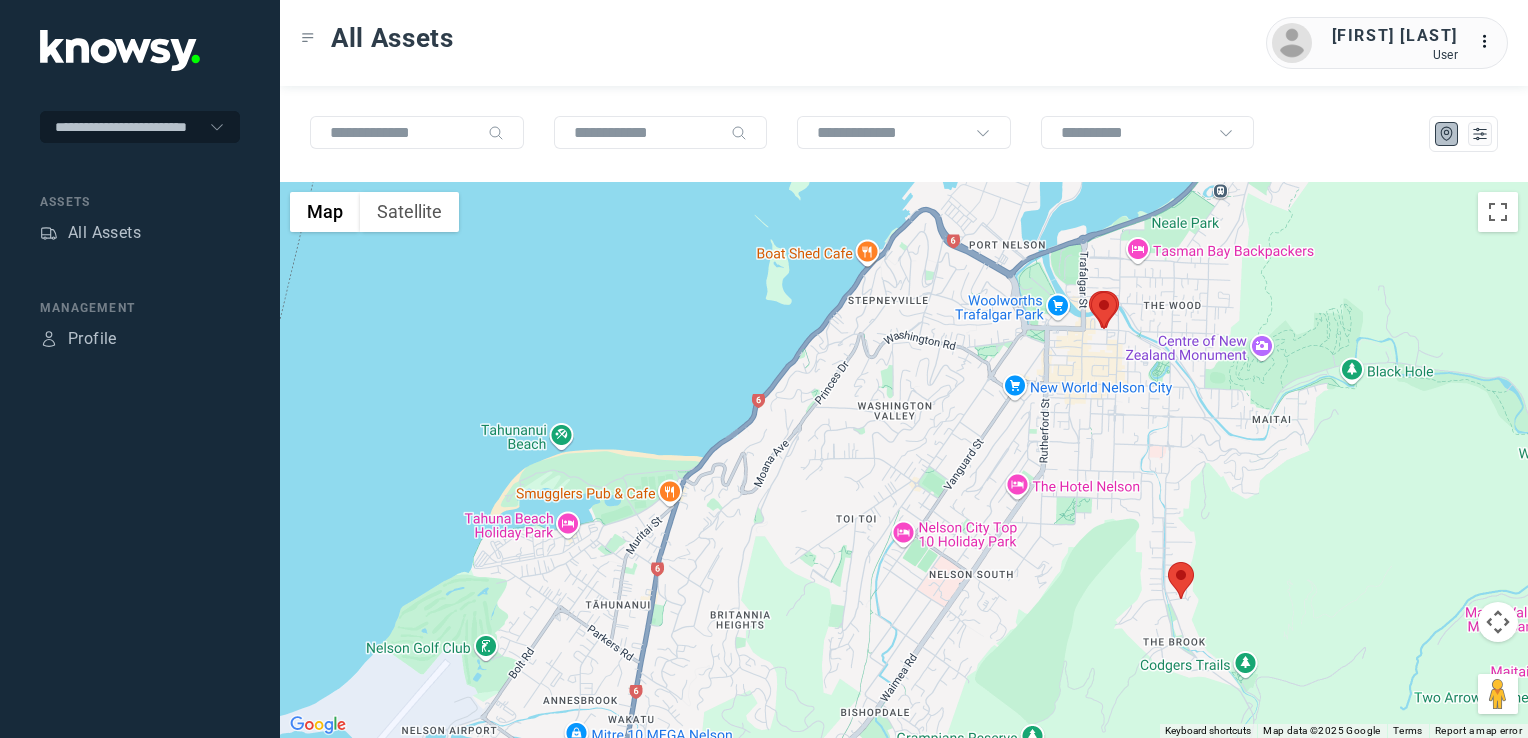 drag, startPoint x: 725, startPoint y: 587, endPoint x: 867, endPoint y: 454, distance: 194.55847 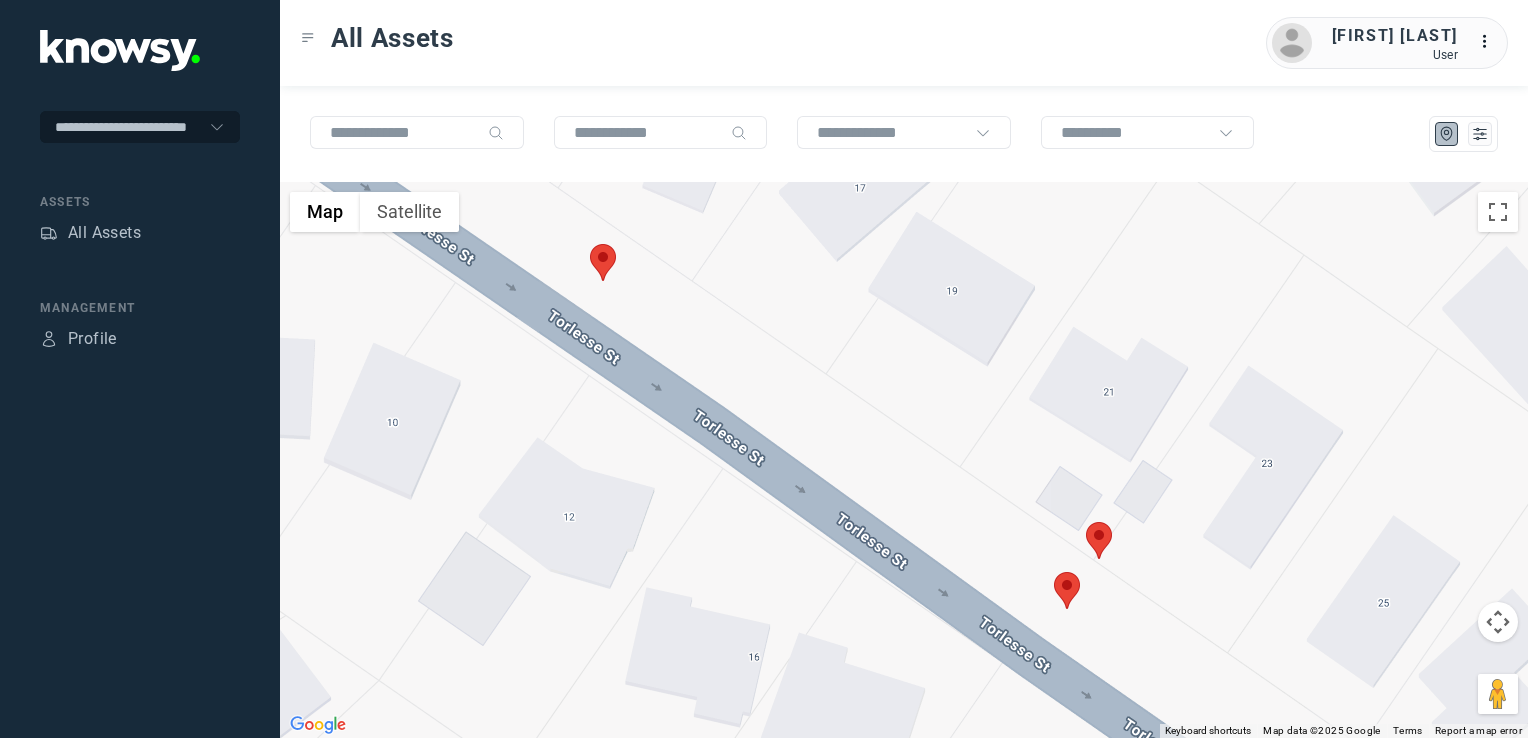 click 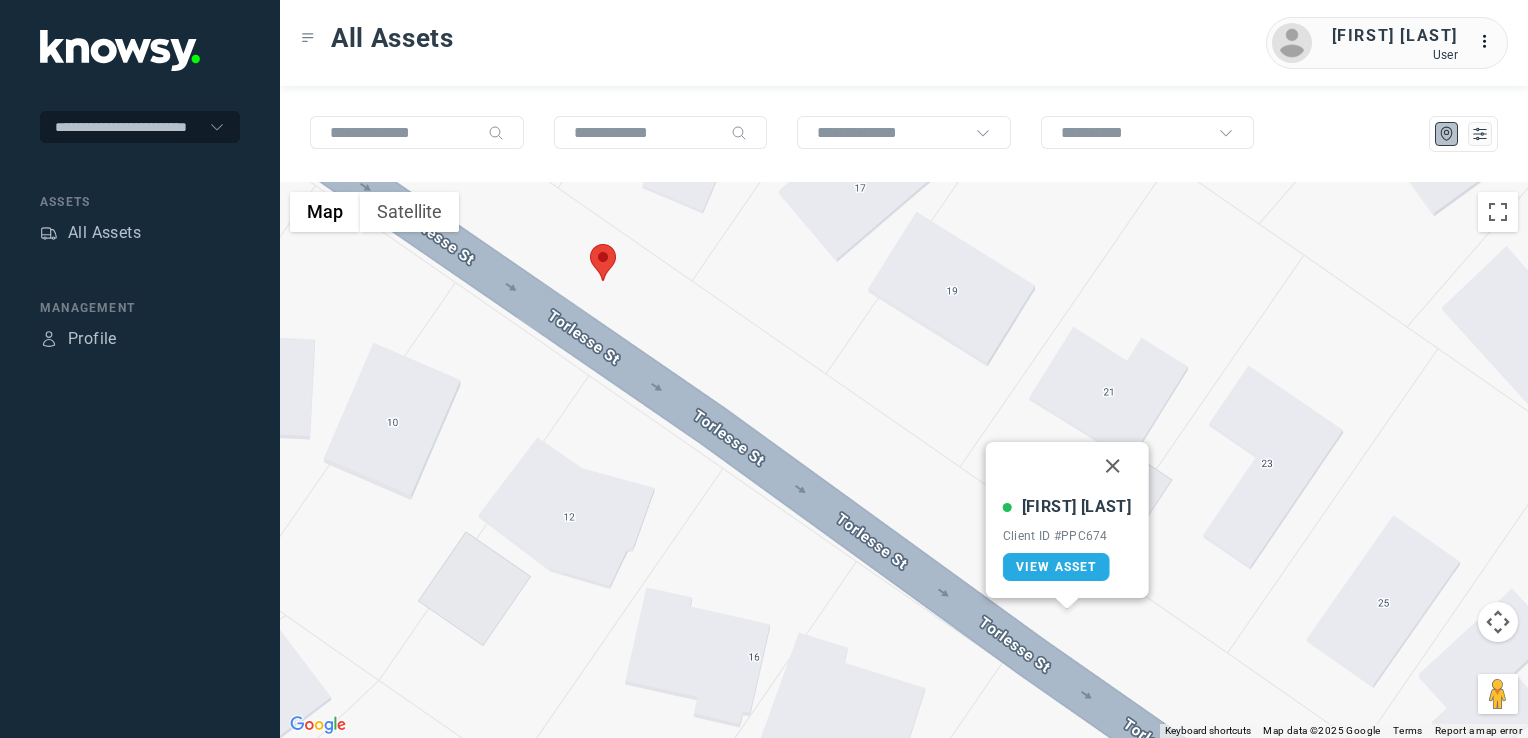 click 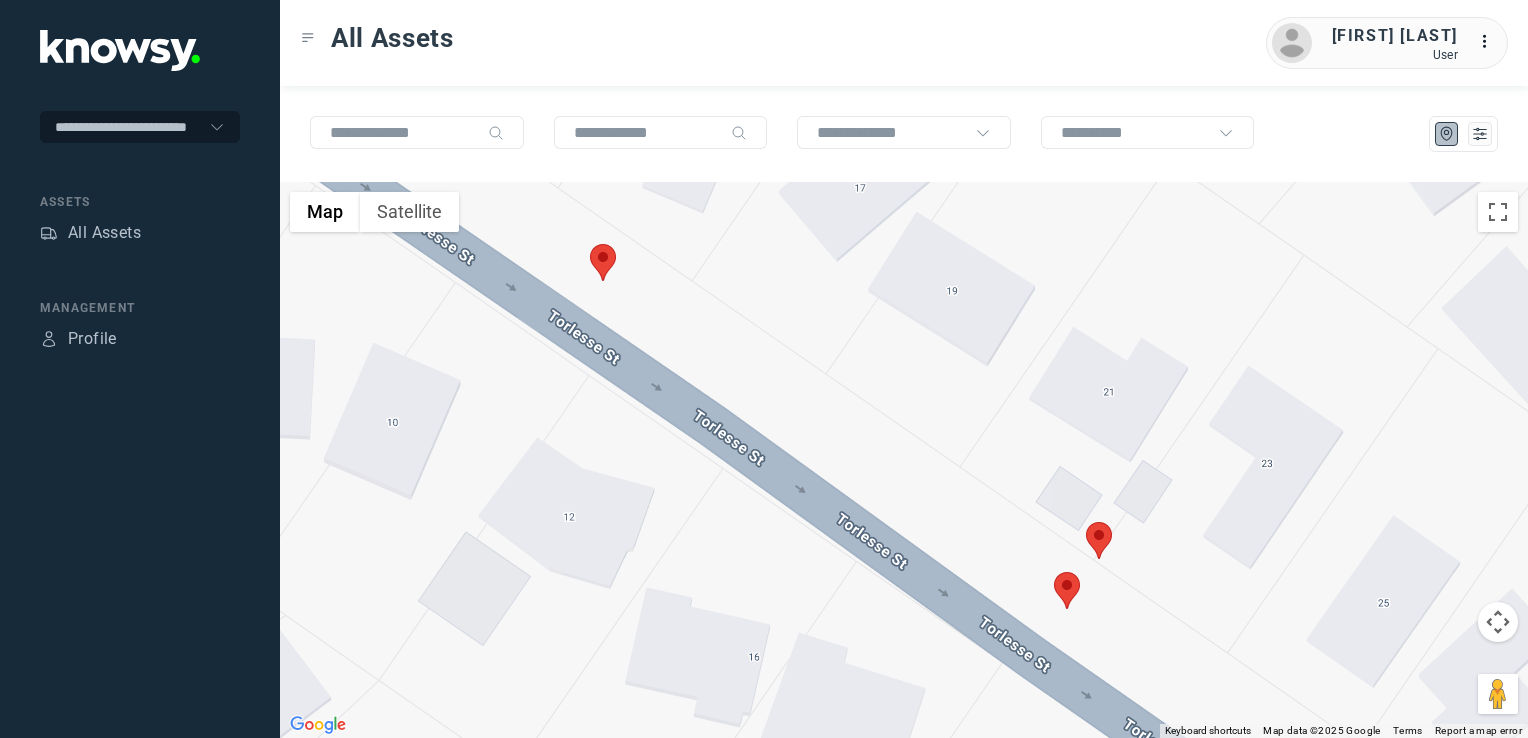 click 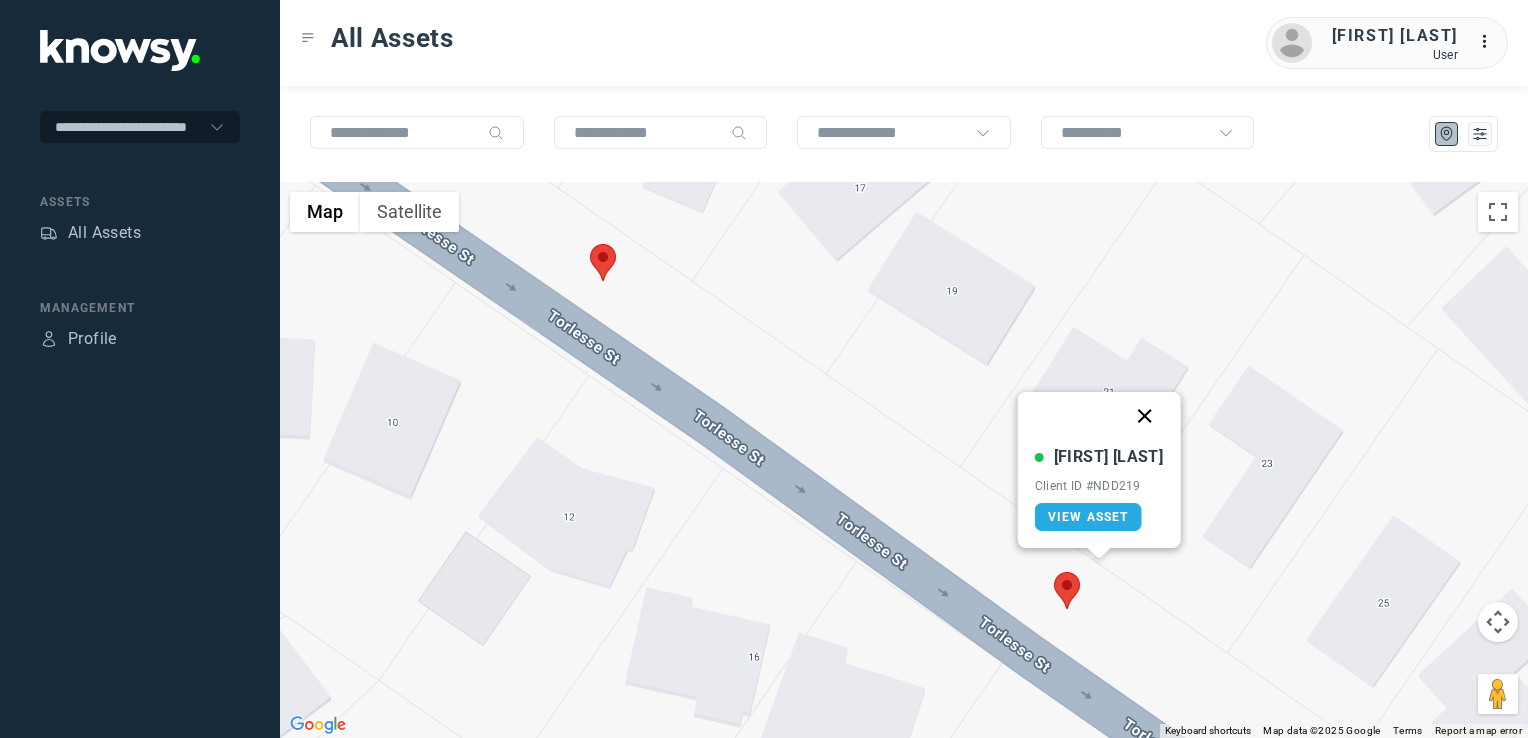 click 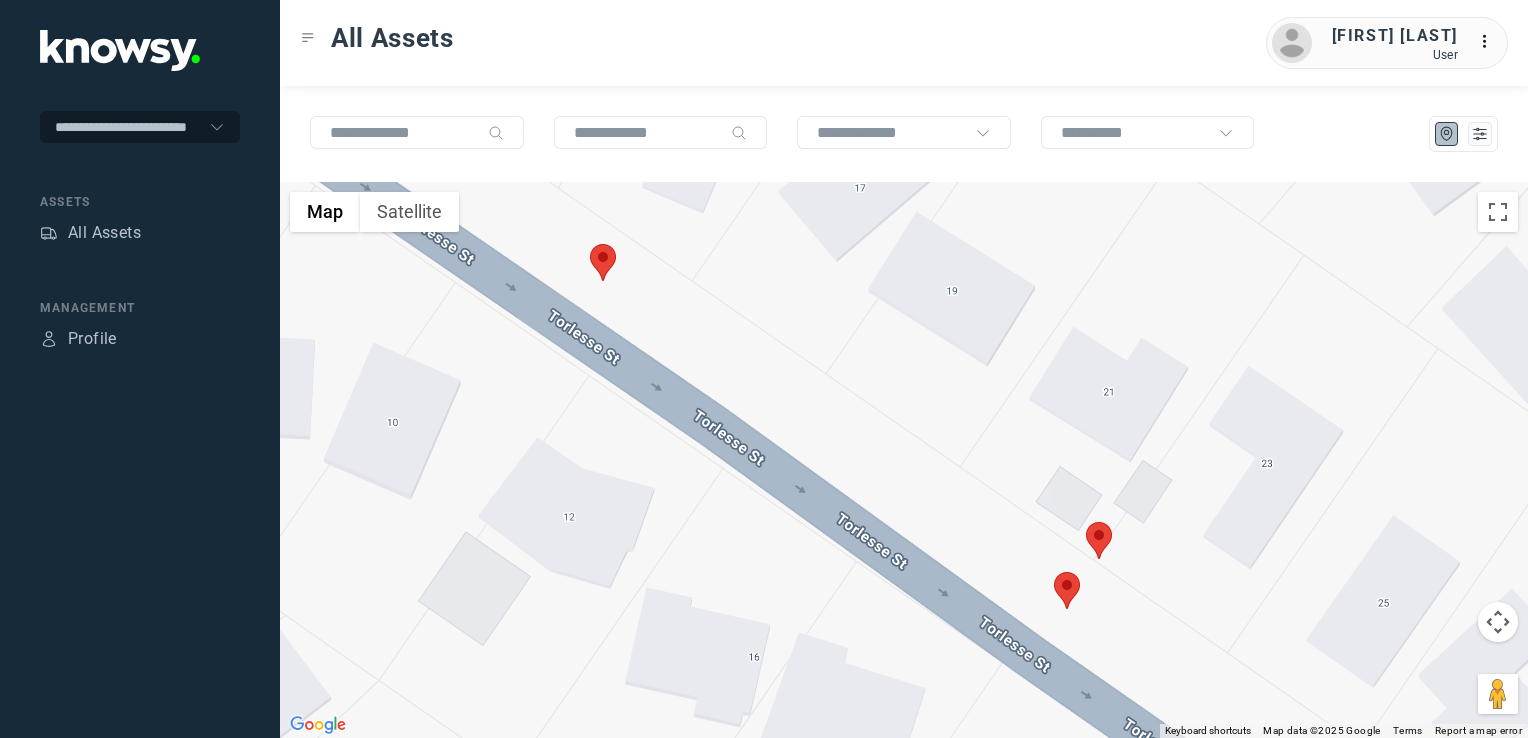 click 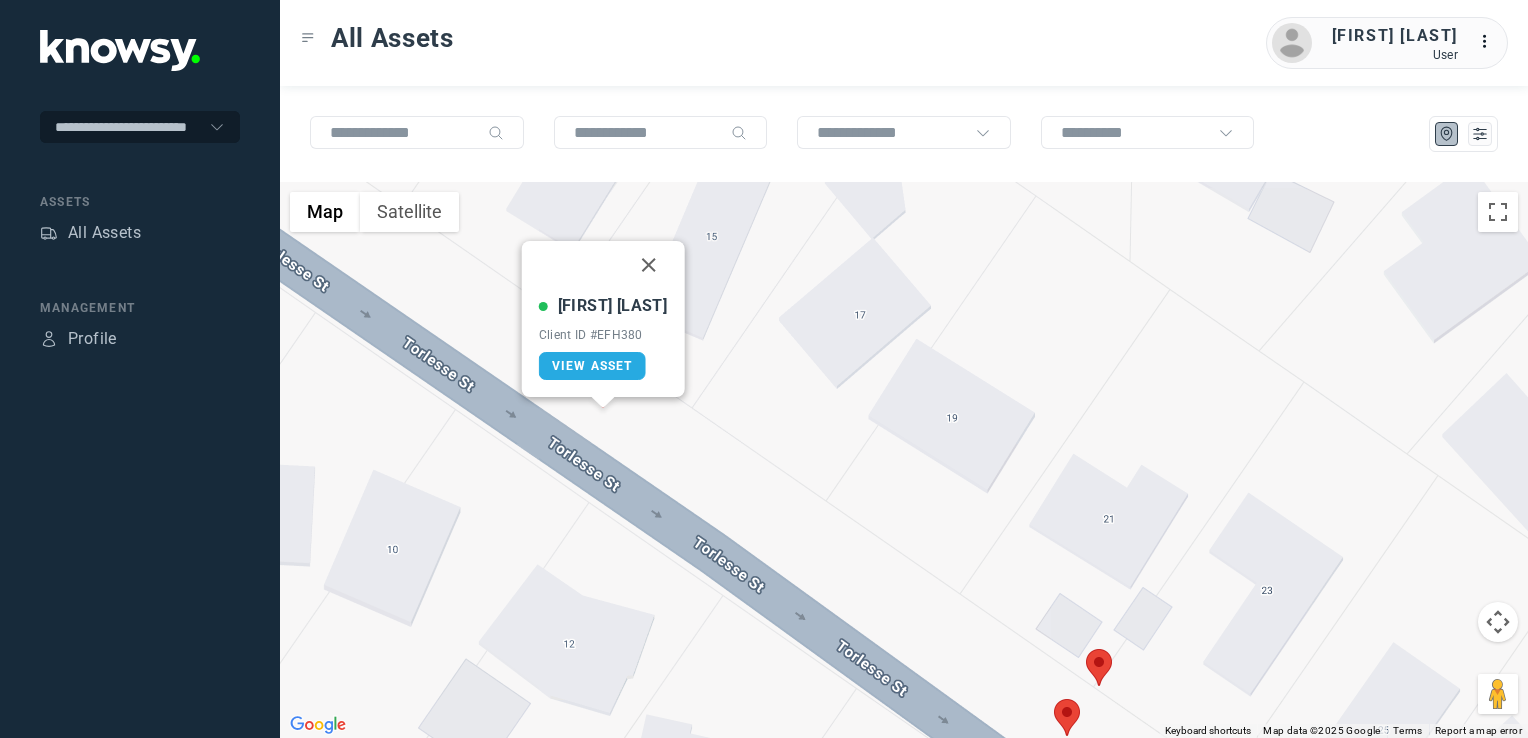 click 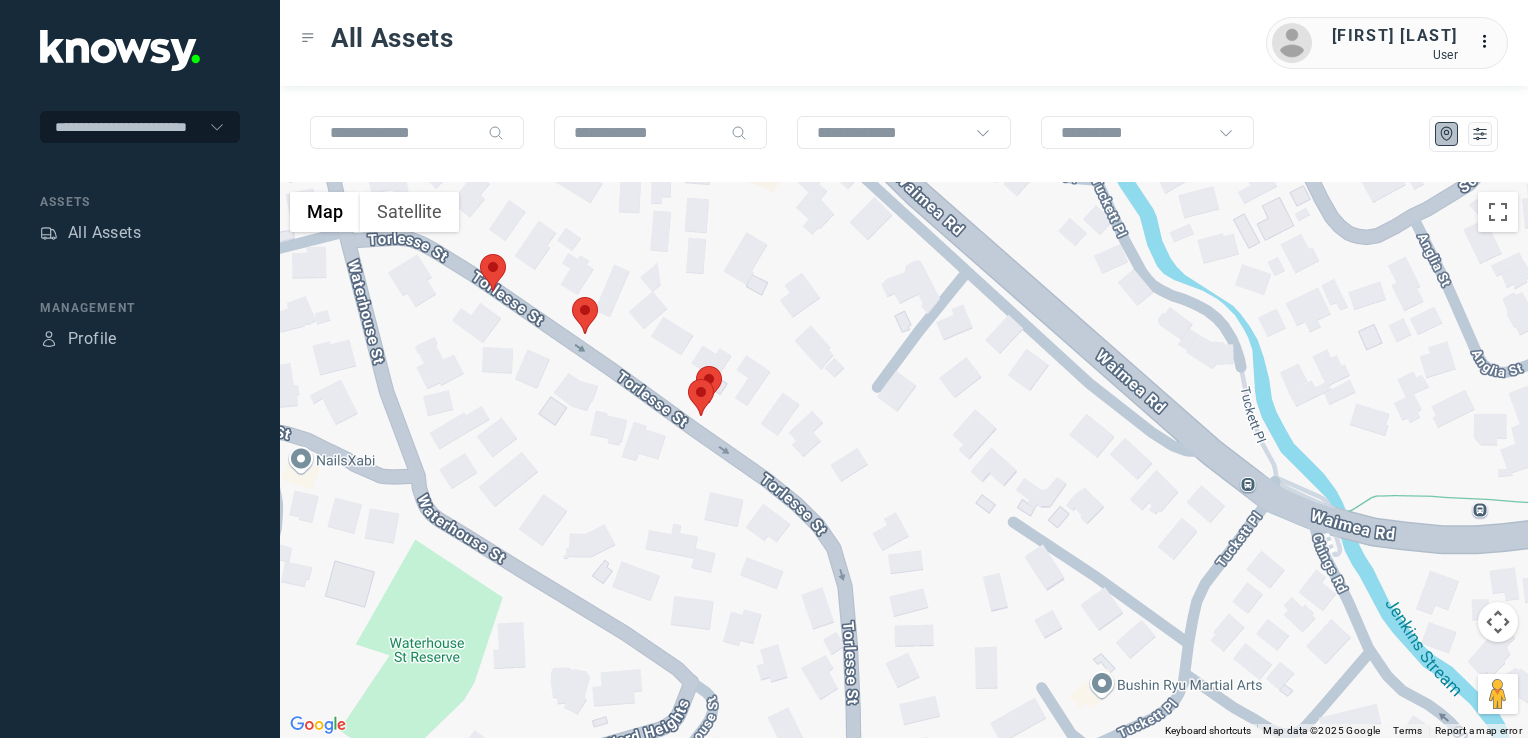 click 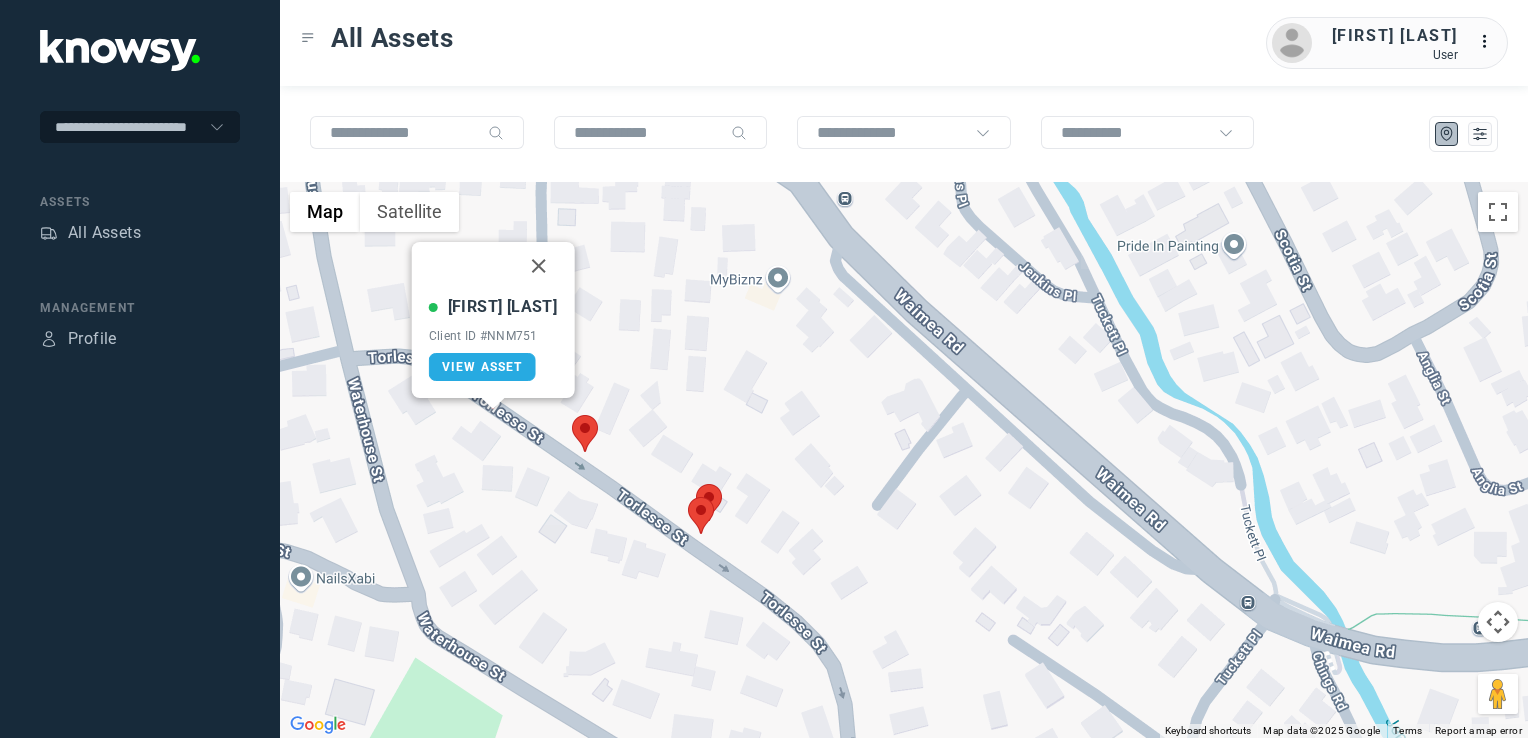 click 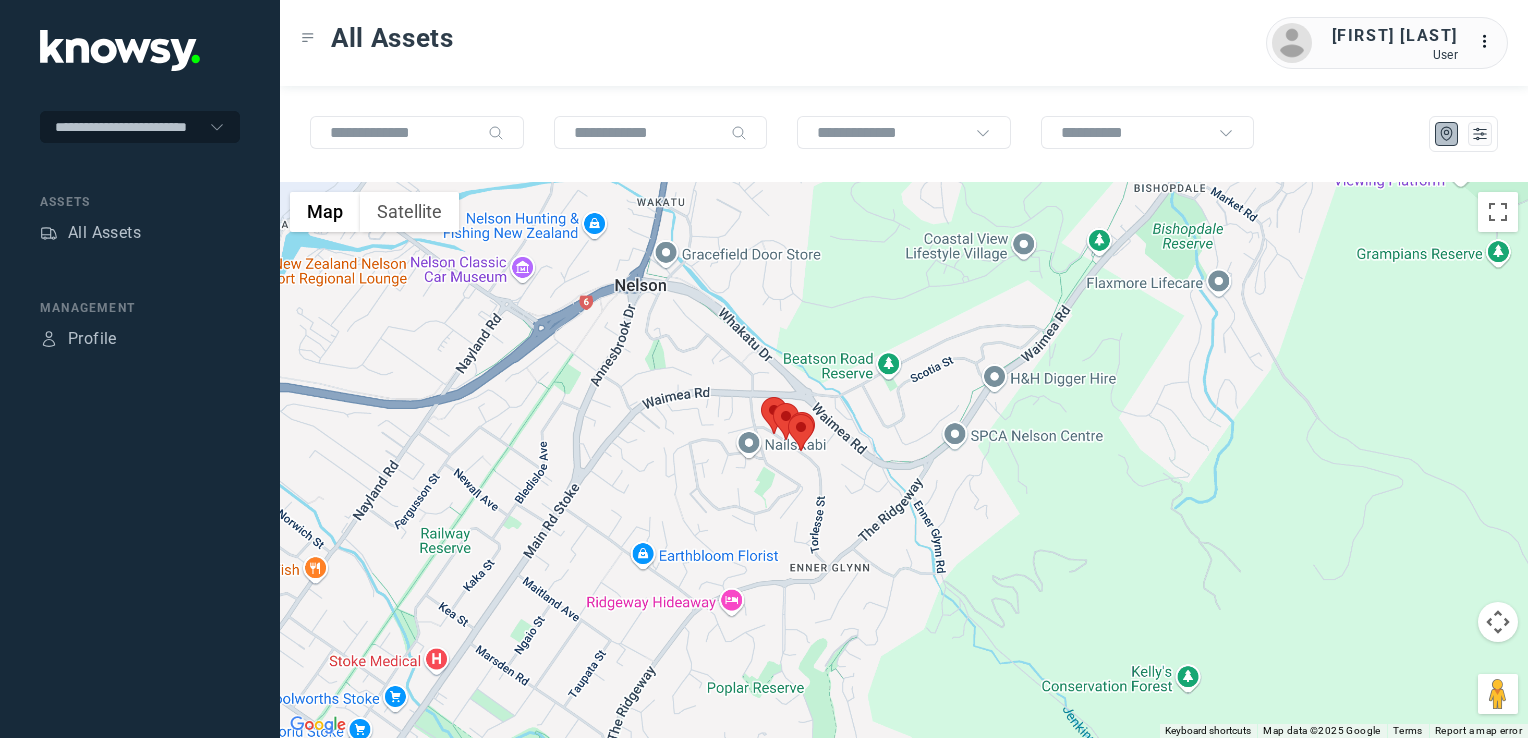 drag, startPoint x: 677, startPoint y: 543, endPoint x: 837, endPoint y: 495, distance: 167.0449 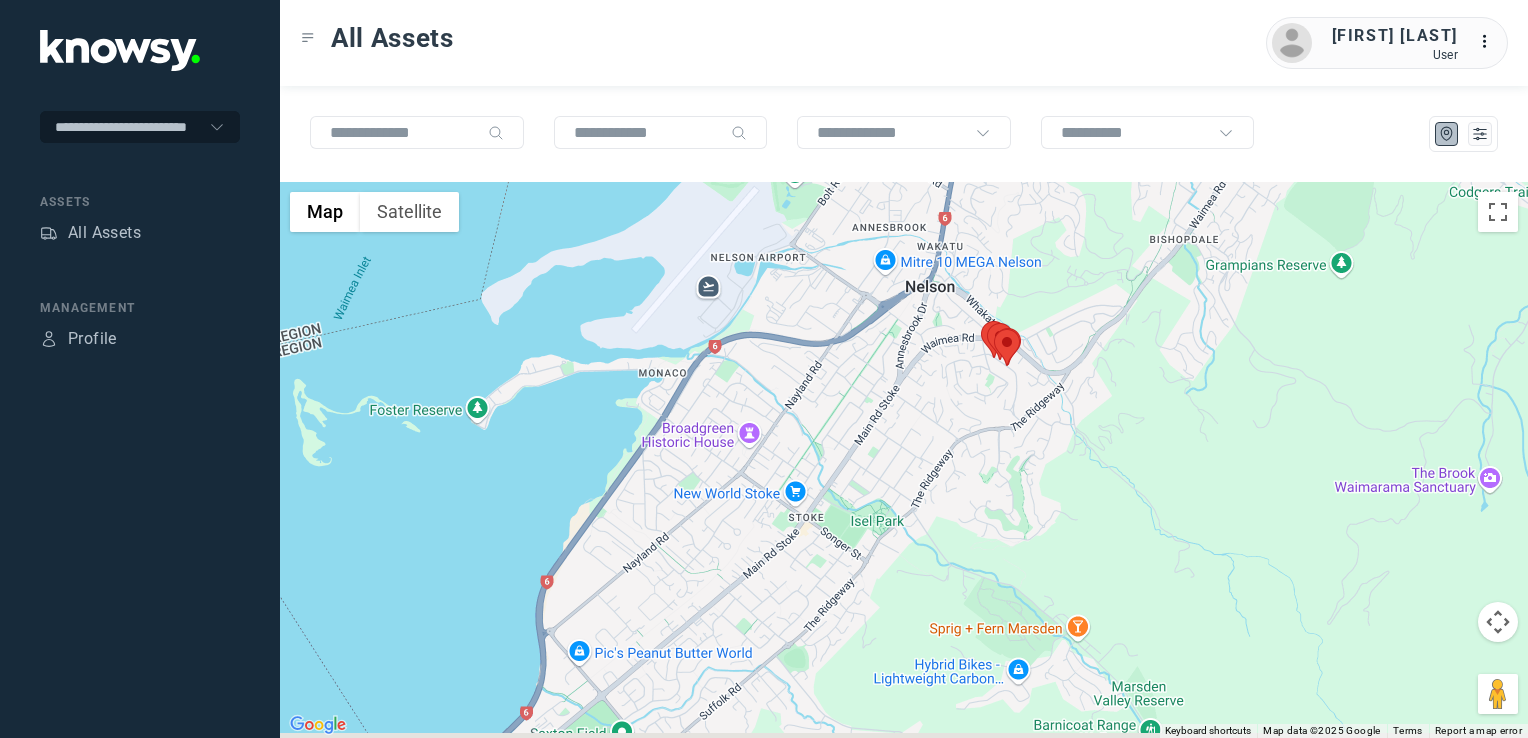 drag, startPoint x: 776, startPoint y: 535, endPoint x: 893, endPoint y: 414, distance: 168.31519 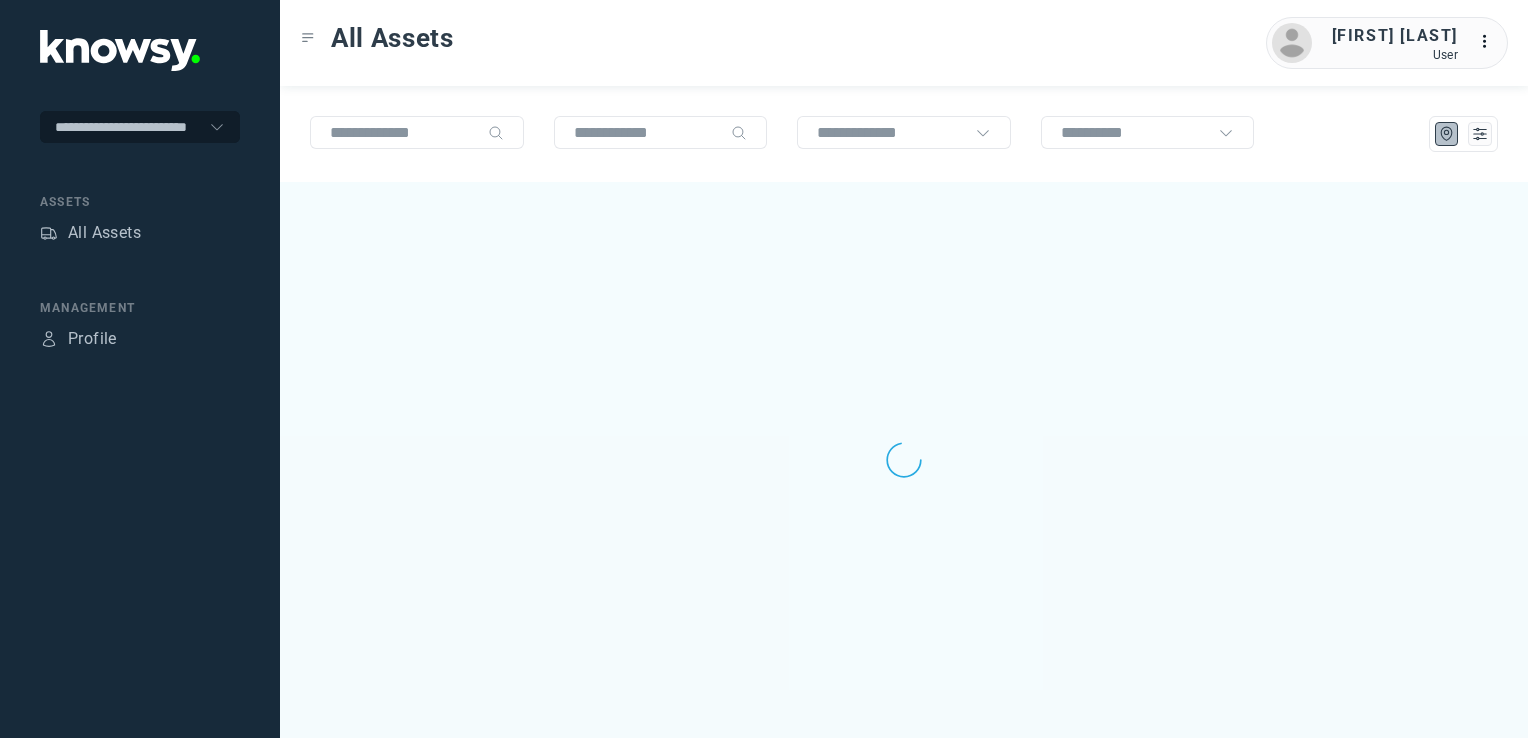 scroll, scrollTop: 0, scrollLeft: 0, axis: both 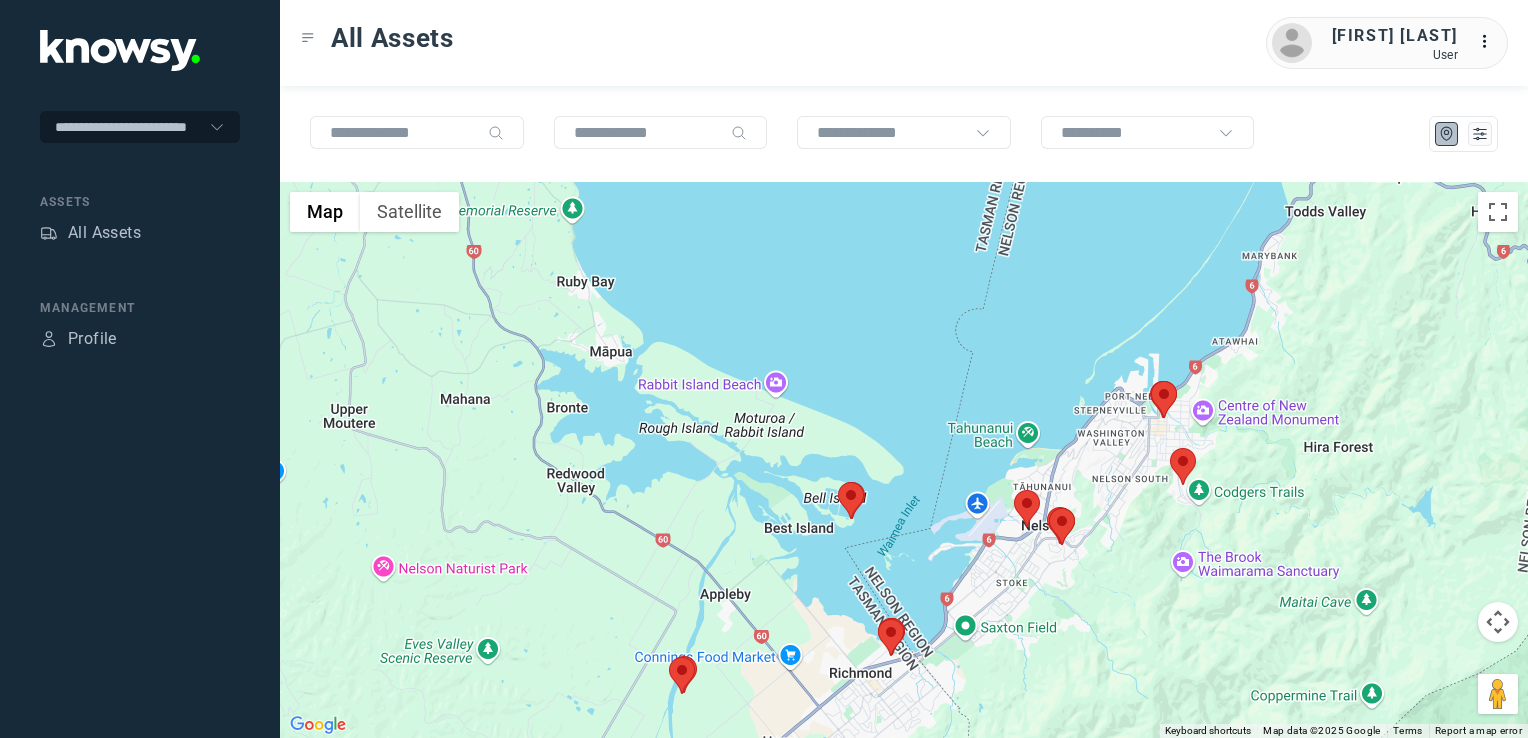 drag, startPoint x: 1020, startPoint y: 626, endPoint x: 1044, endPoint y: 611, distance: 28.301943 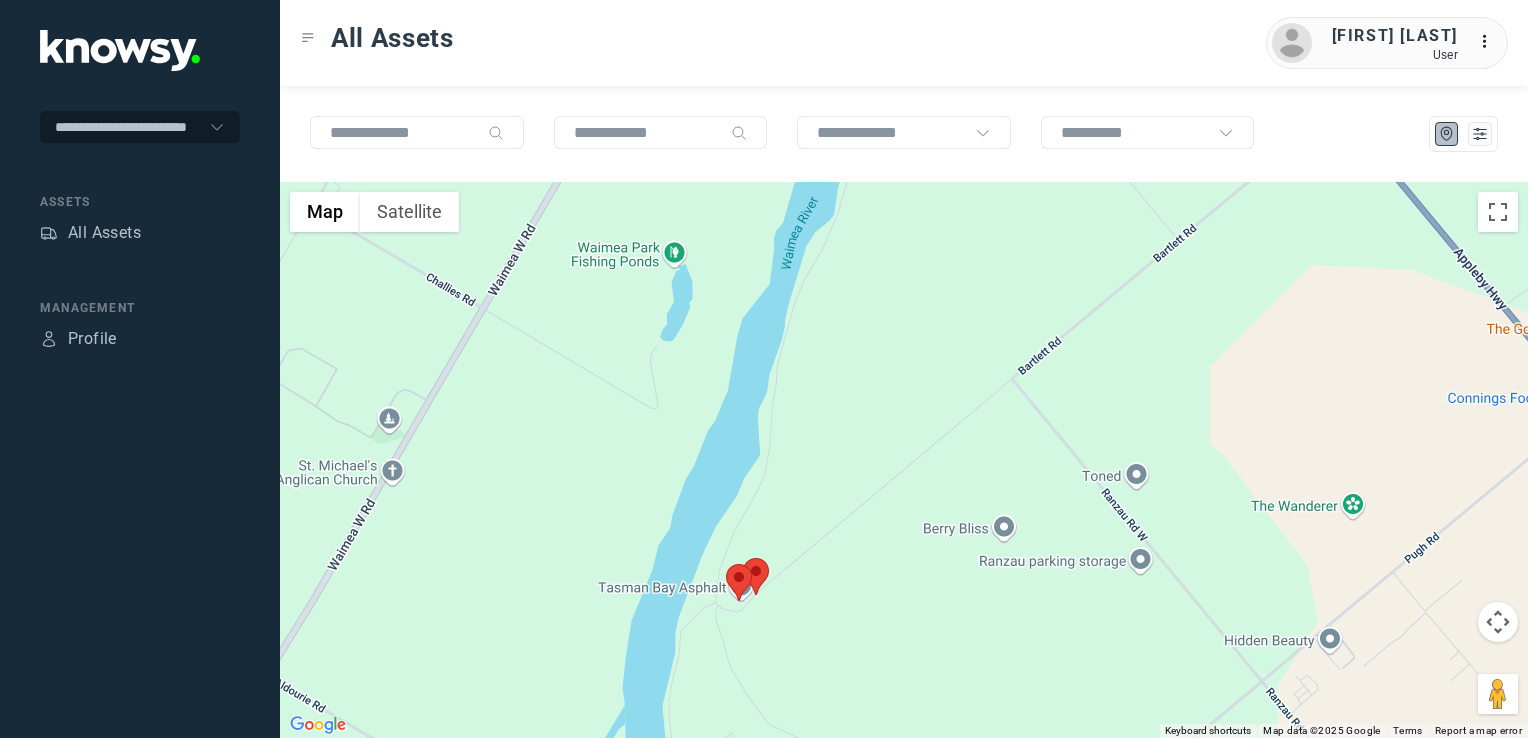 click 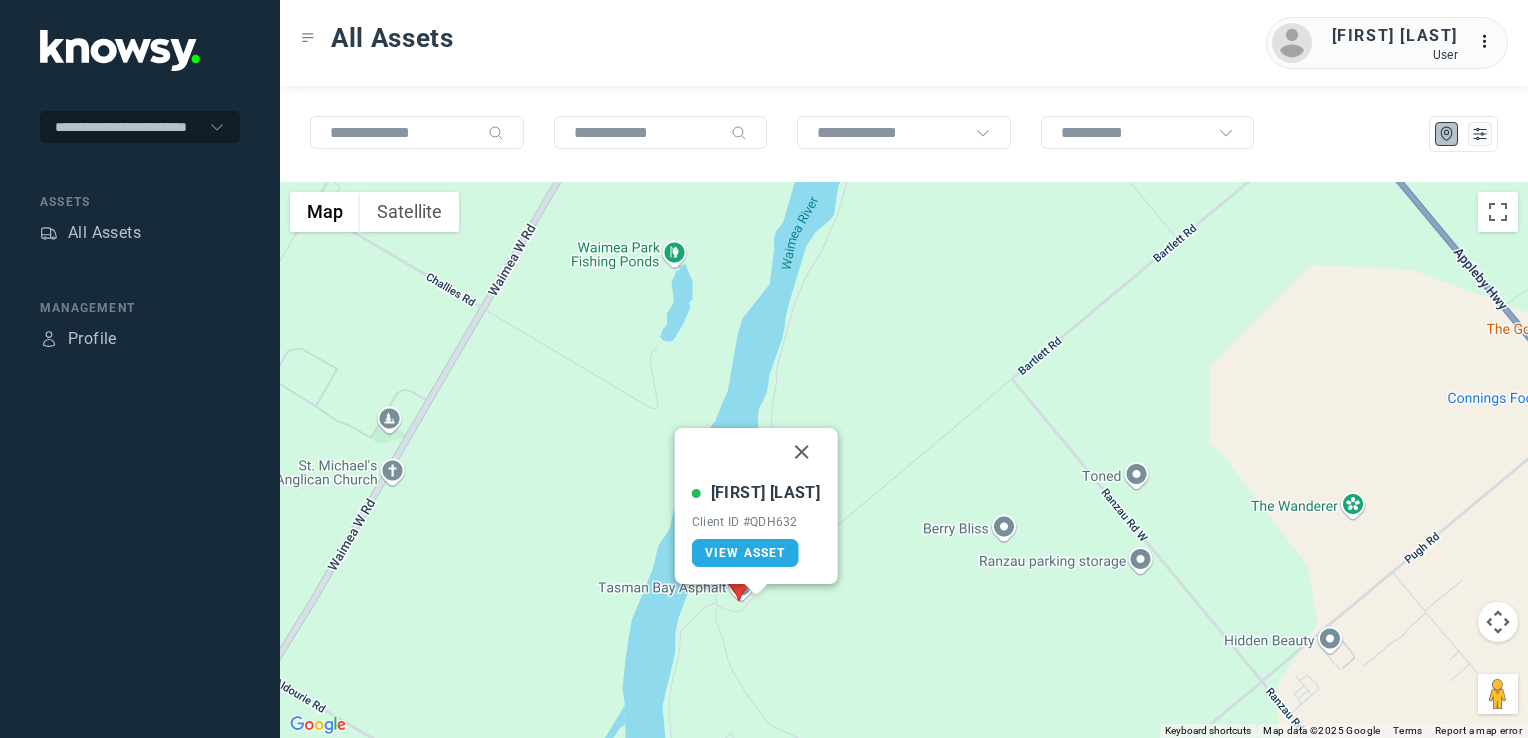 drag, startPoint x: 780, startPoint y: 451, endPoint x: 826, endPoint y: 499, distance: 66.48308 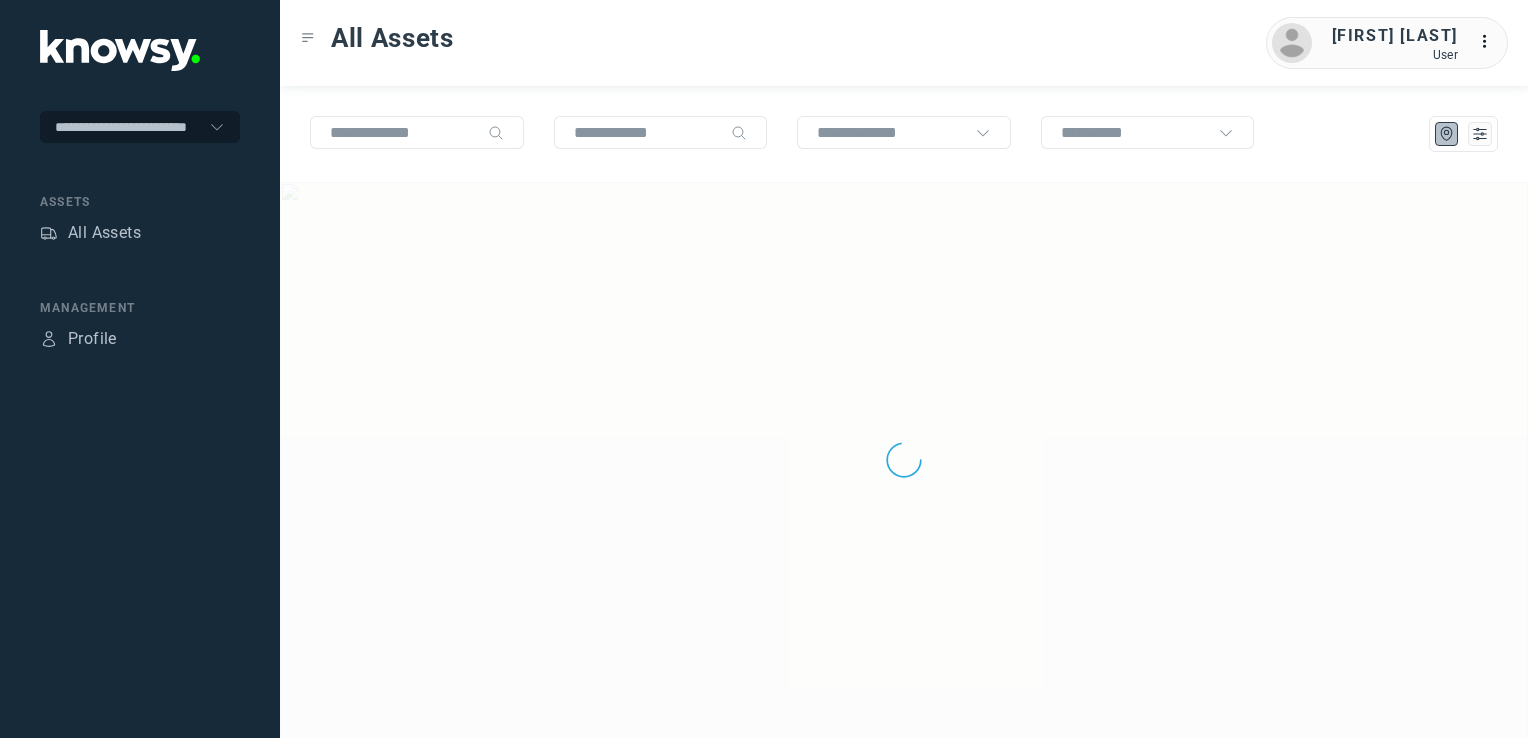 scroll, scrollTop: 0, scrollLeft: 0, axis: both 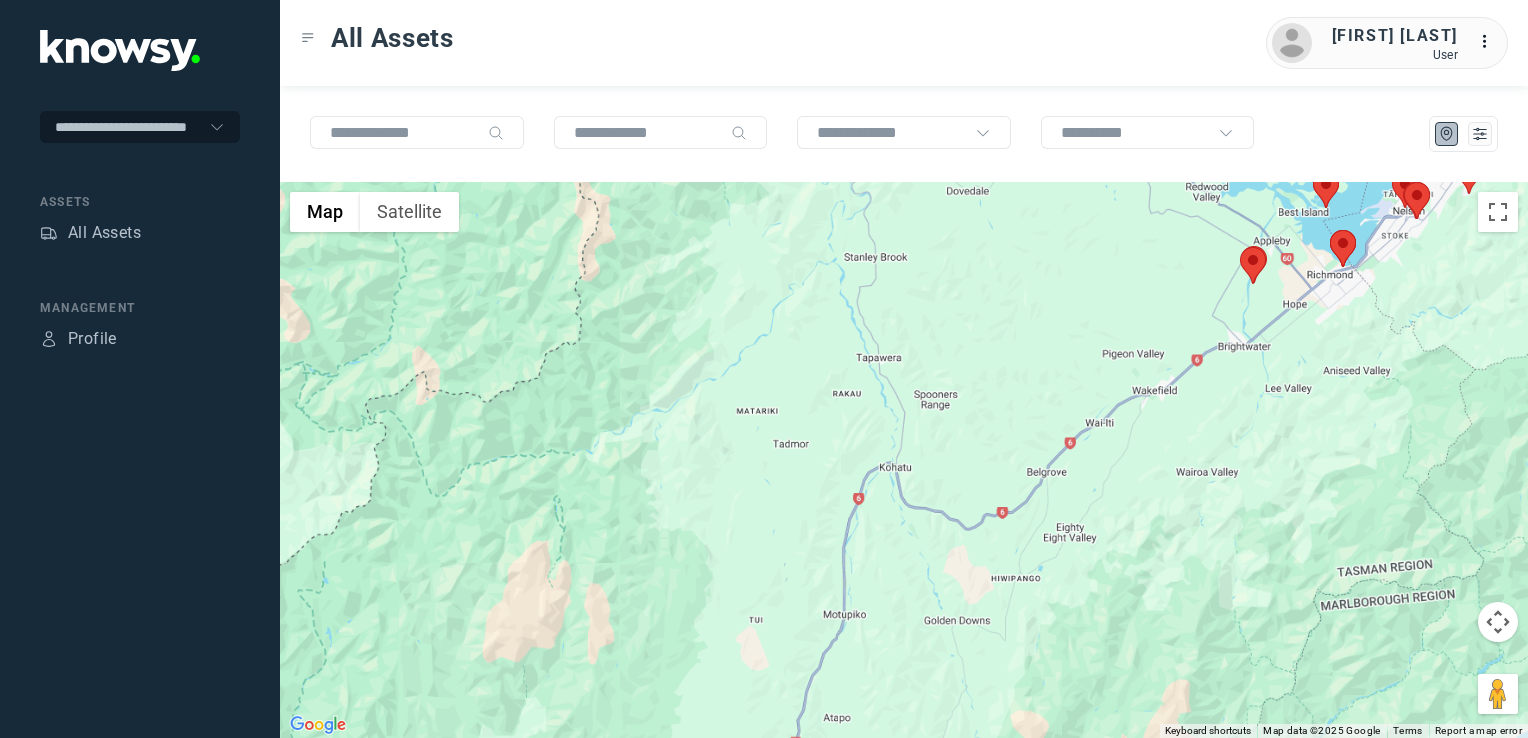 drag, startPoint x: 1360, startPoint y: 359, endPoint x: 1316, endPoint y: 461, distance: 111.085556 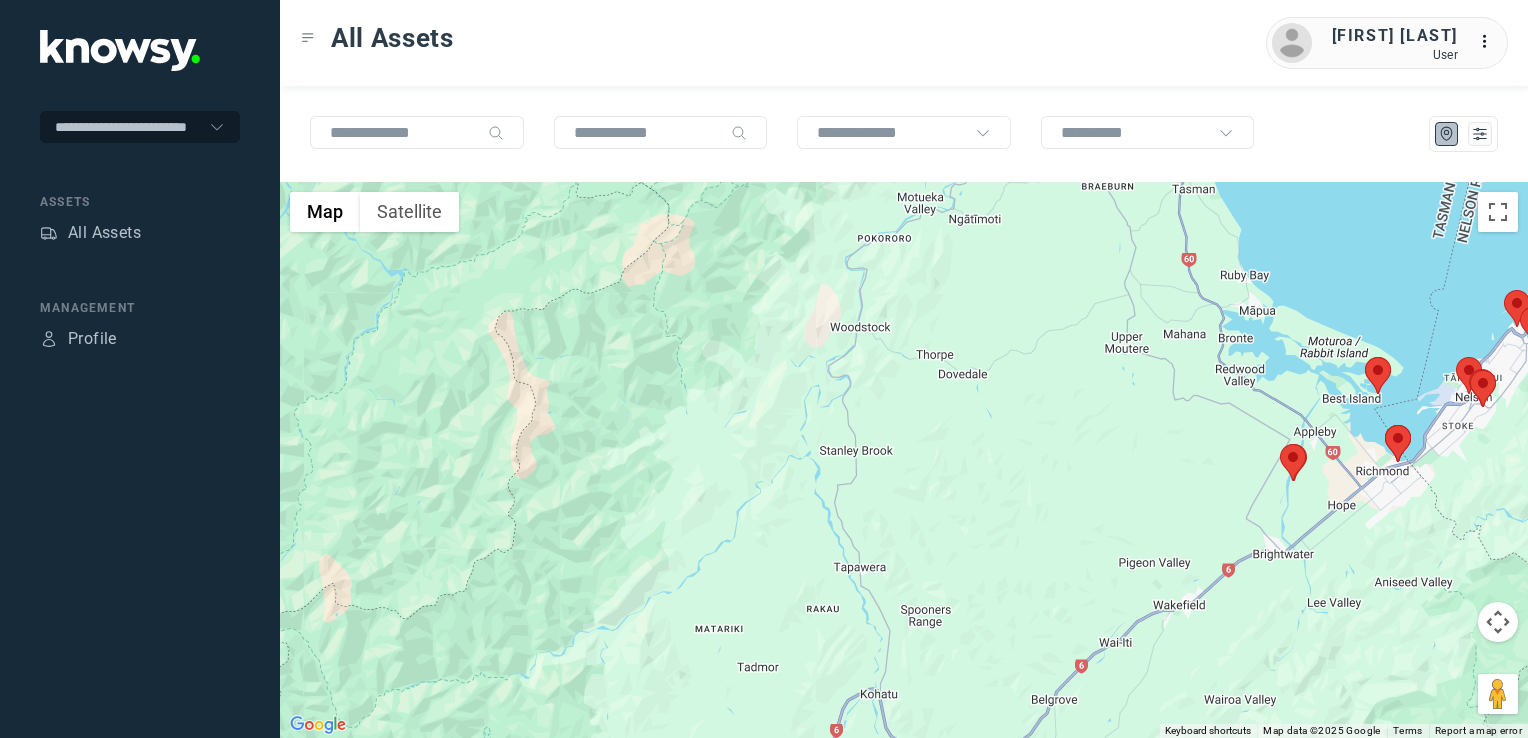 drag, startPoint x: 1356, startPoint y: 438, endPoint x: 1282, endPoint y: 471, distance: 81.02469 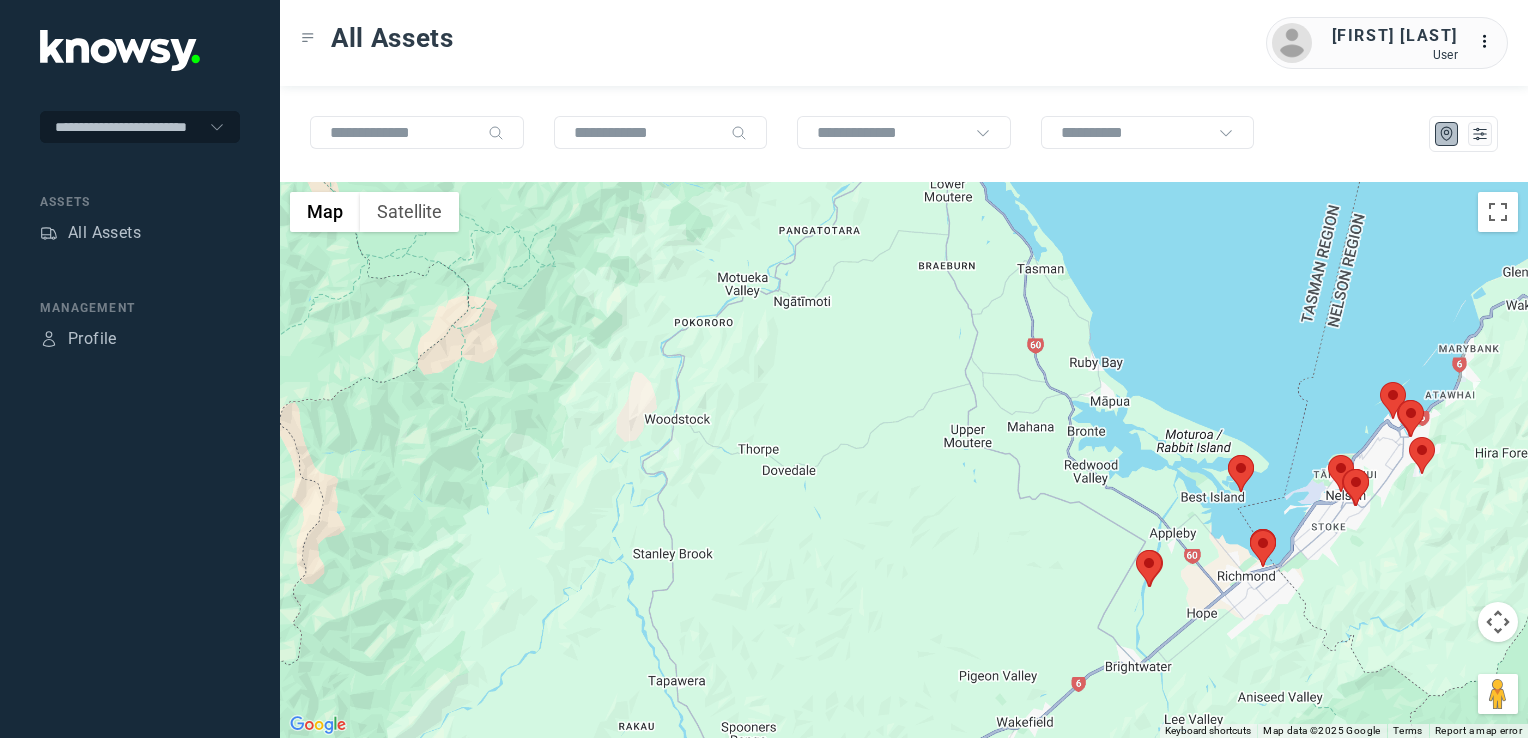 drag, startPoint x: 1347, startPoint y: 513, endPoint x: 1316, endPoint y: 567, distance: 62.26556 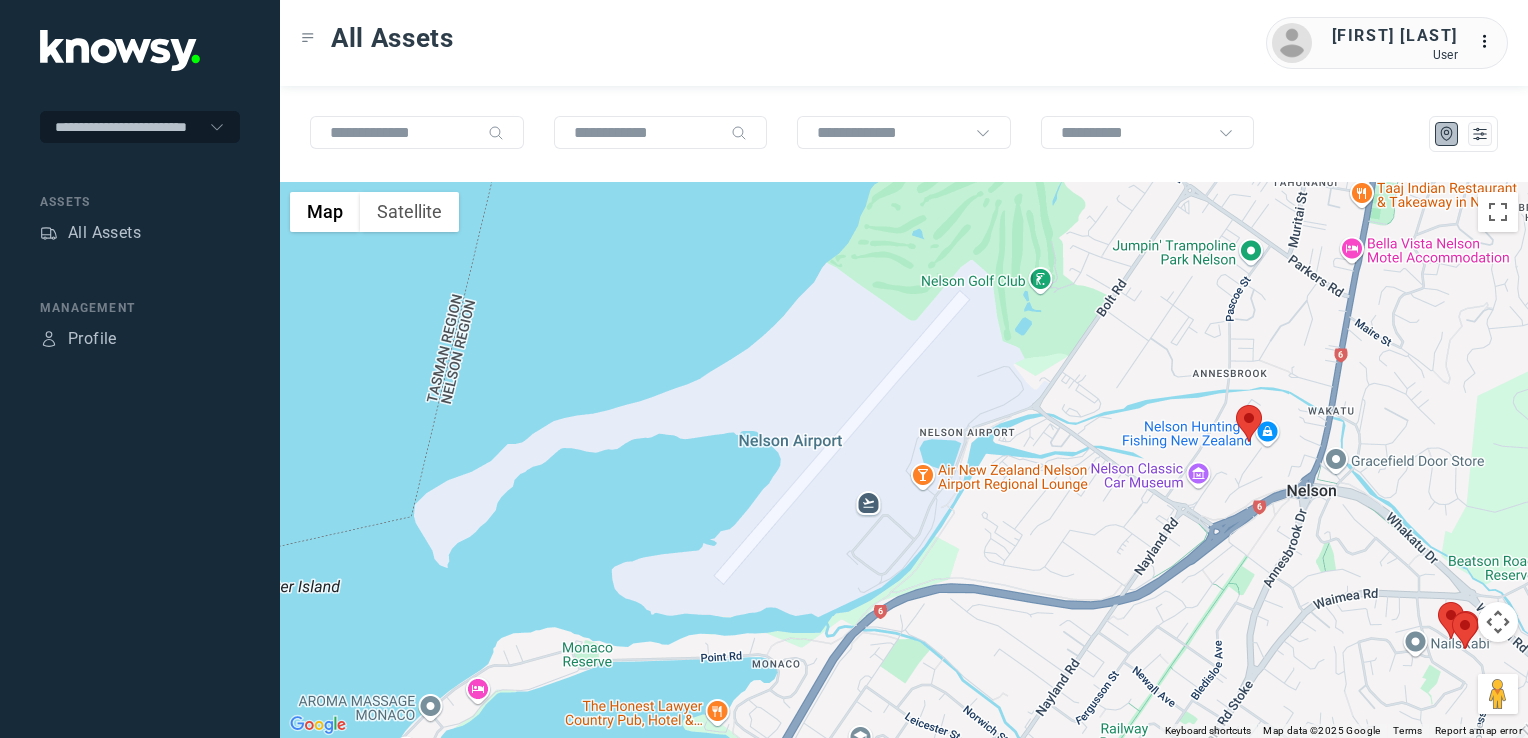 click 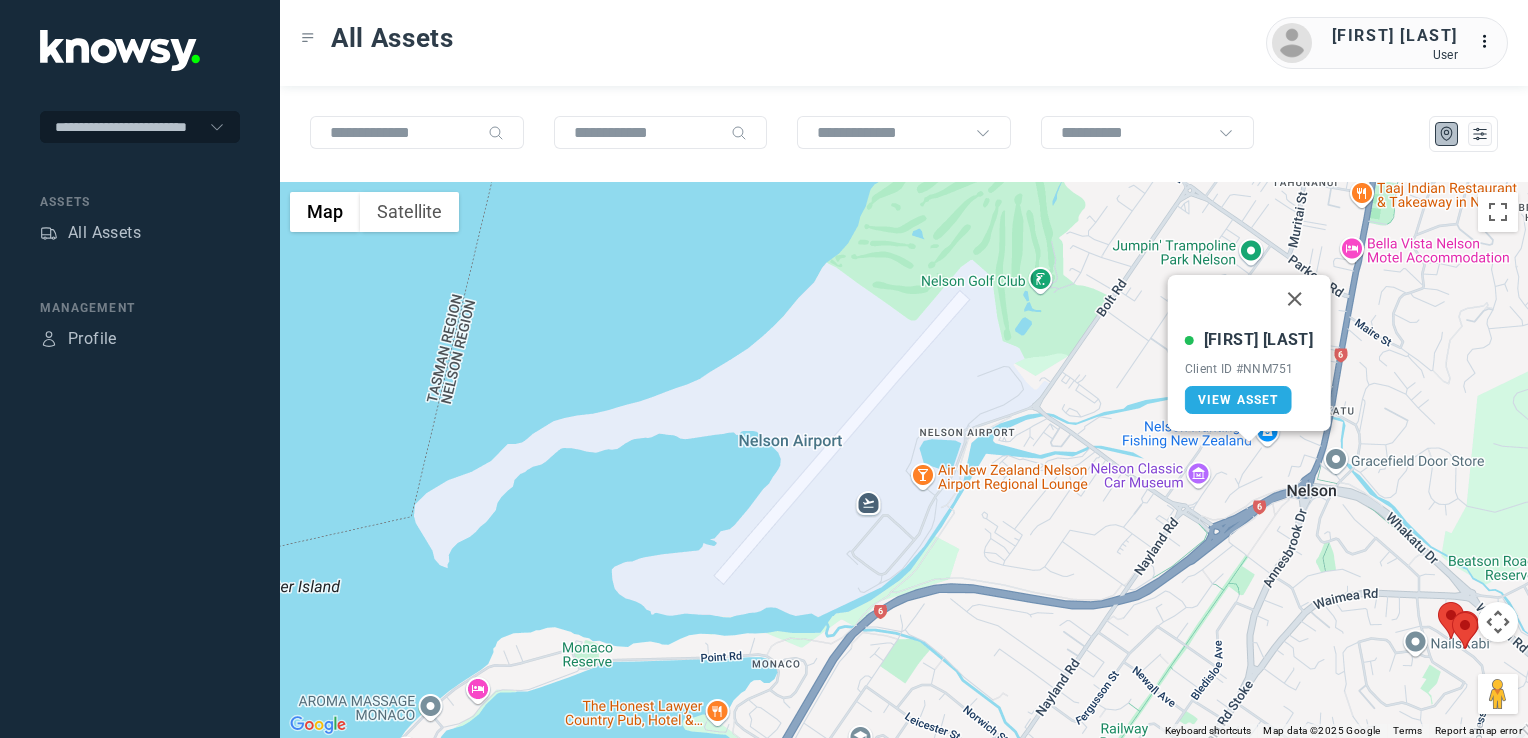 click 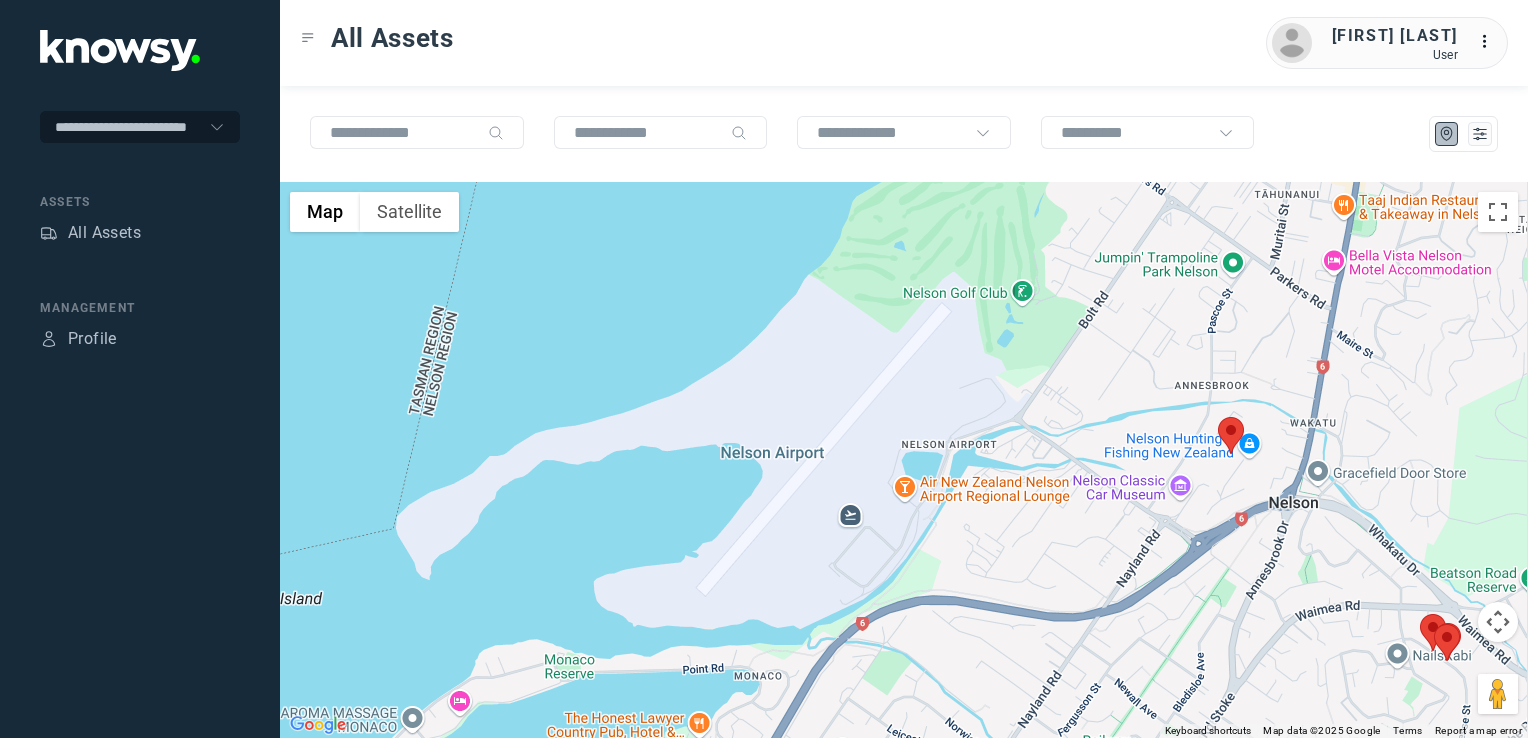 drag, startPoint x: 1302, startPoint y: 562, endPoint x: 1139, endPoint y: 571, distance: 163.24828 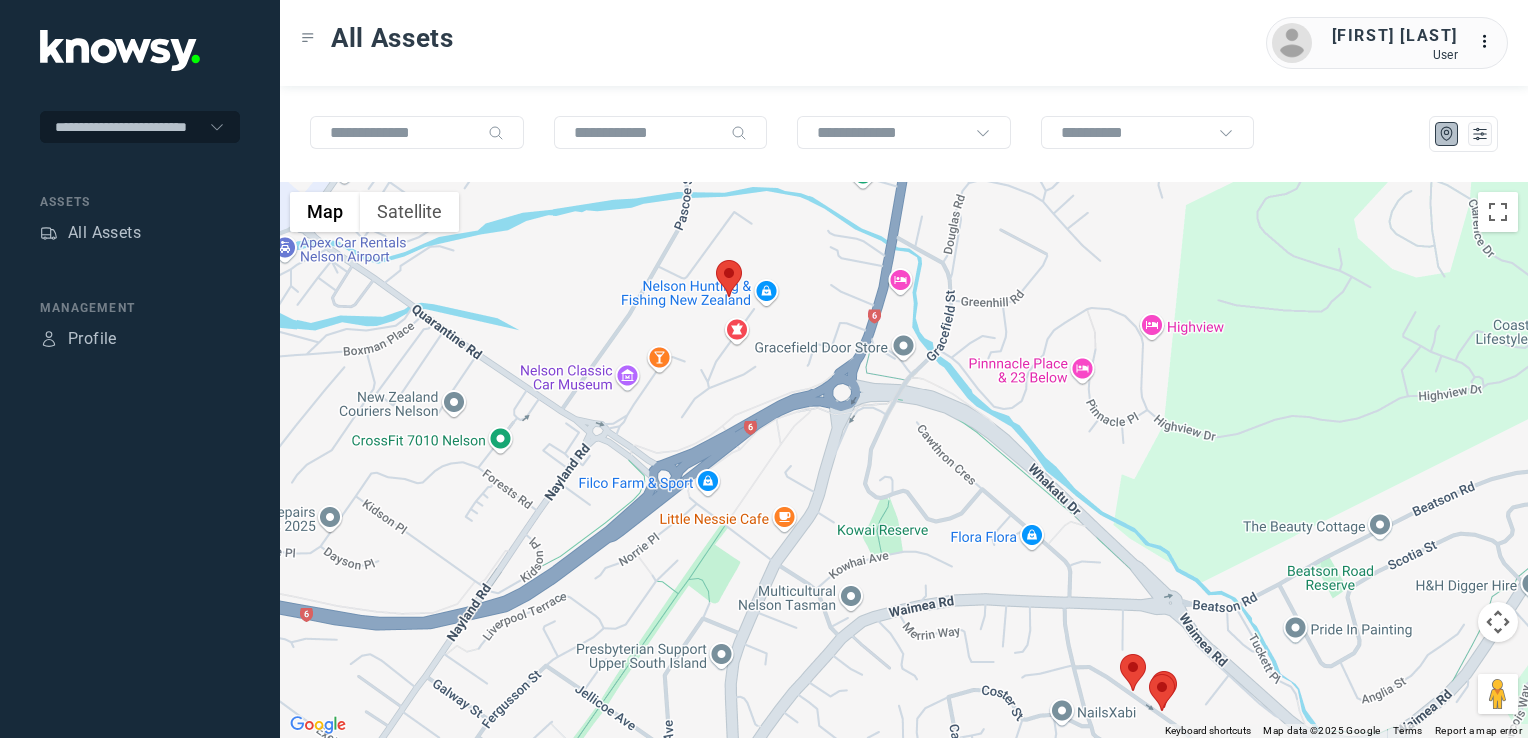 drag, startPoint x: 1171, startPoint y: 593, endPoint x: 1169, endPoint y: 562, distance: 31.06445 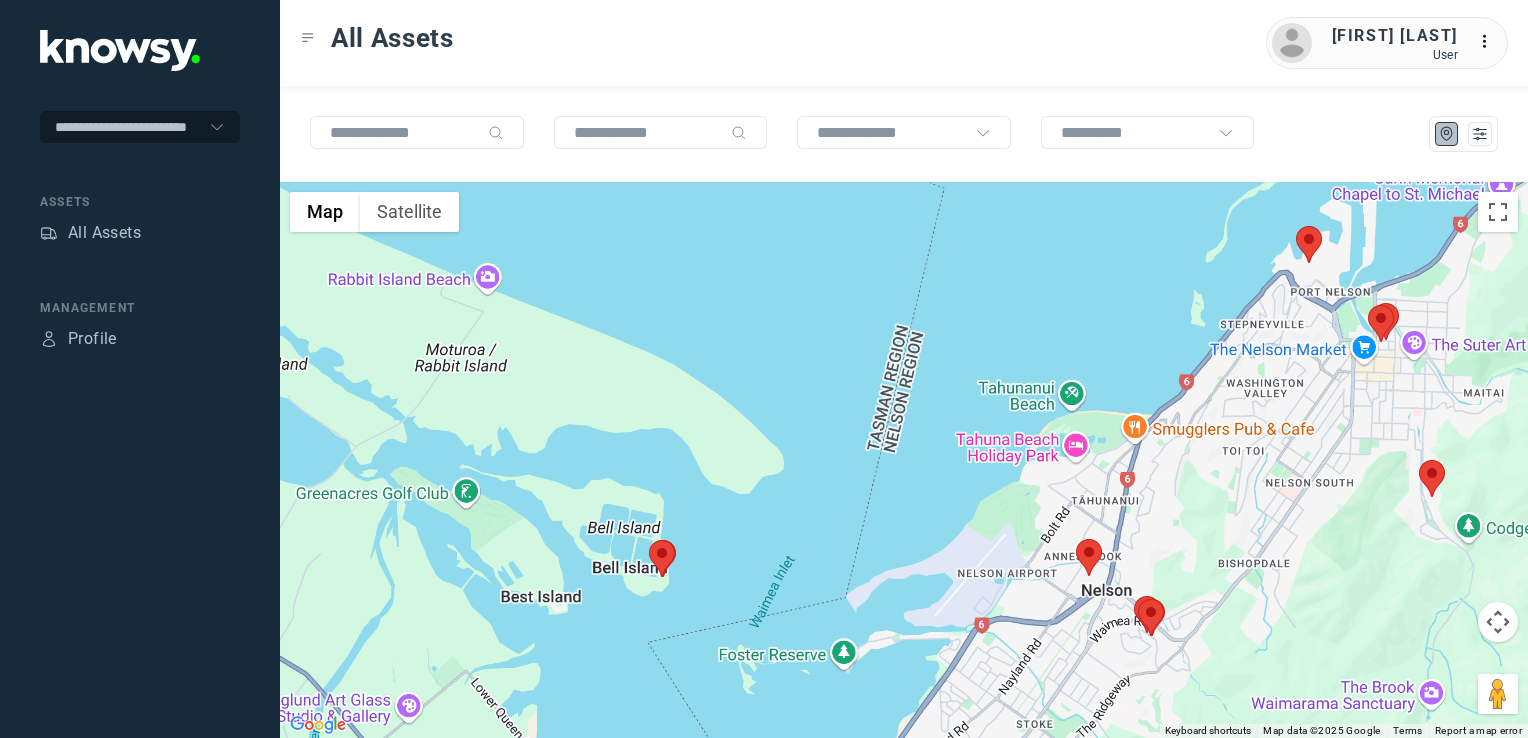click 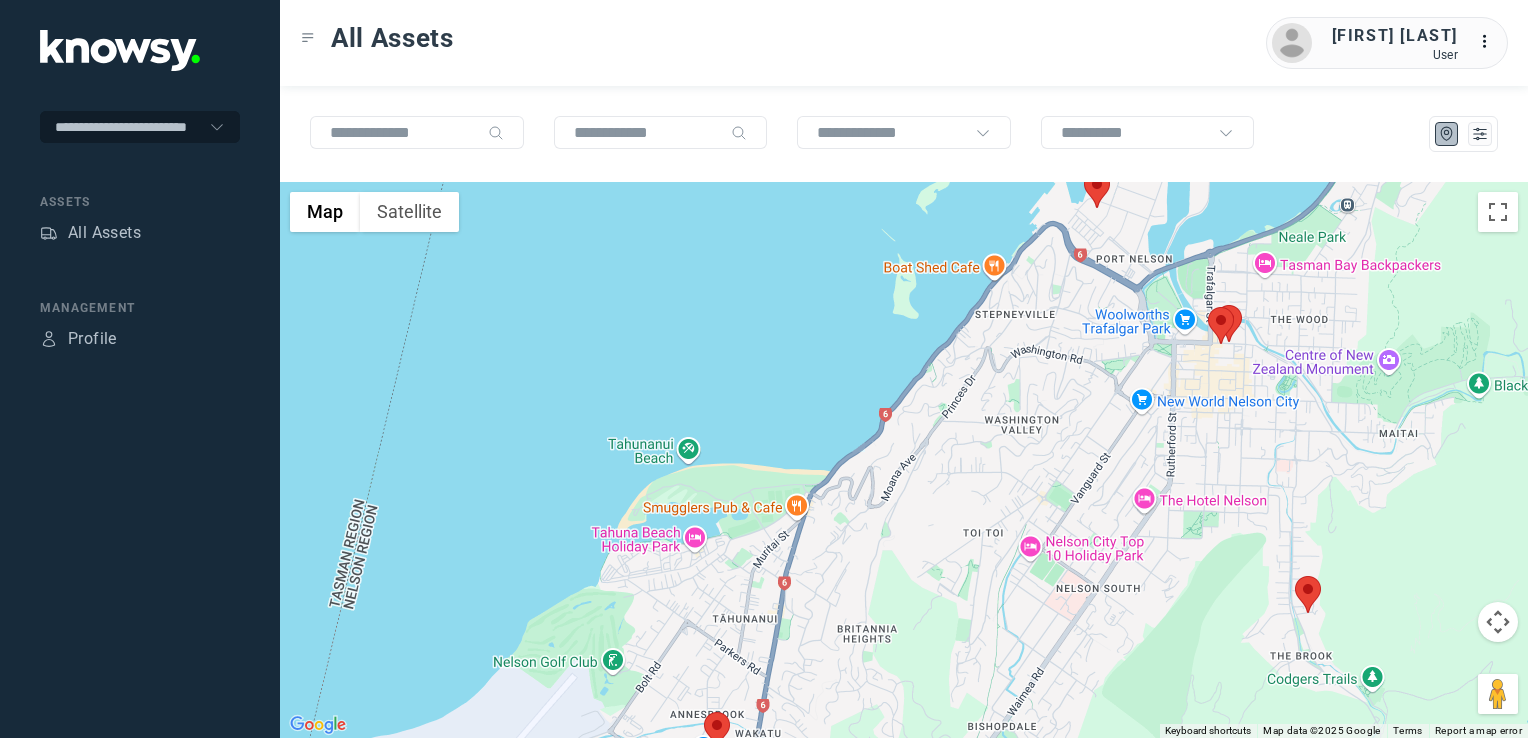 click 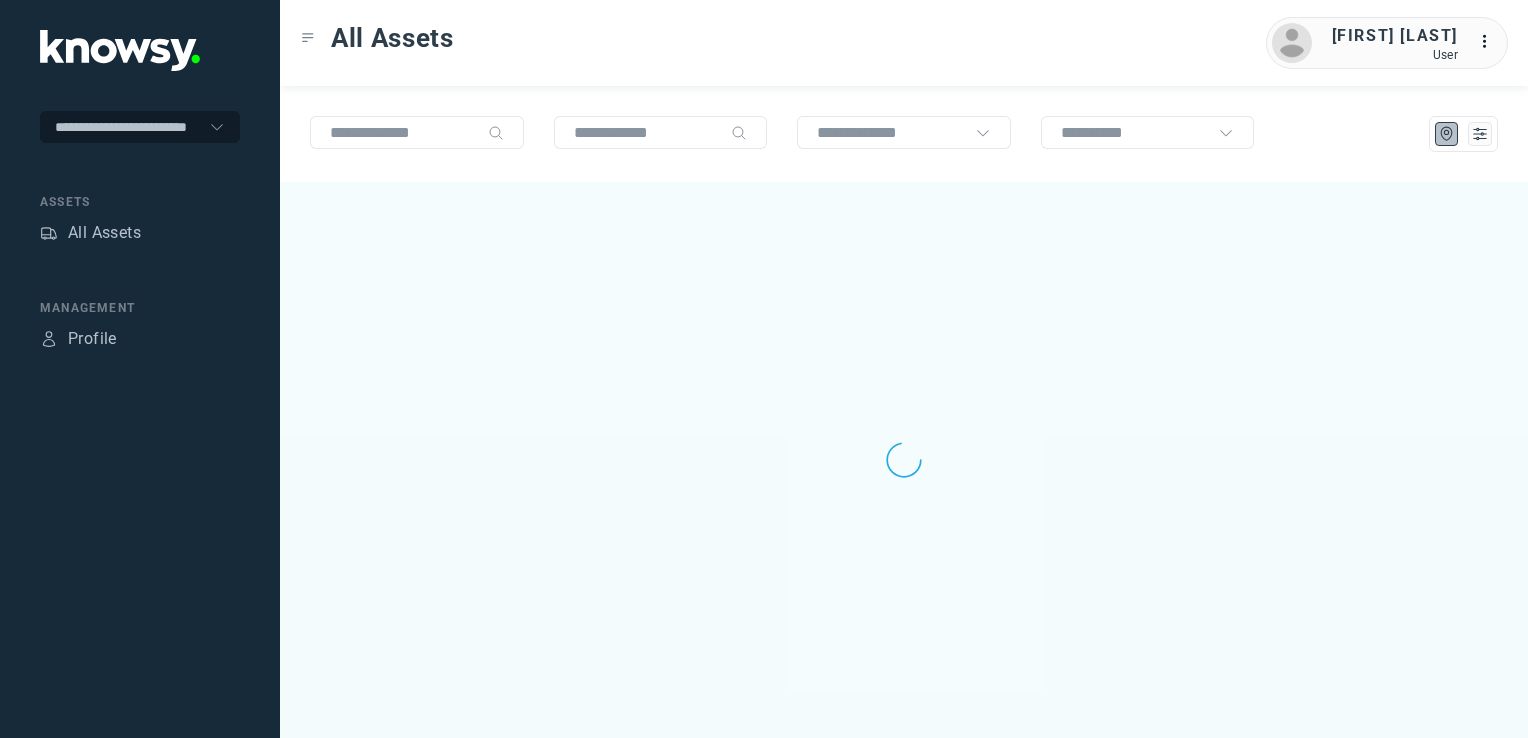 scroll, scrollTop: 0, scrollLeft: 0, axis: both 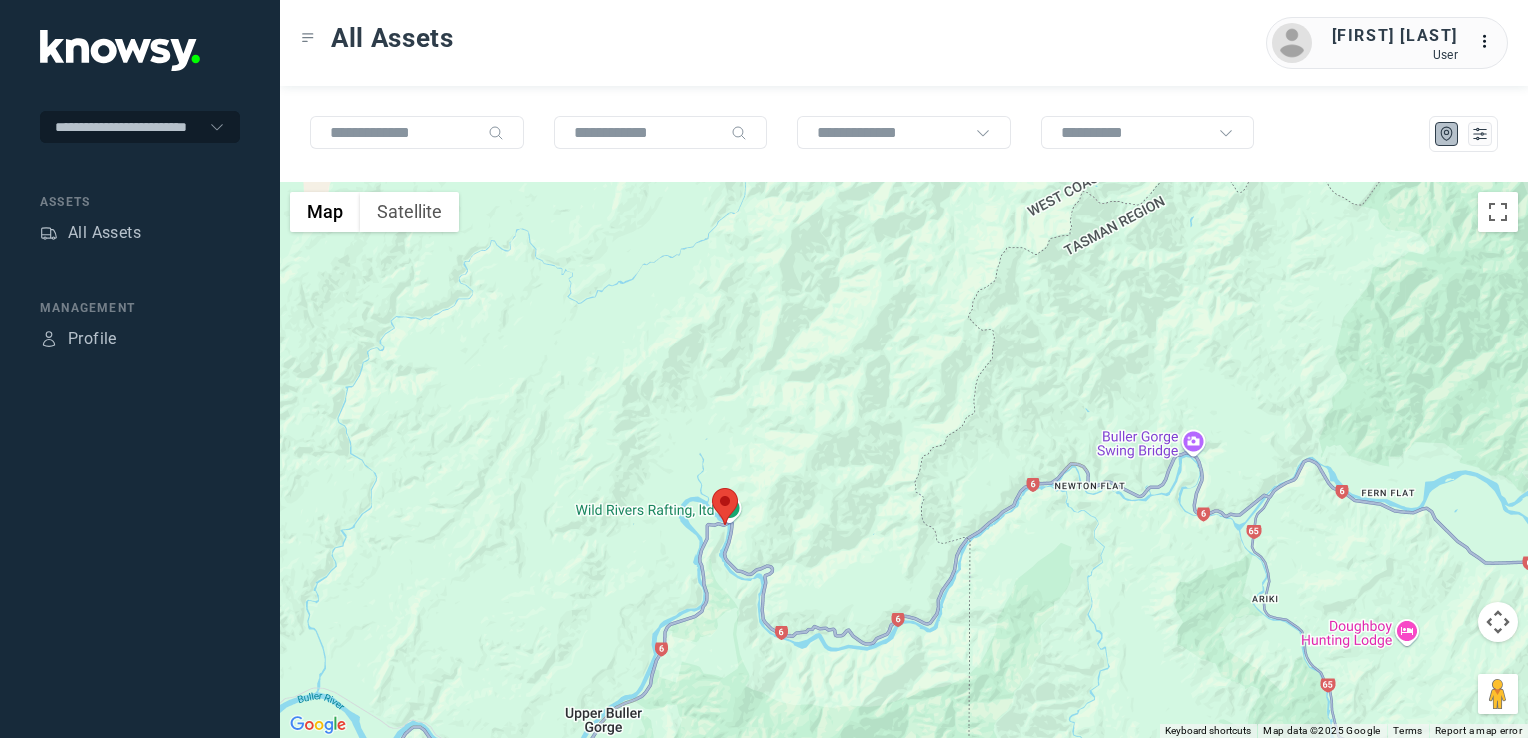 drag, startPoint x: 1098, startPoint y: 580, endPoint x: 1044, endPoint y: 592, distance: 55.31727 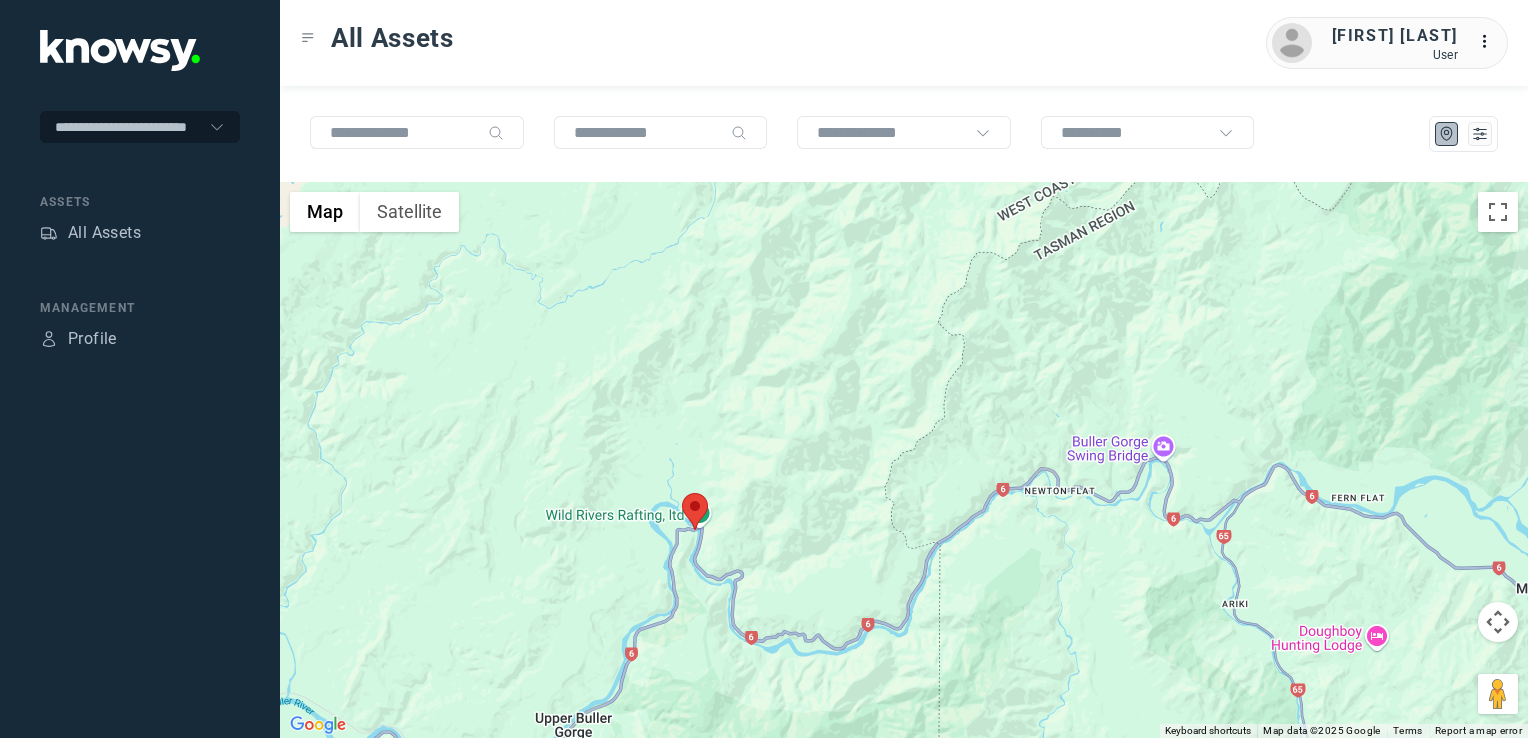 drag, startPoint x: 1040, startPoint y: 592, endPoint x: 904, endPoint y: 606, distance: 136.71869 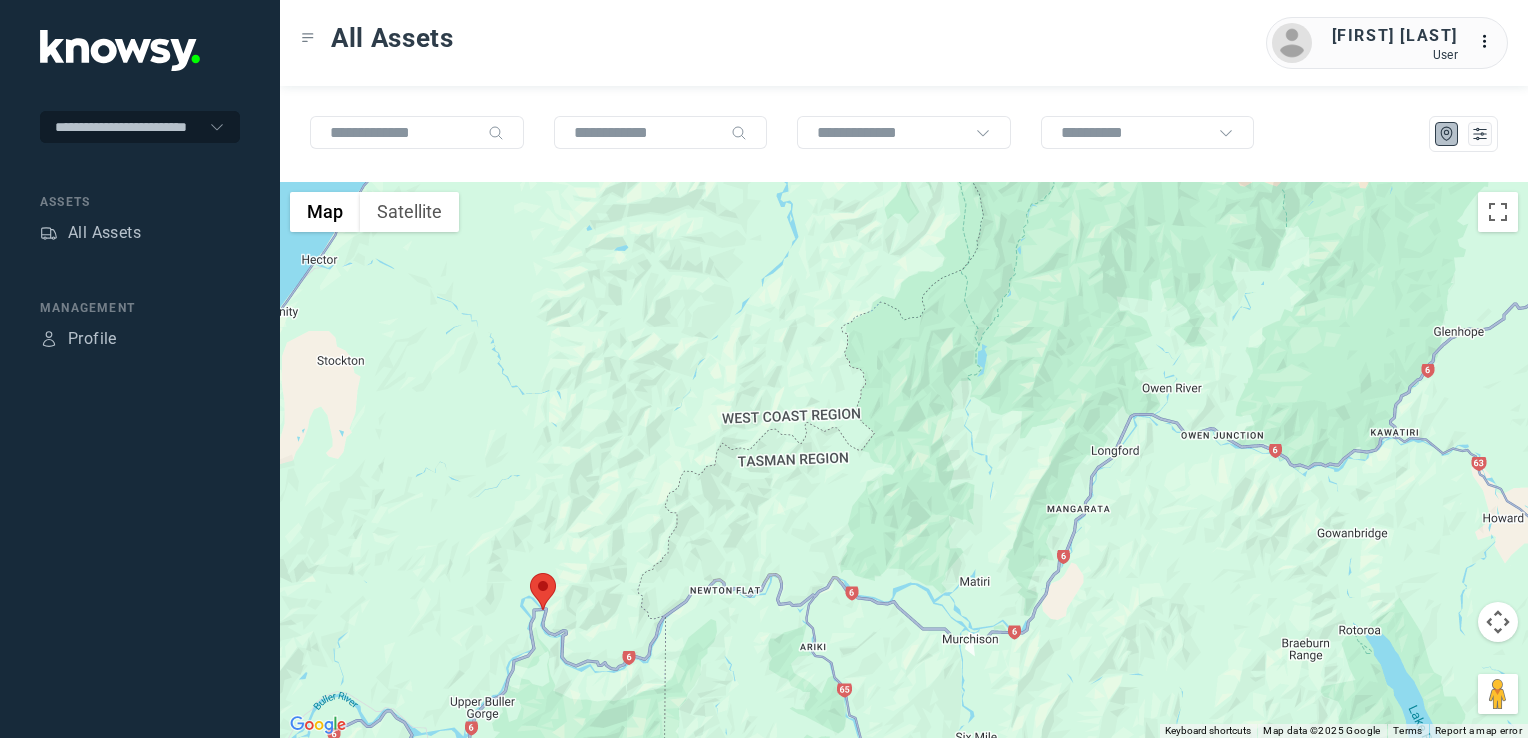 drag, startPoint x: 1023, startPoint y: 660, endPoint x: 964, endPoint y: 662, distance: 59.03389 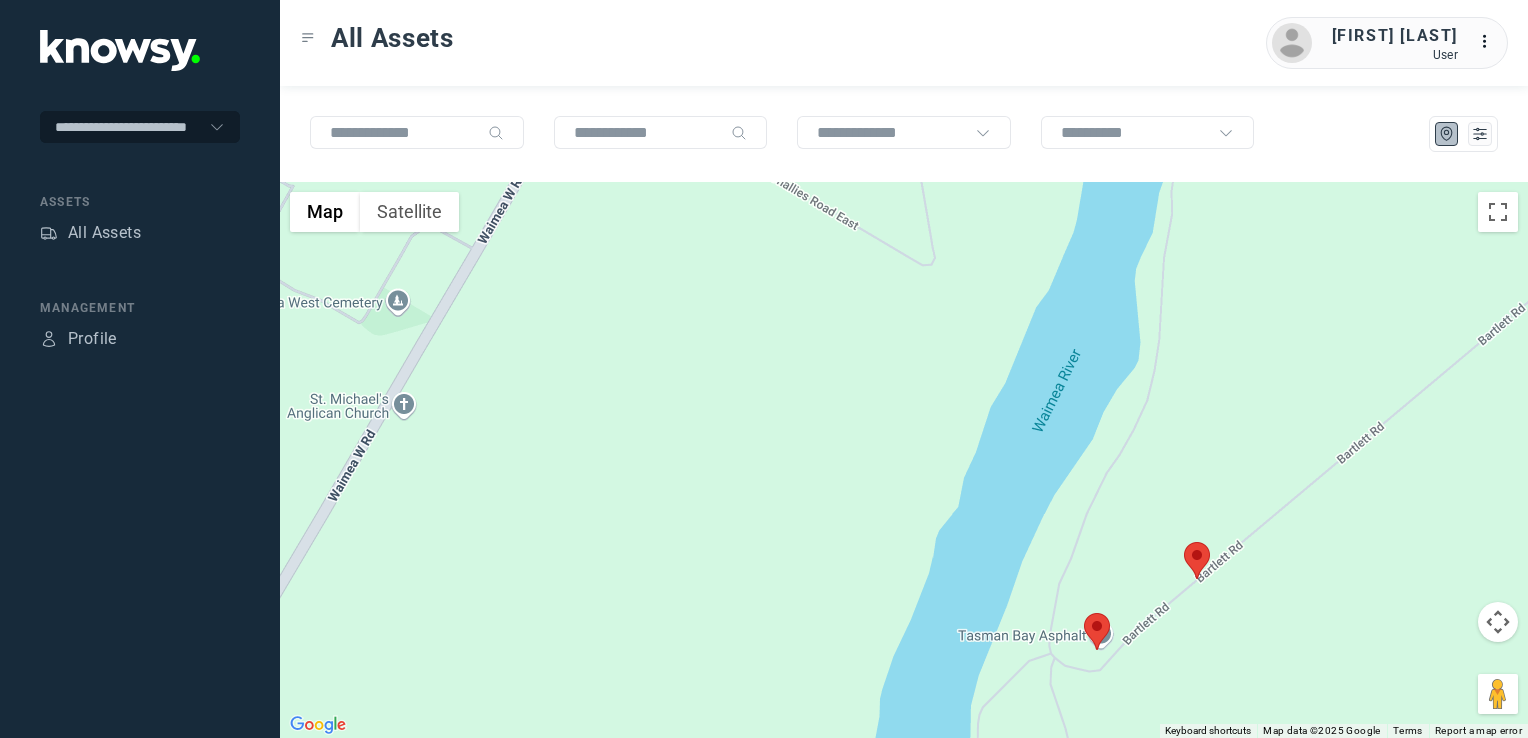 click 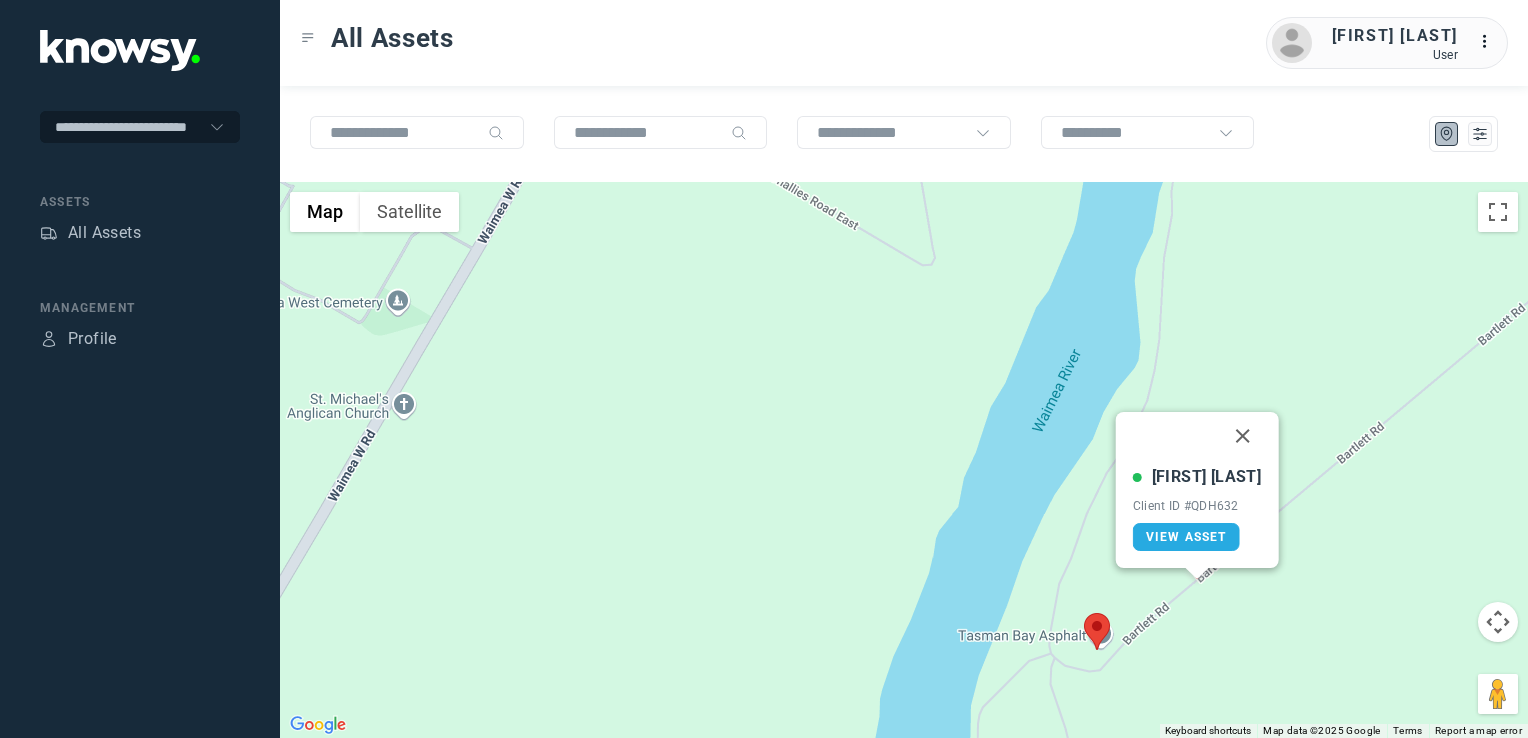 drag, startPoint x: 1236, startPoint y: 437, endPoint x: 1306, endPoint y: 561, distance: 142.39381 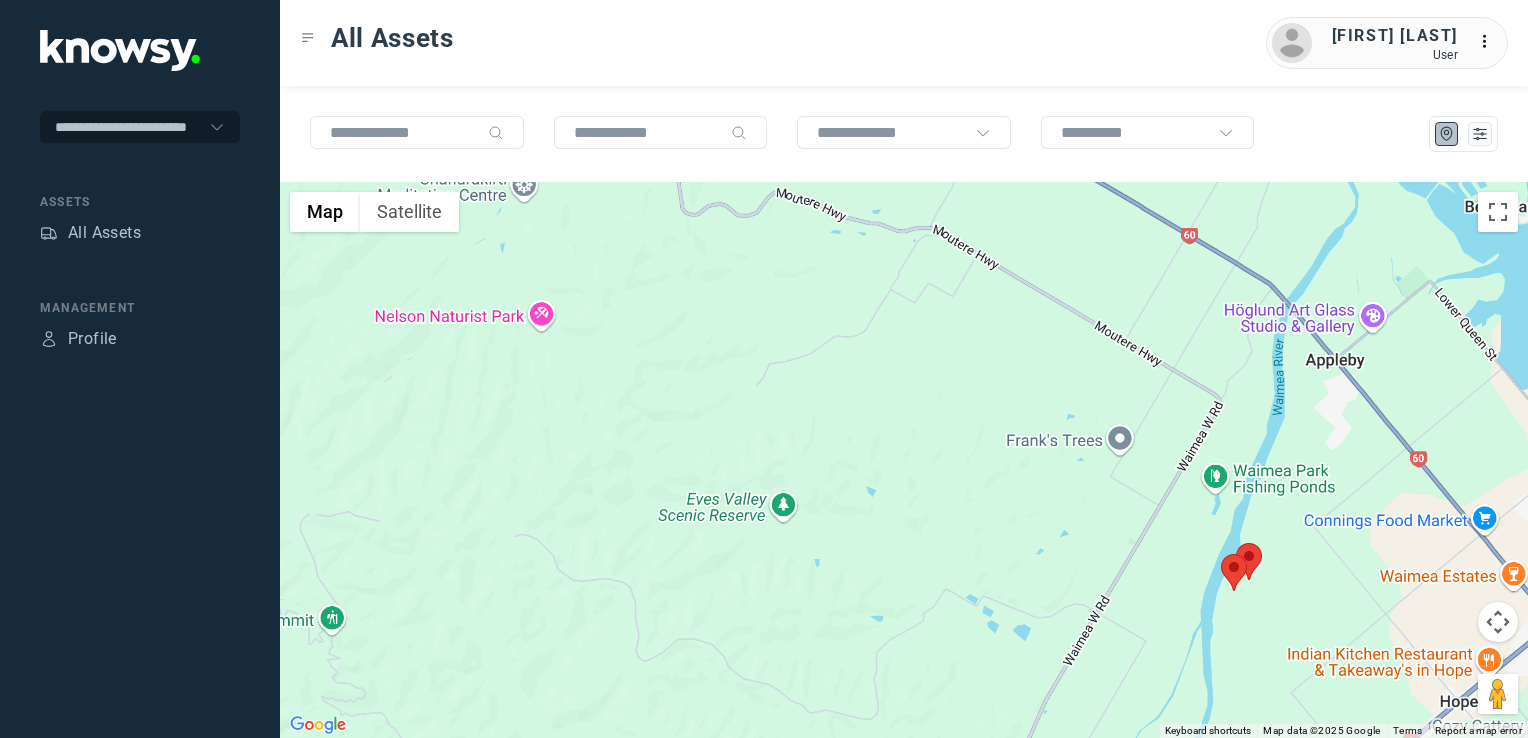 drag, startPoint x: 1350, startPoint y: 576, endPoint x: 1332, endPoint y: 594, distance: 25.455845 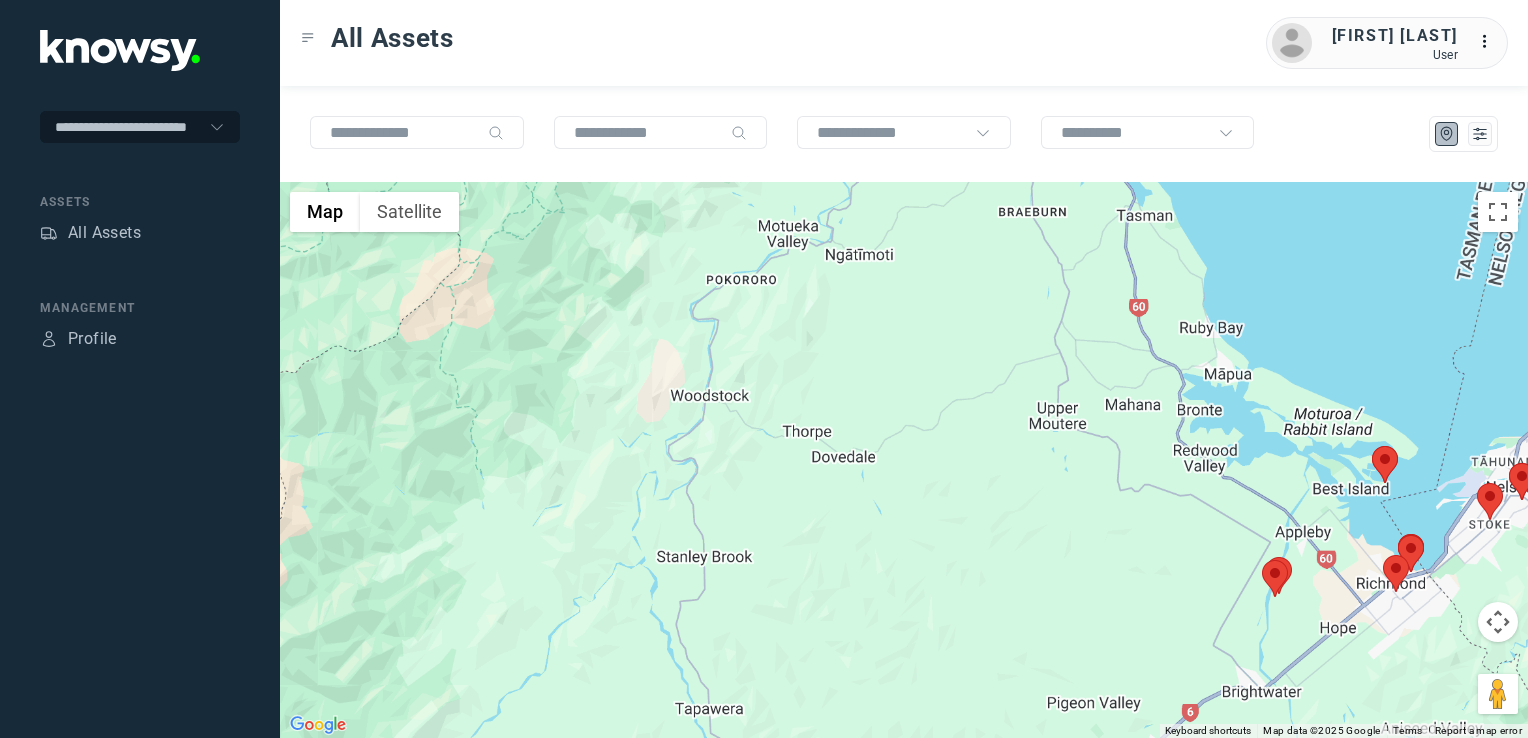 click 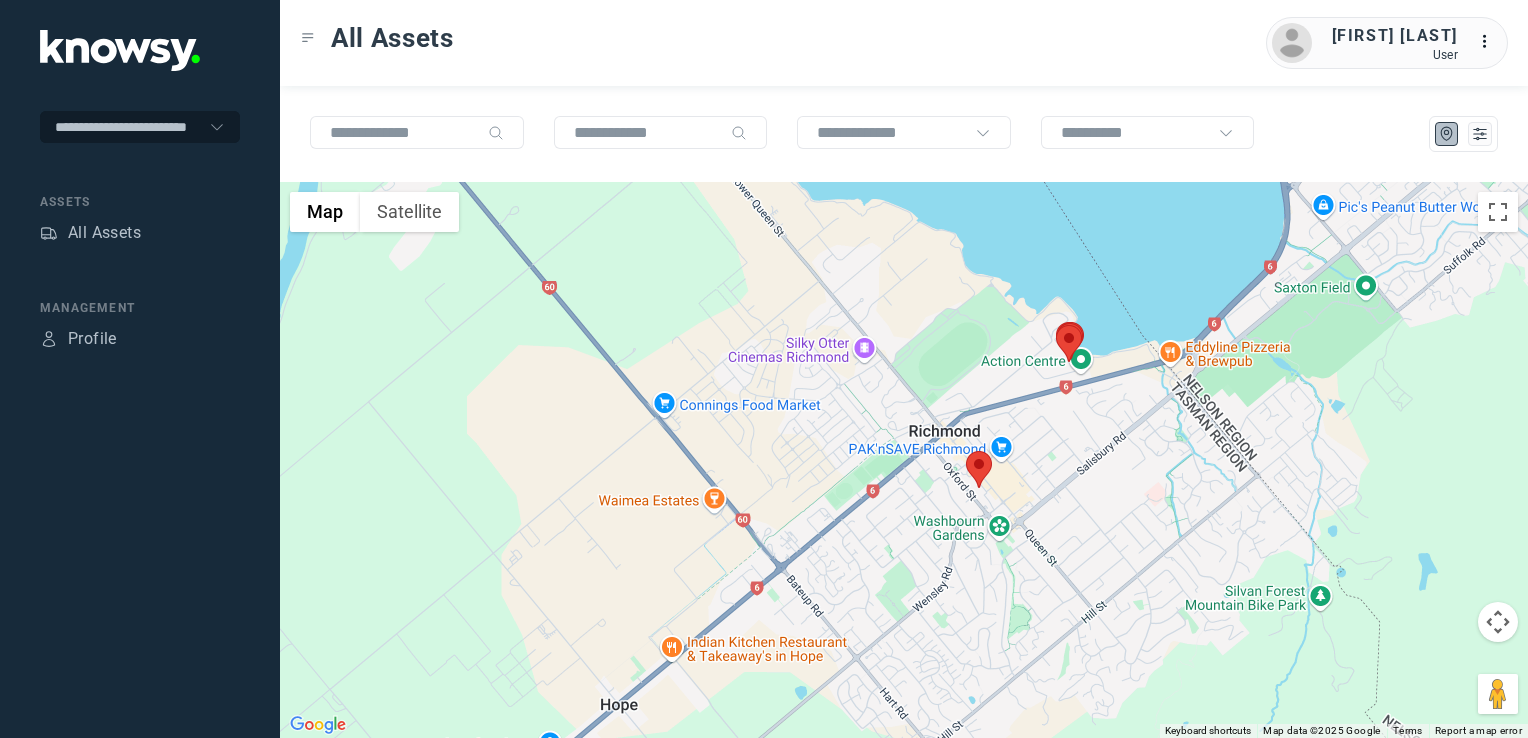 click 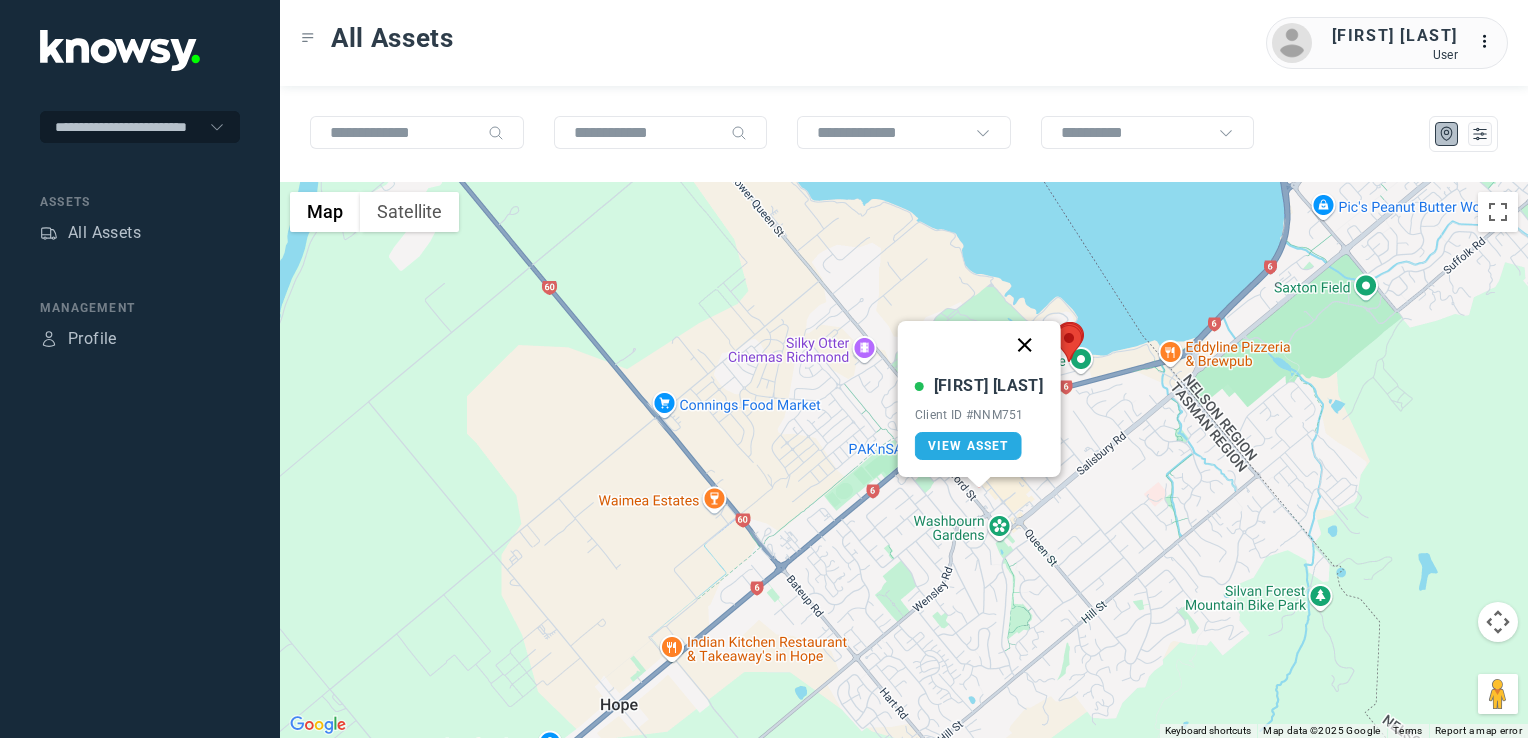 click 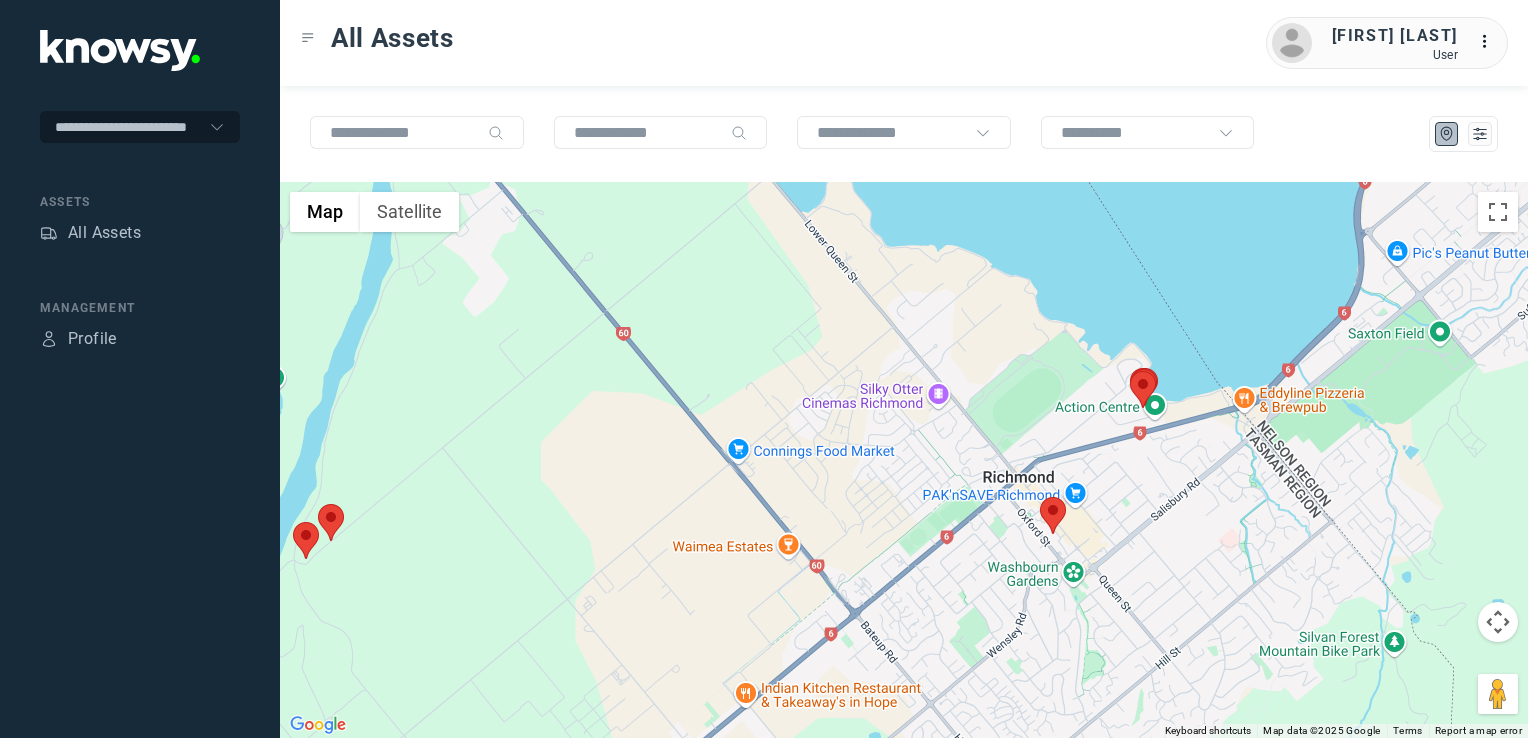 click on "To navigate, press the arrow keys." 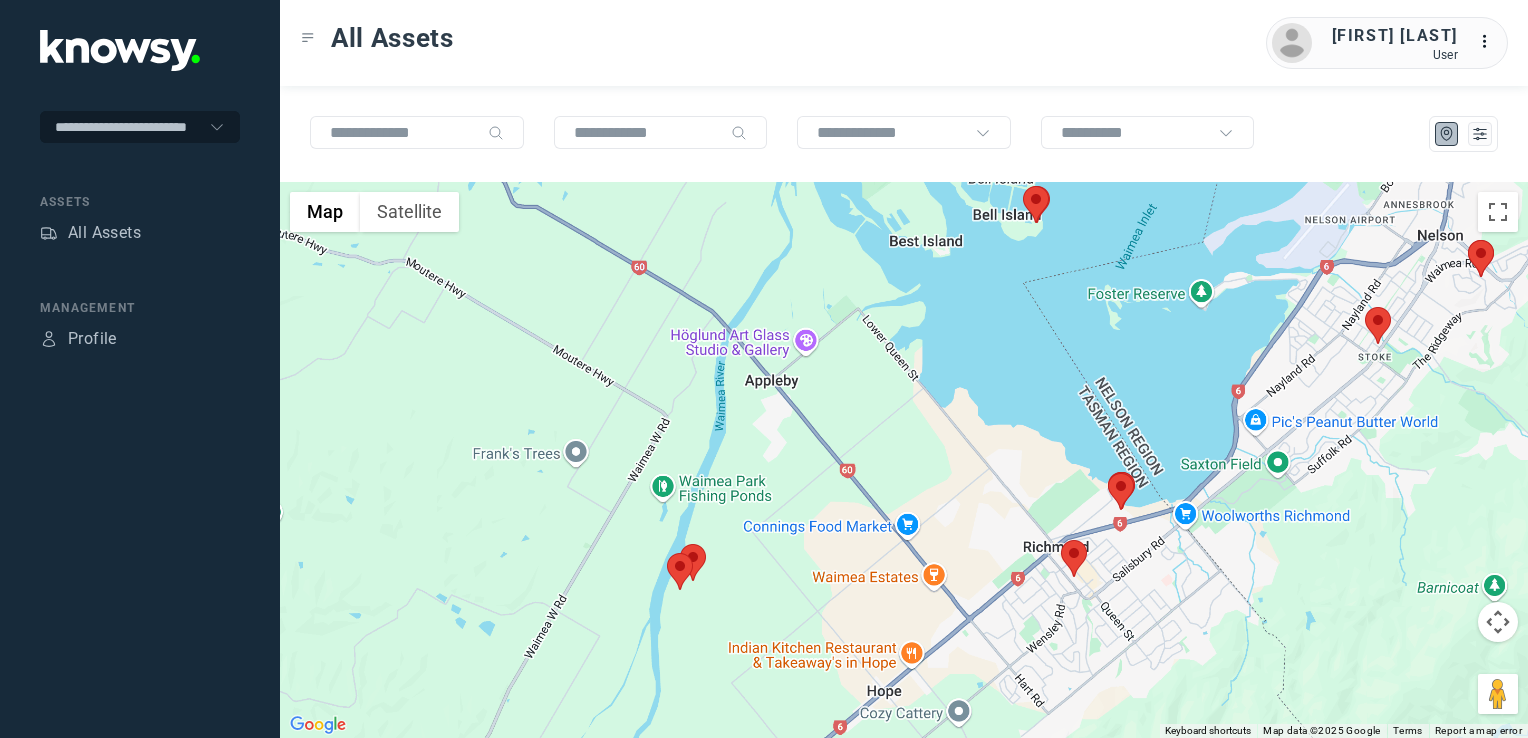 click 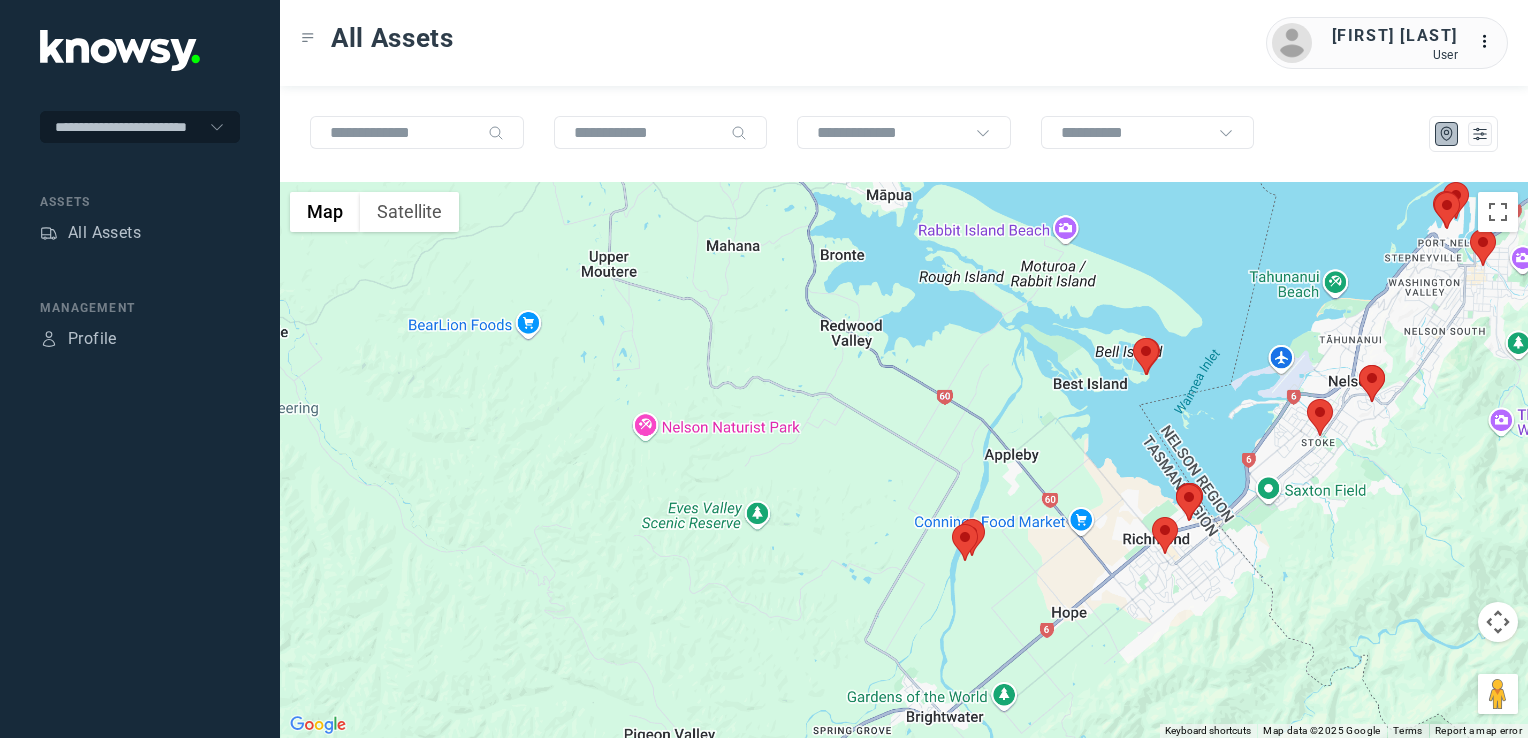 drag, startPoint x: 1310, startPoint y: 512, endPoint x: 1297, endPoint y: 530, distance: 22.203604 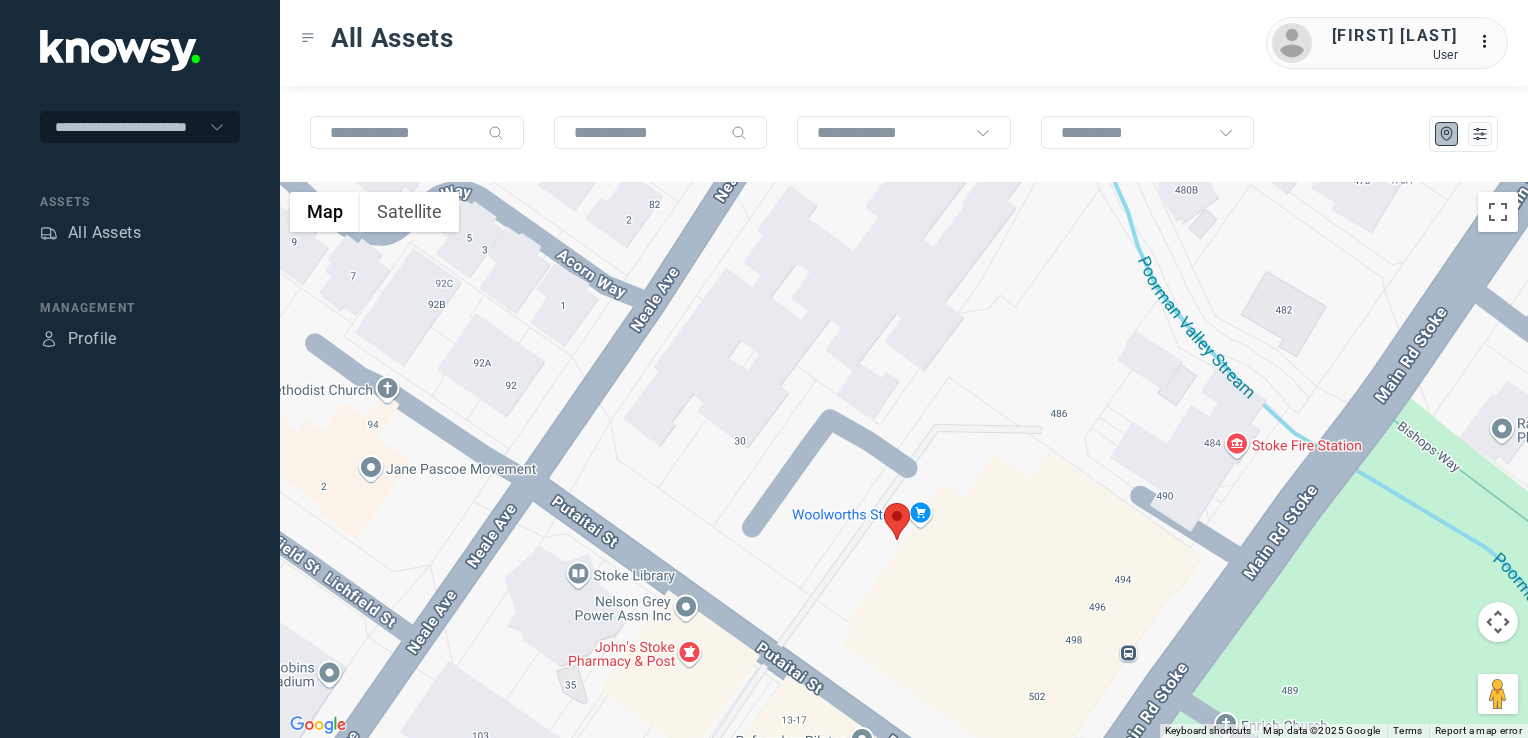 click 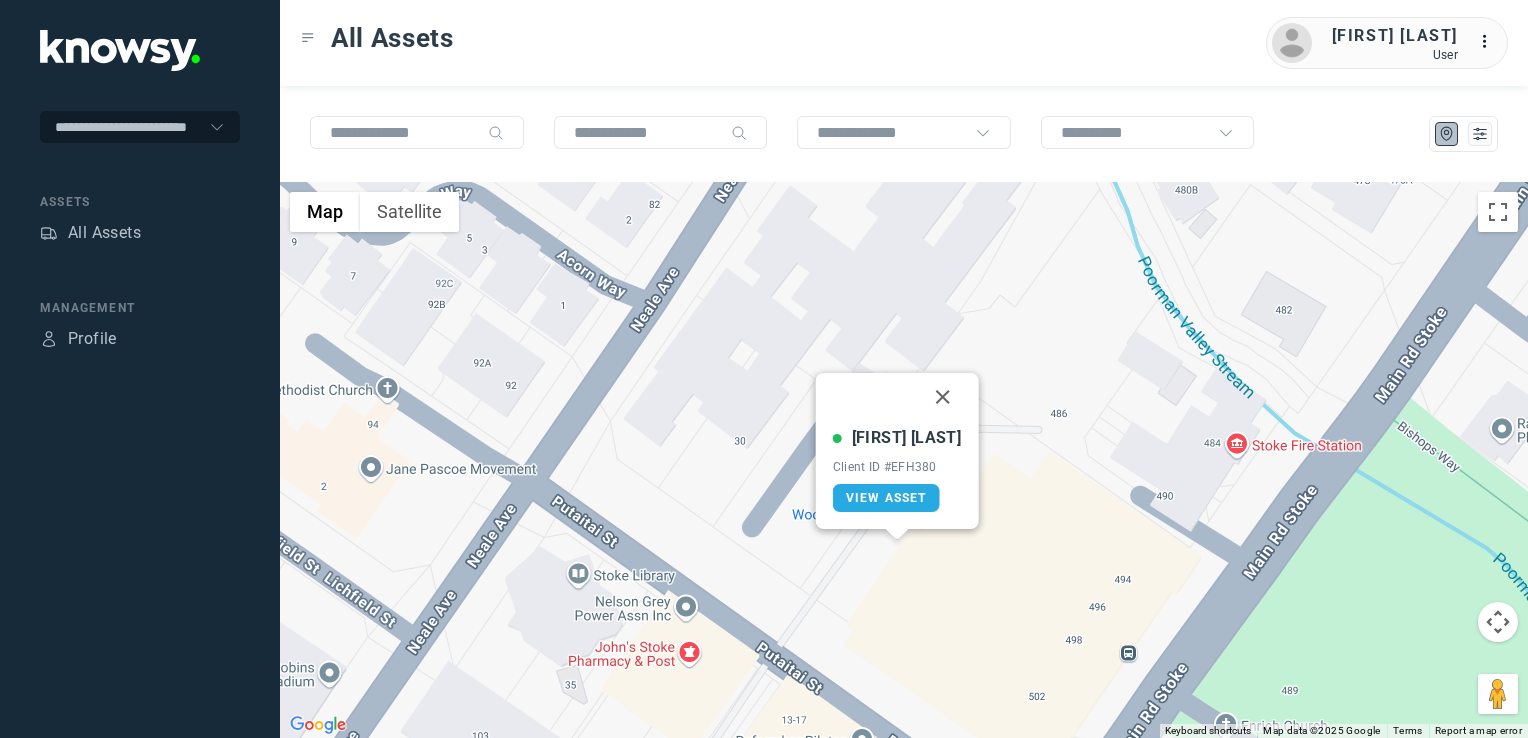 drag, startPoint x: 938, startPoint y: 396, endPoint x: 935, endPoint y: 406, distance: 10.440307 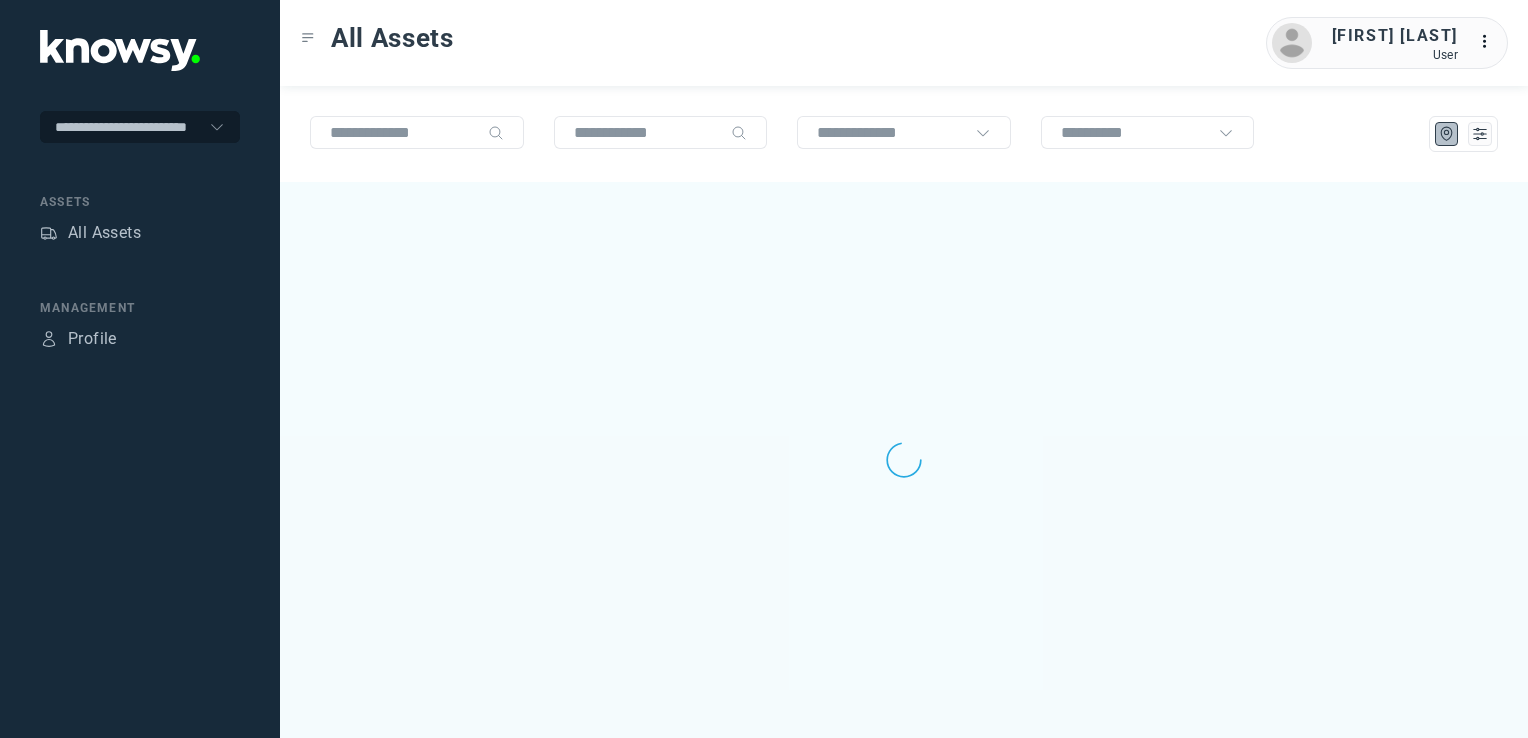 scroll, scrollTop: 0, scrollLeft: 0, axis: both 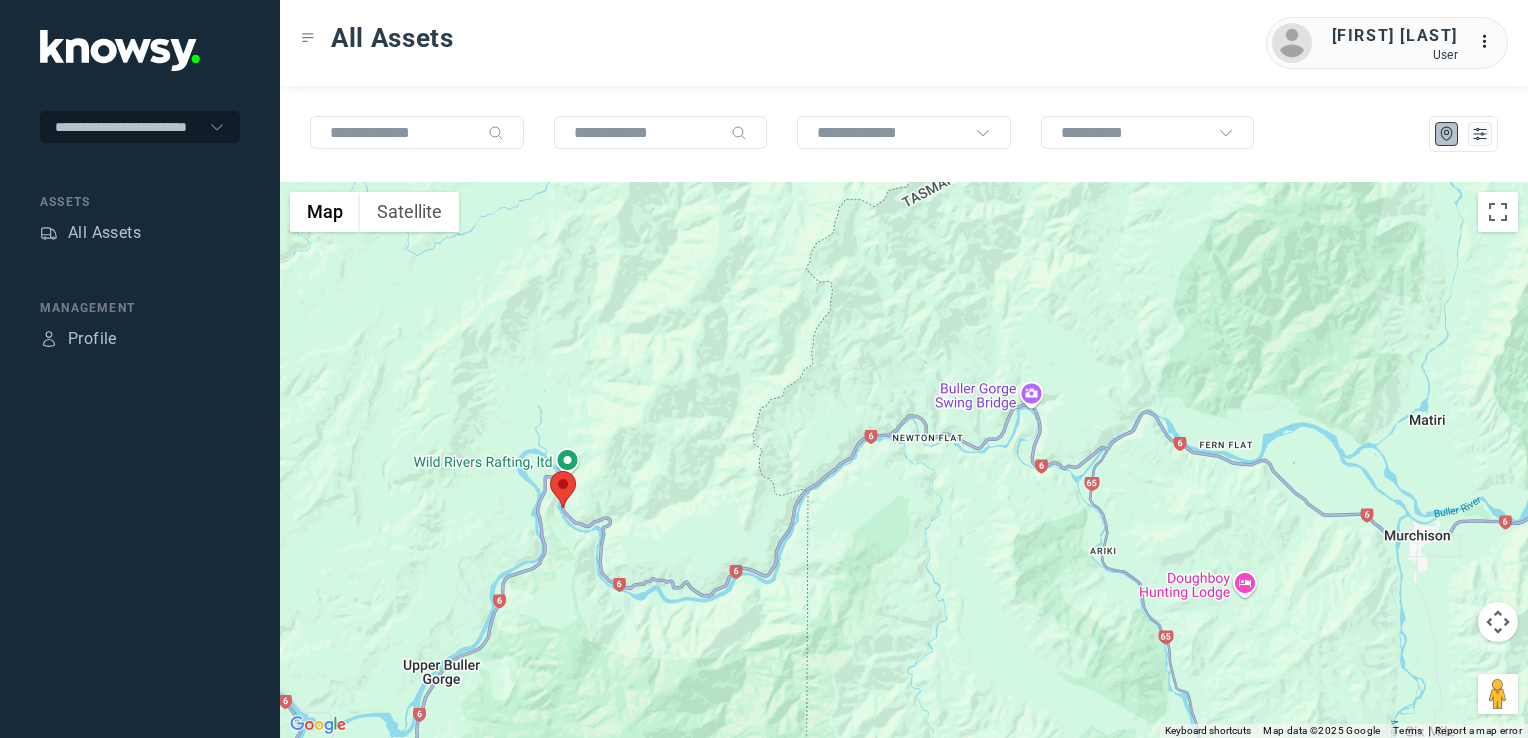 drag, startPoint x: 575, startPoint y: 625, endPoint x: 692, endPoint y: 535, distance: 147.61098 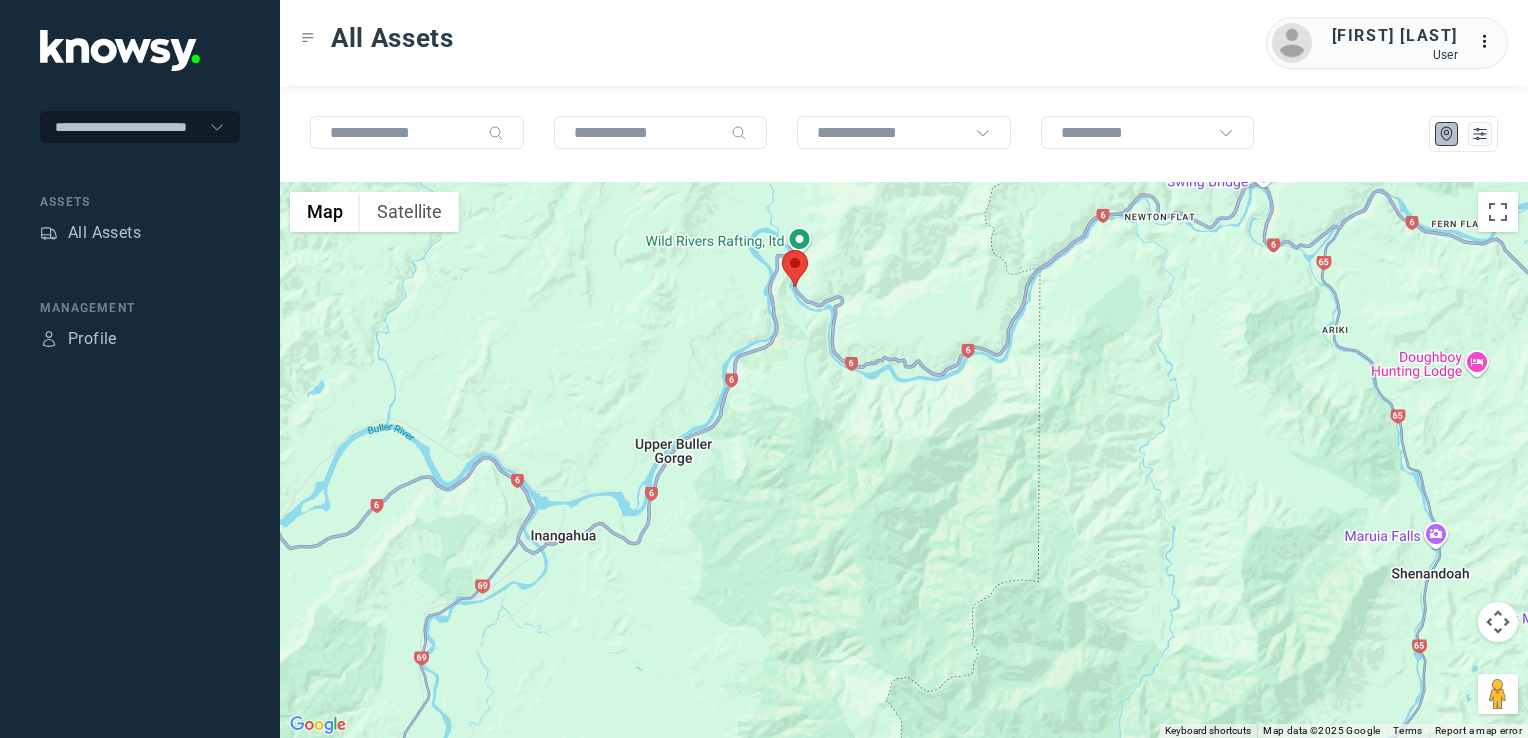 click 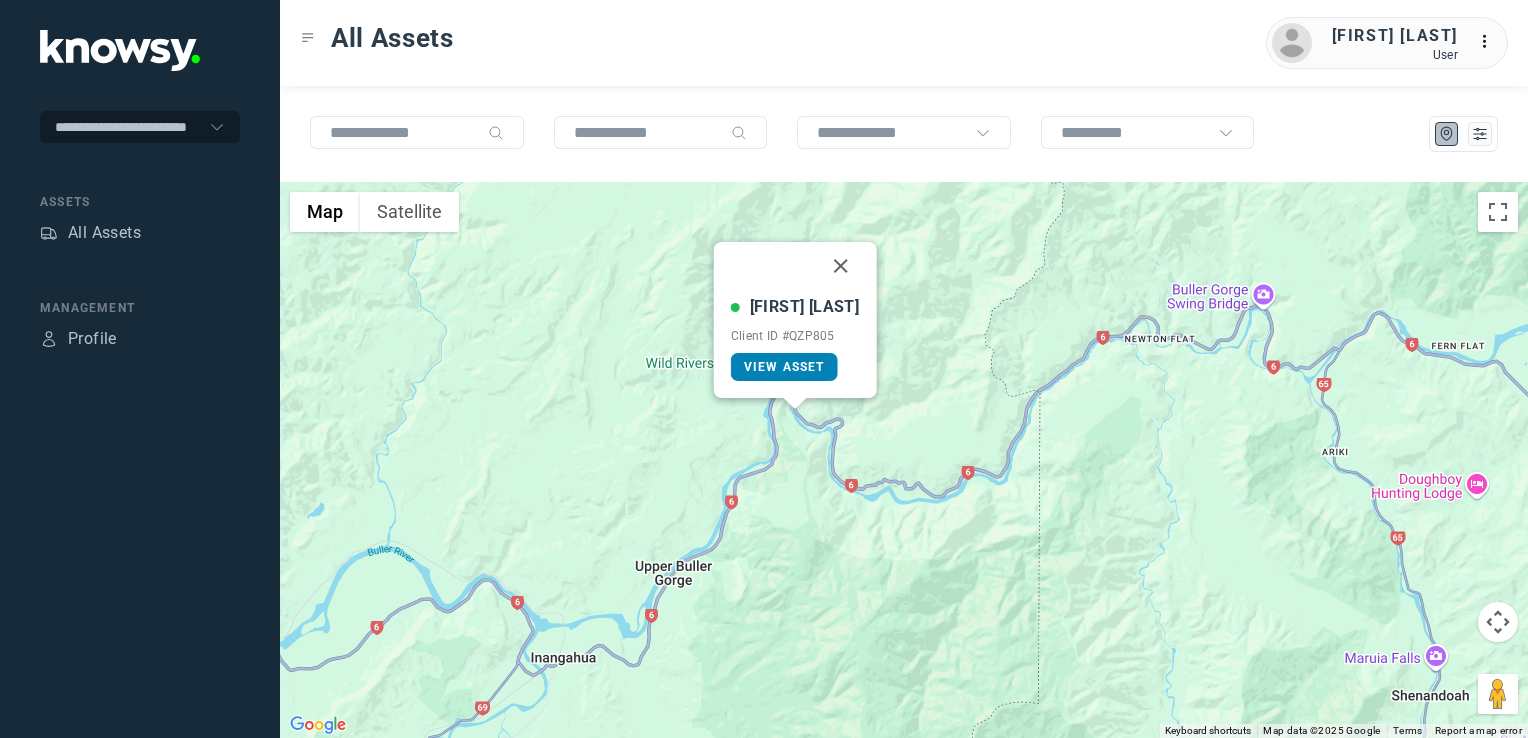 click on "View Asset" 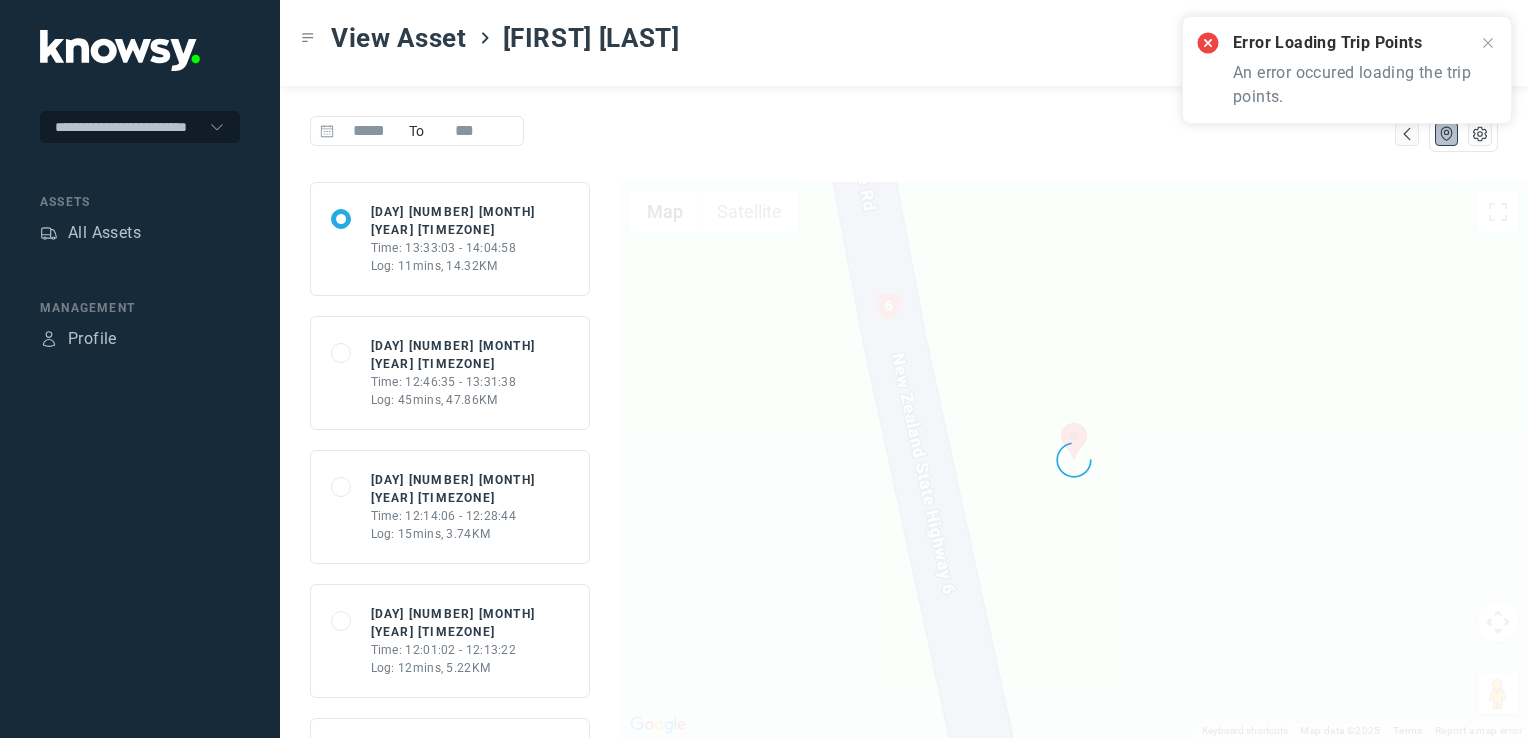 click on "Time: 12:46:35 - 13:31:38" 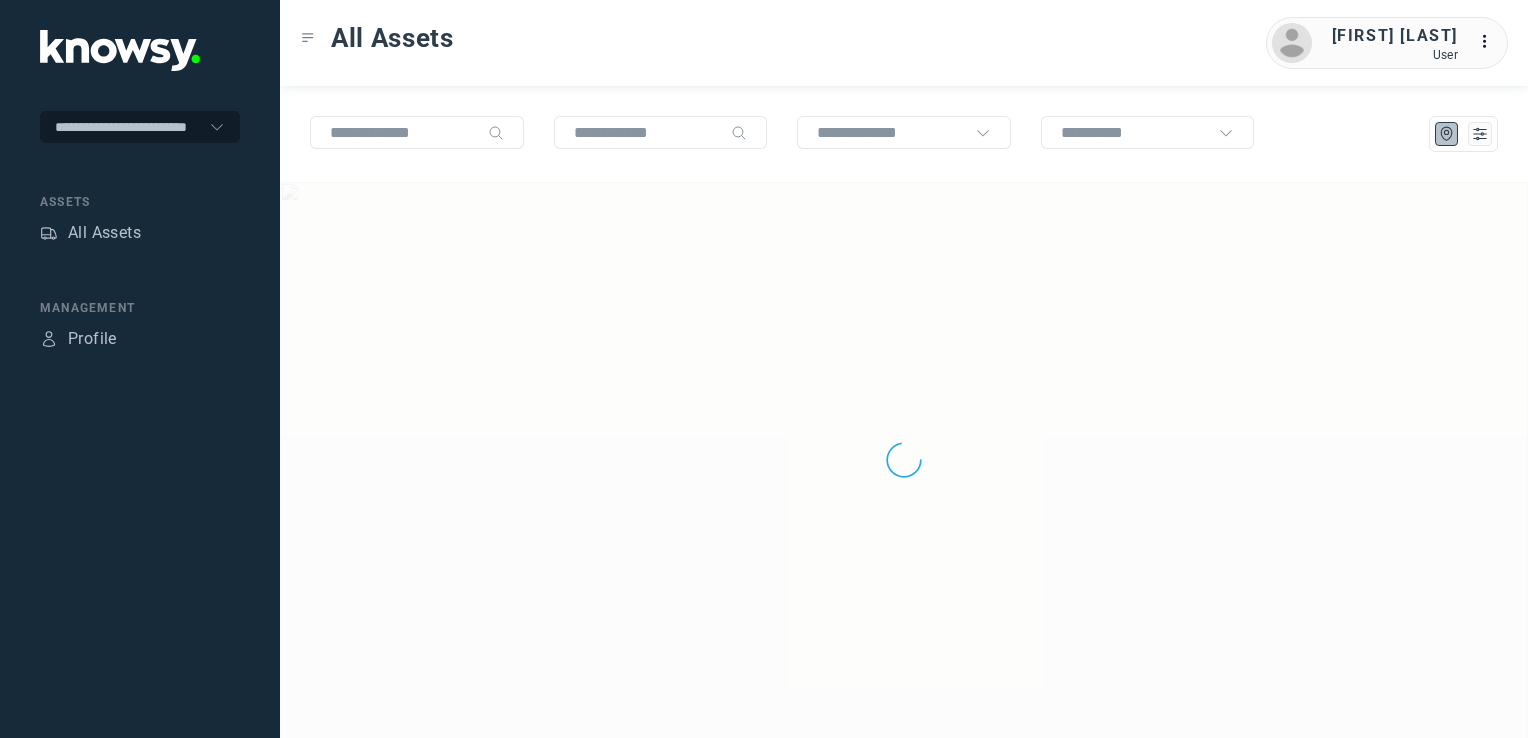 scroll, scrollTop: 0, scrollLeft: 0, axis: both 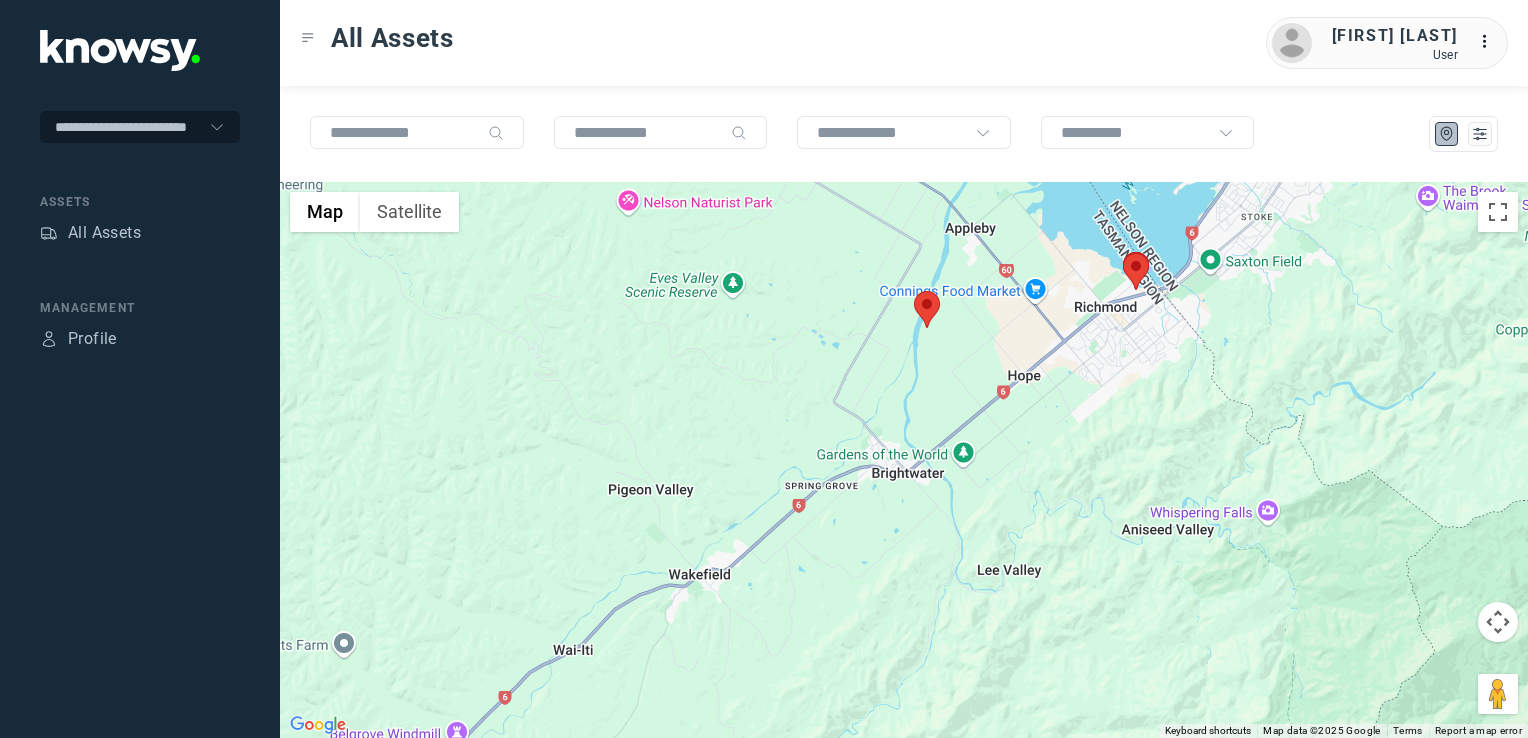click 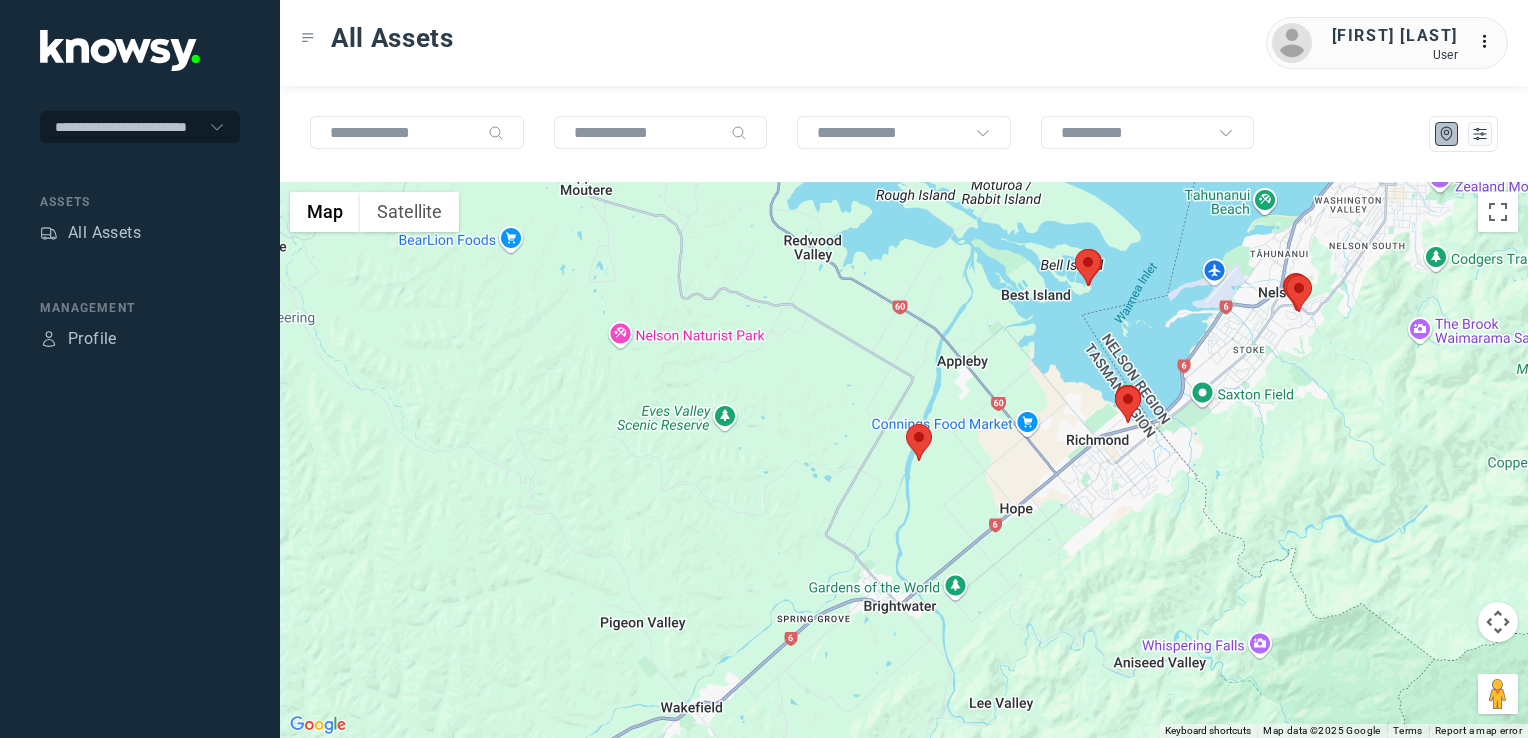 drag, startPoint x: 1263, startPoint y: 446, endPoint x: 1248, endPoint y: 471, distance: 29.15476 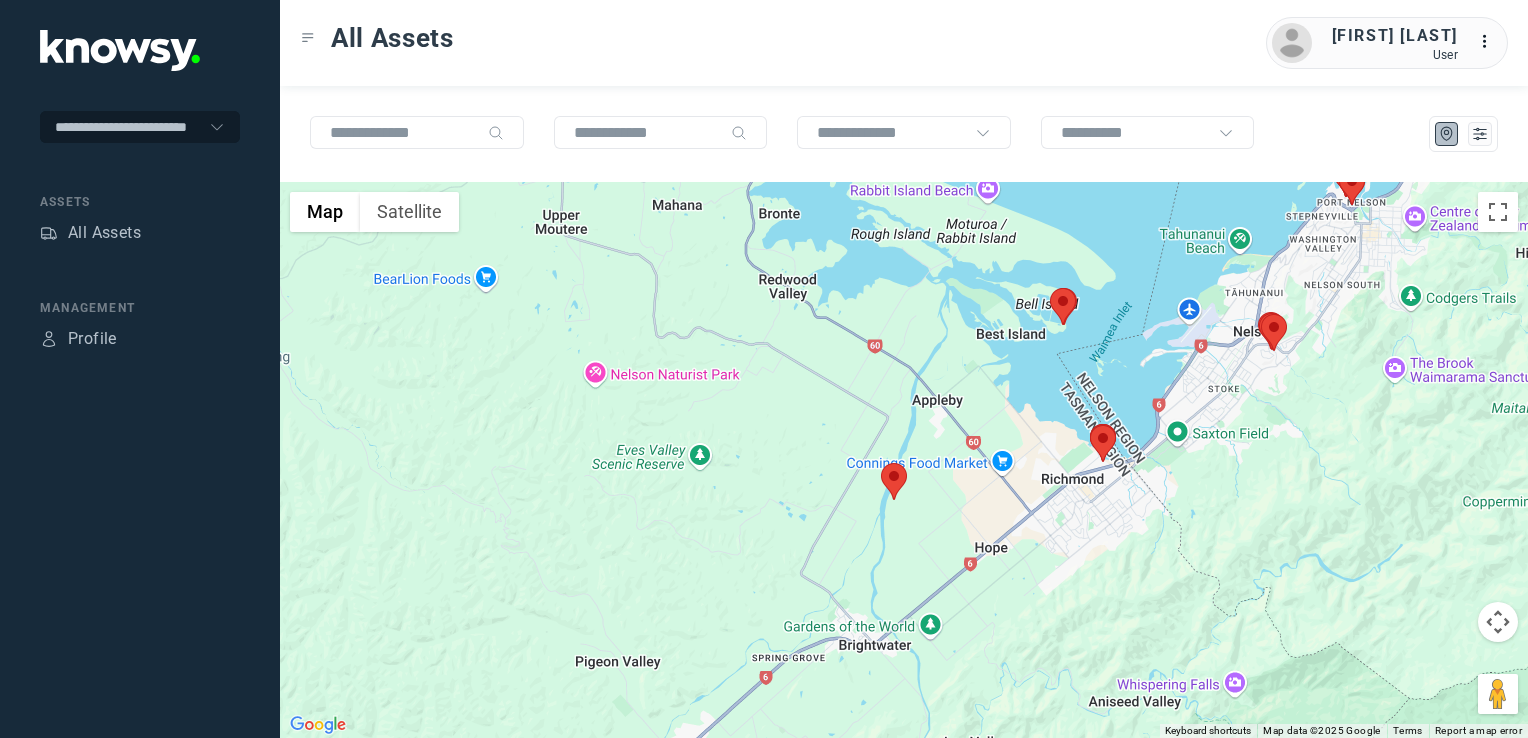 click 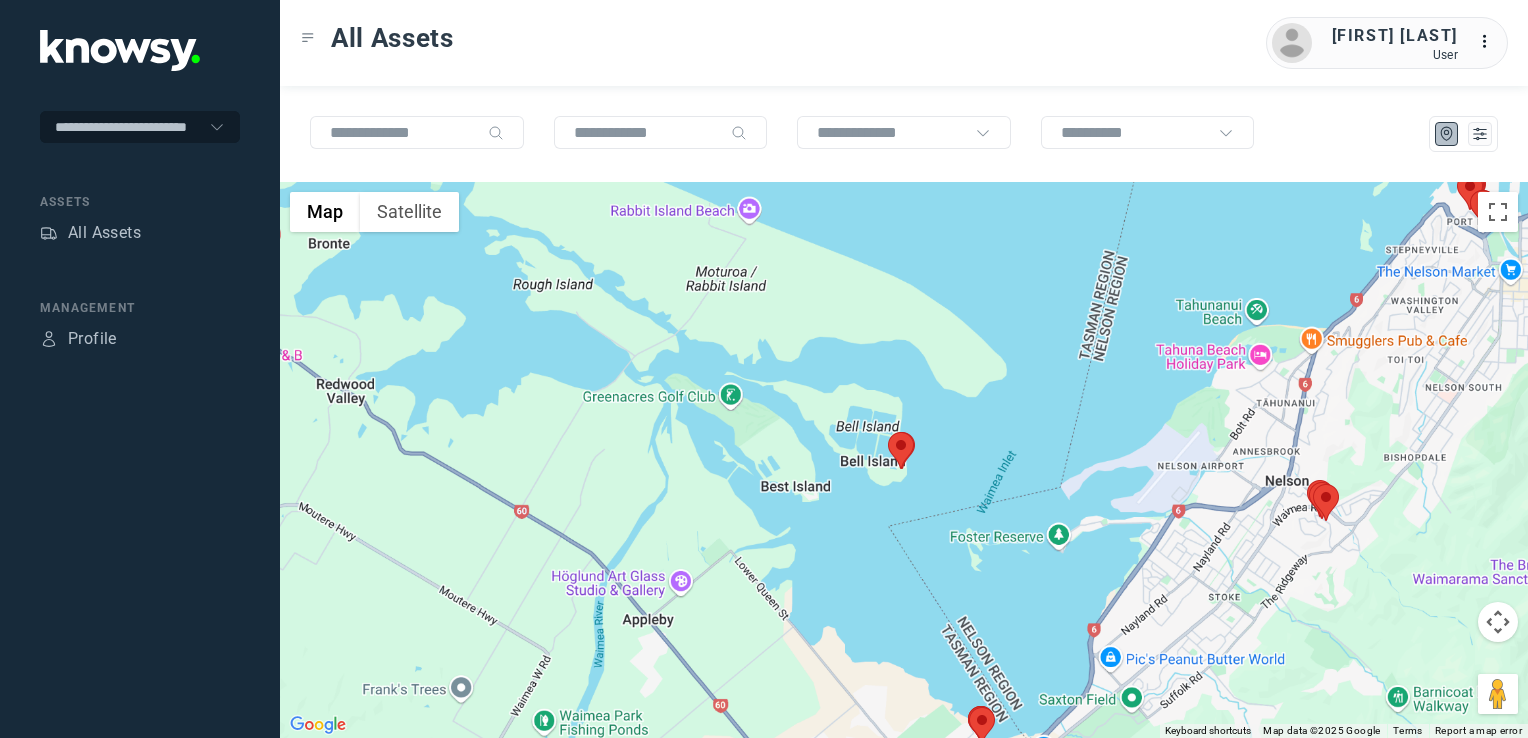 drag, startPoint x: 1377, startPoint y: 404, endPoint x: 1325, endPoint y: 506, distance: 114.49017 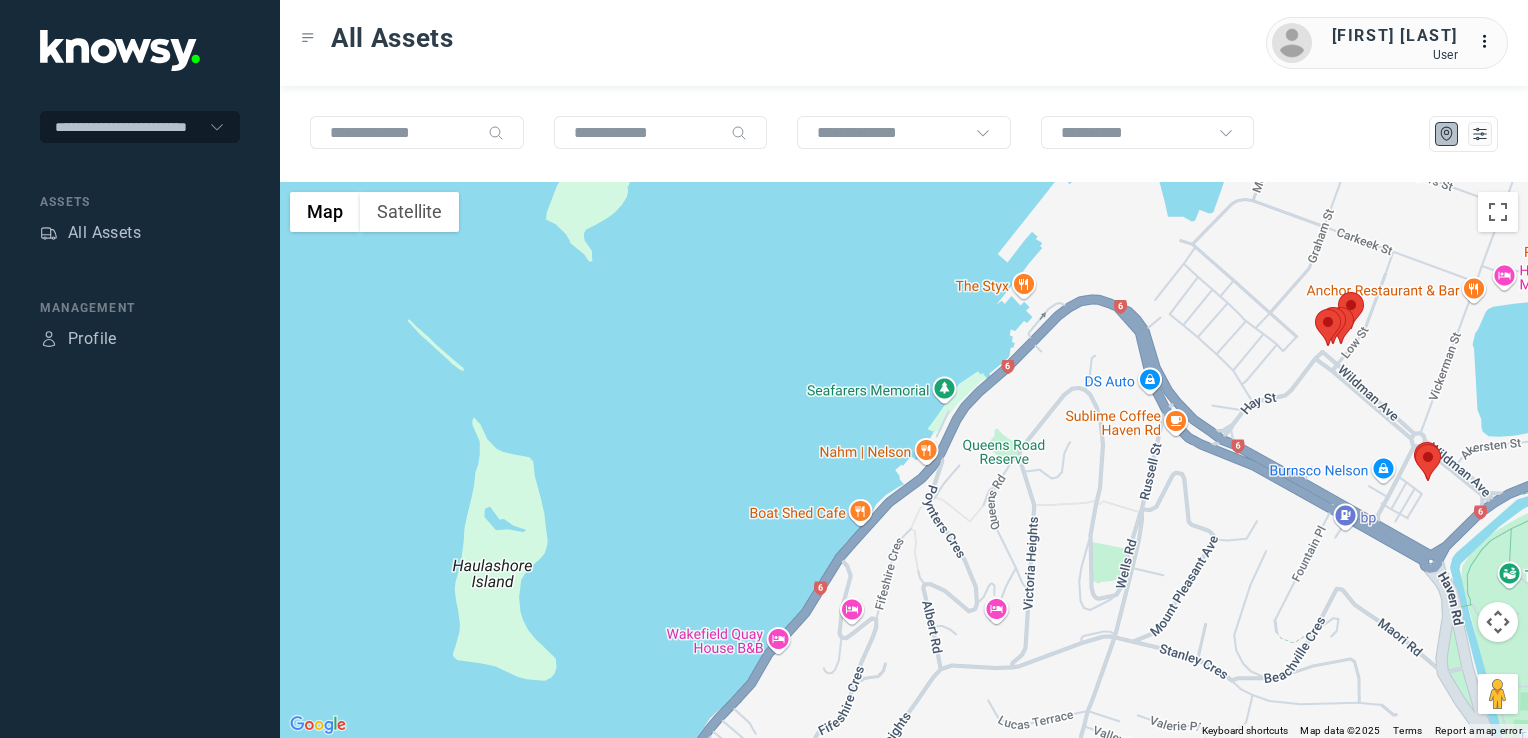 click 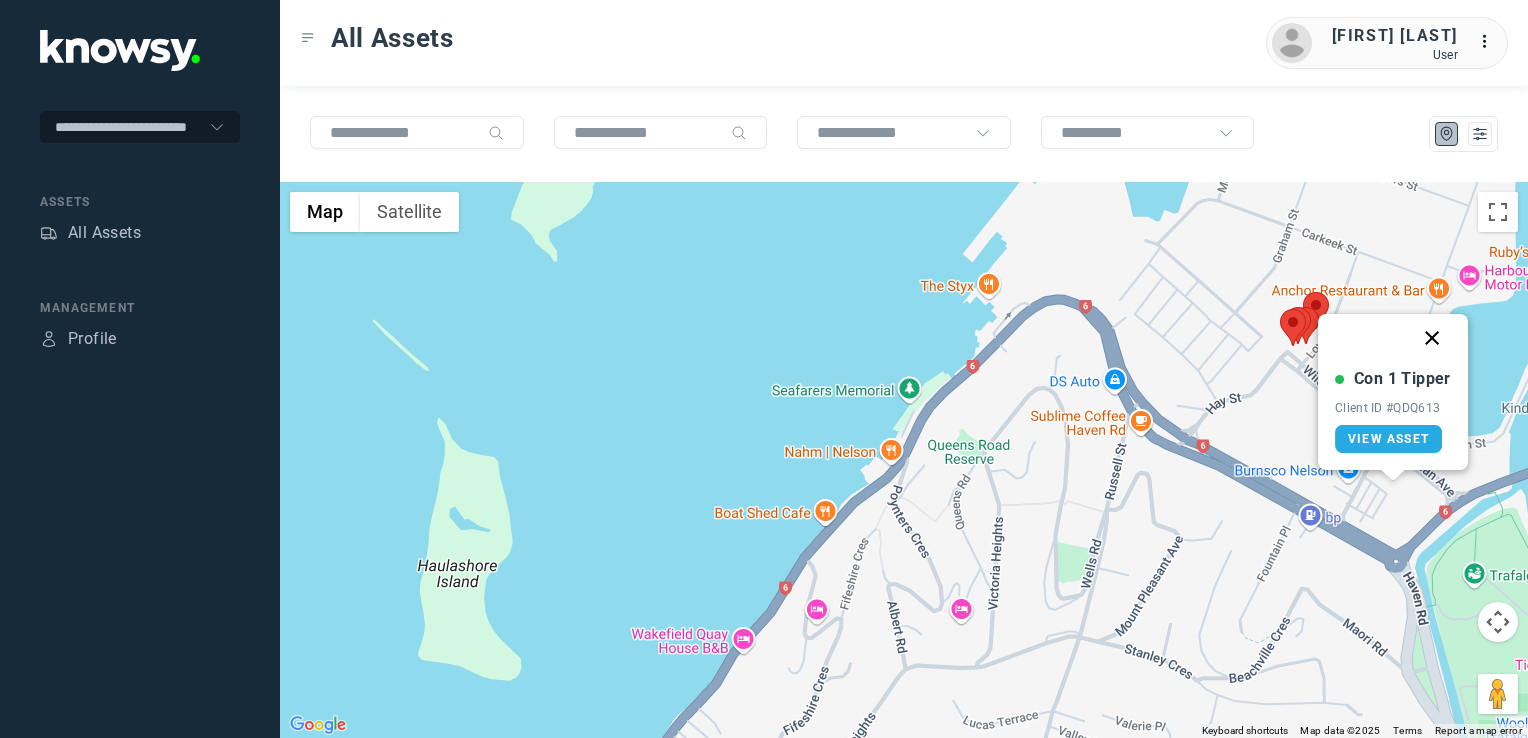 click 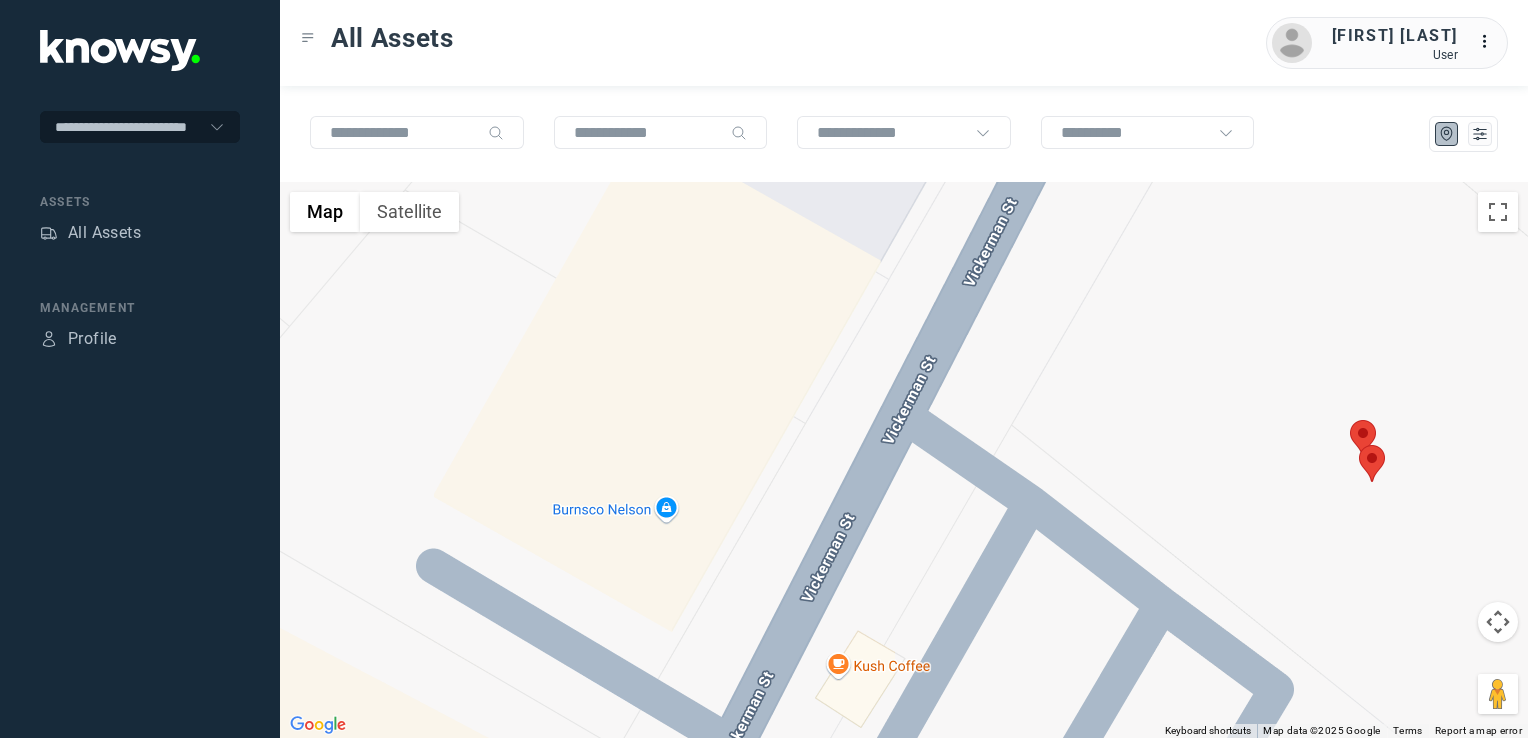click 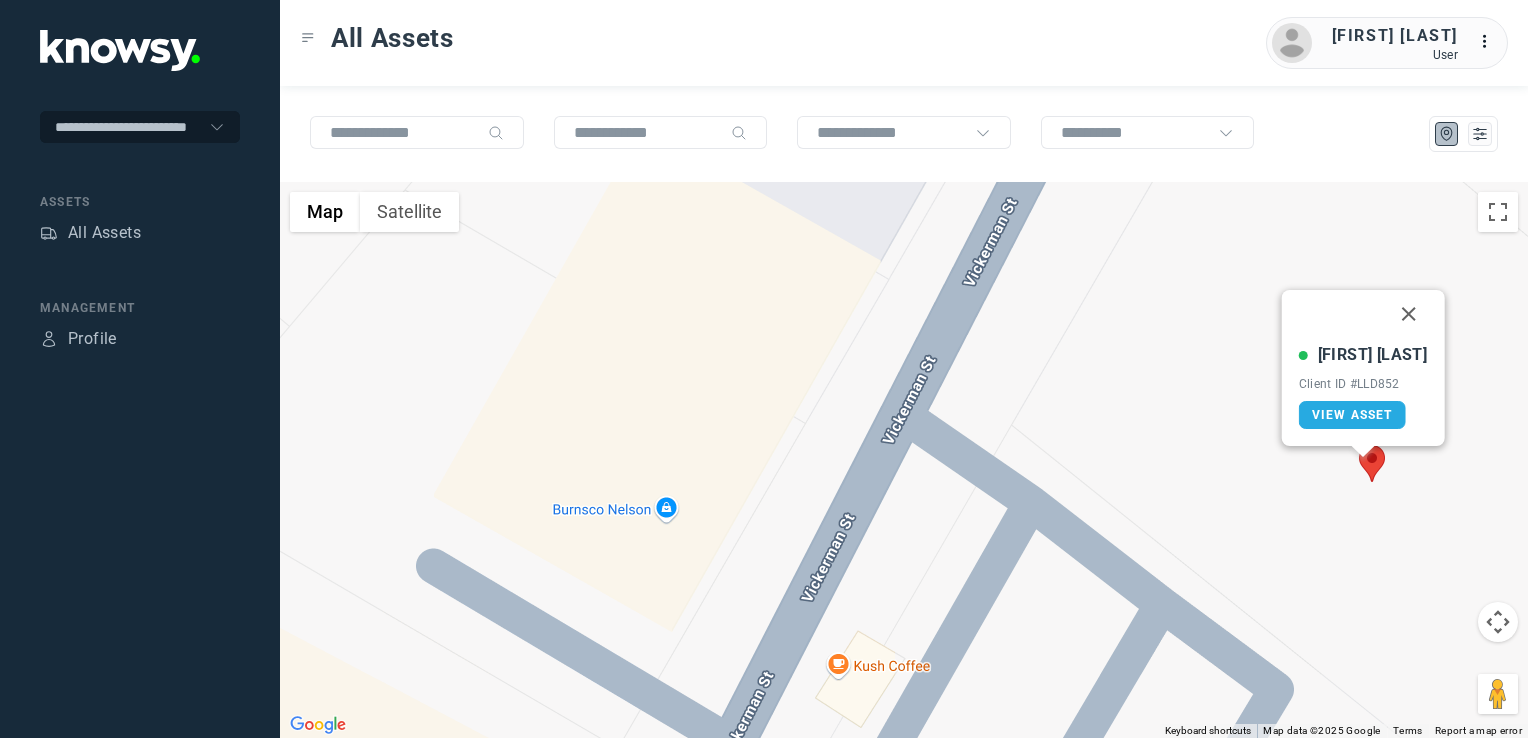 drag, startPoint x: 1391, startPoint y: 309, endPoint x: 1372, endPoint y: 324, distance: 24.207438 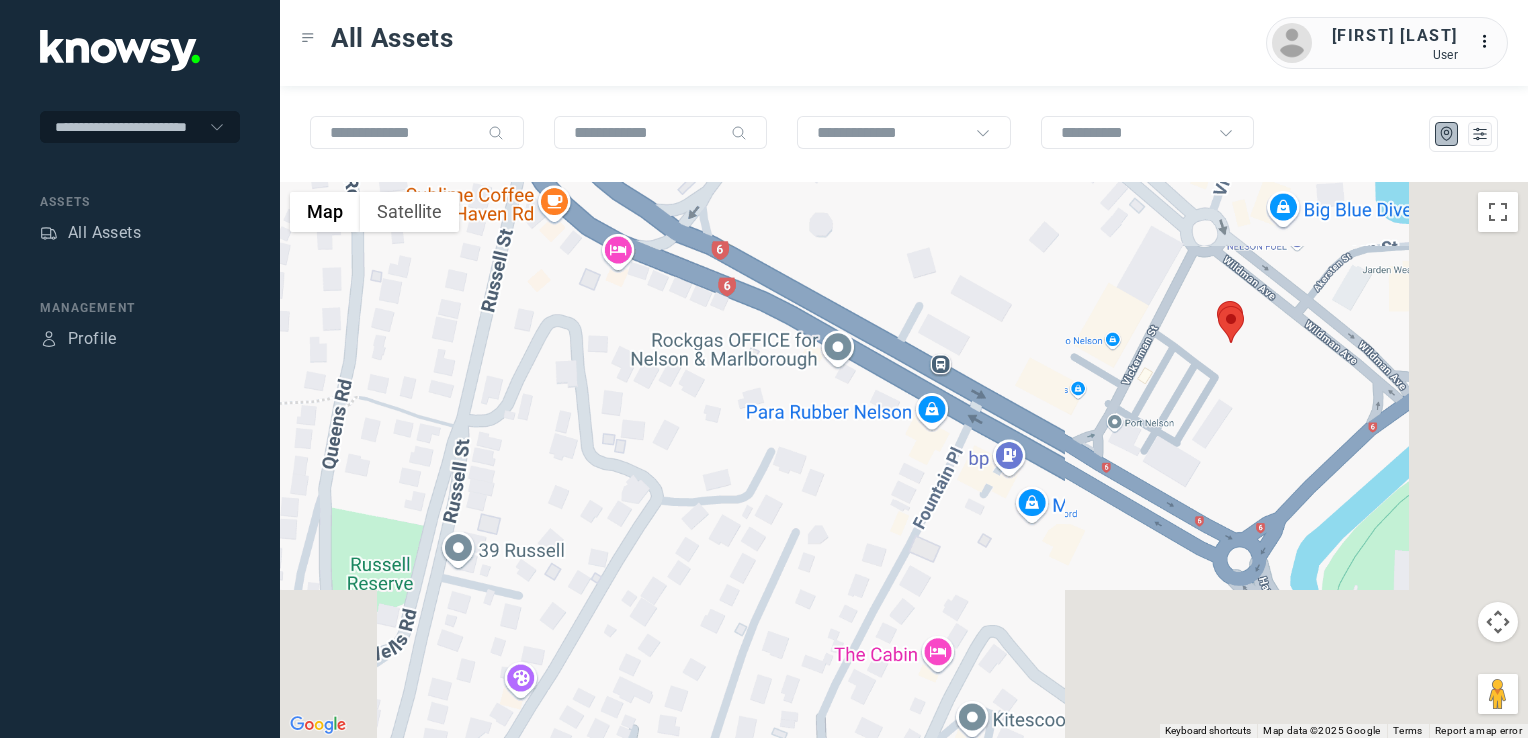drag, startPoint x: 1185, startPoint y: 302, endPoint x: 1219, endPoint y: 482, distance: 183.18297 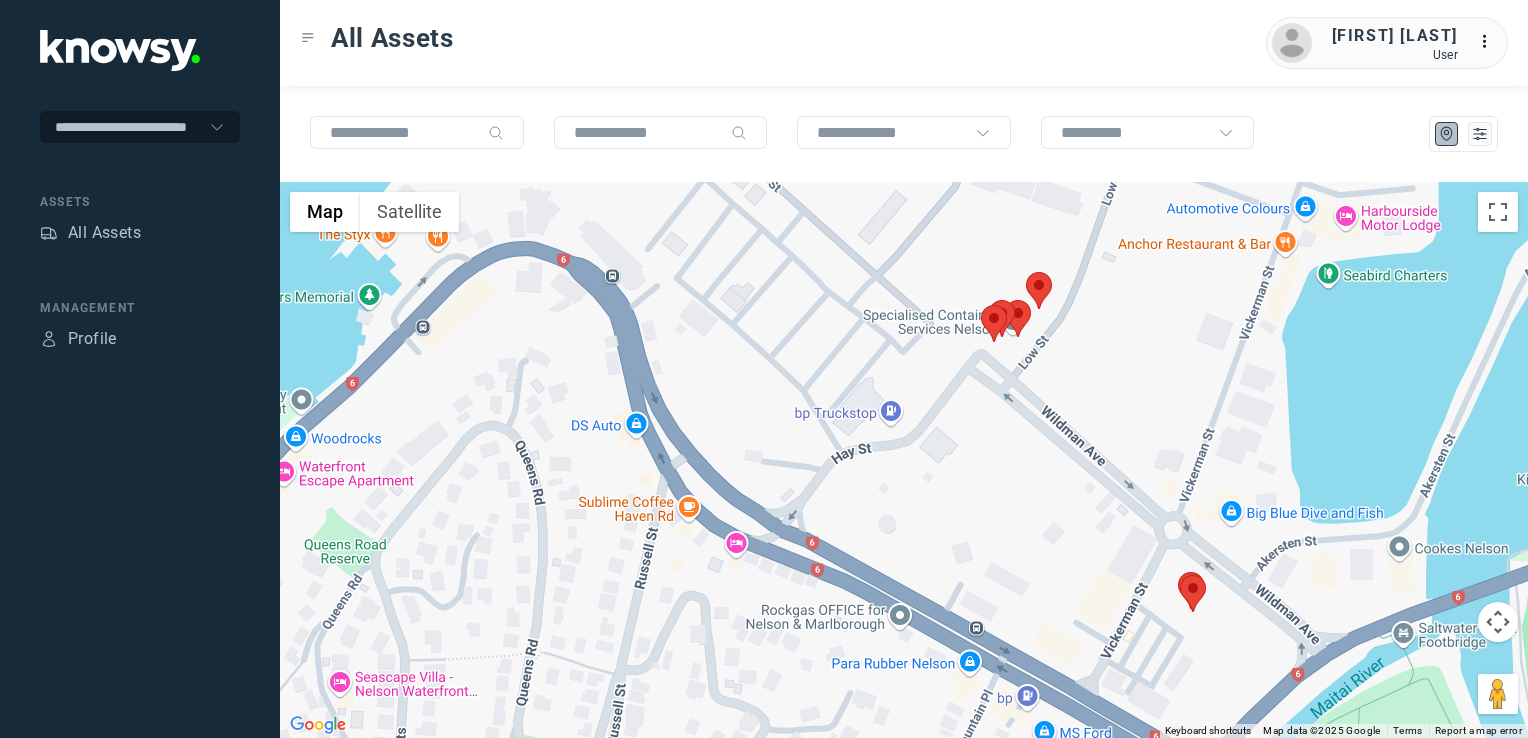 click 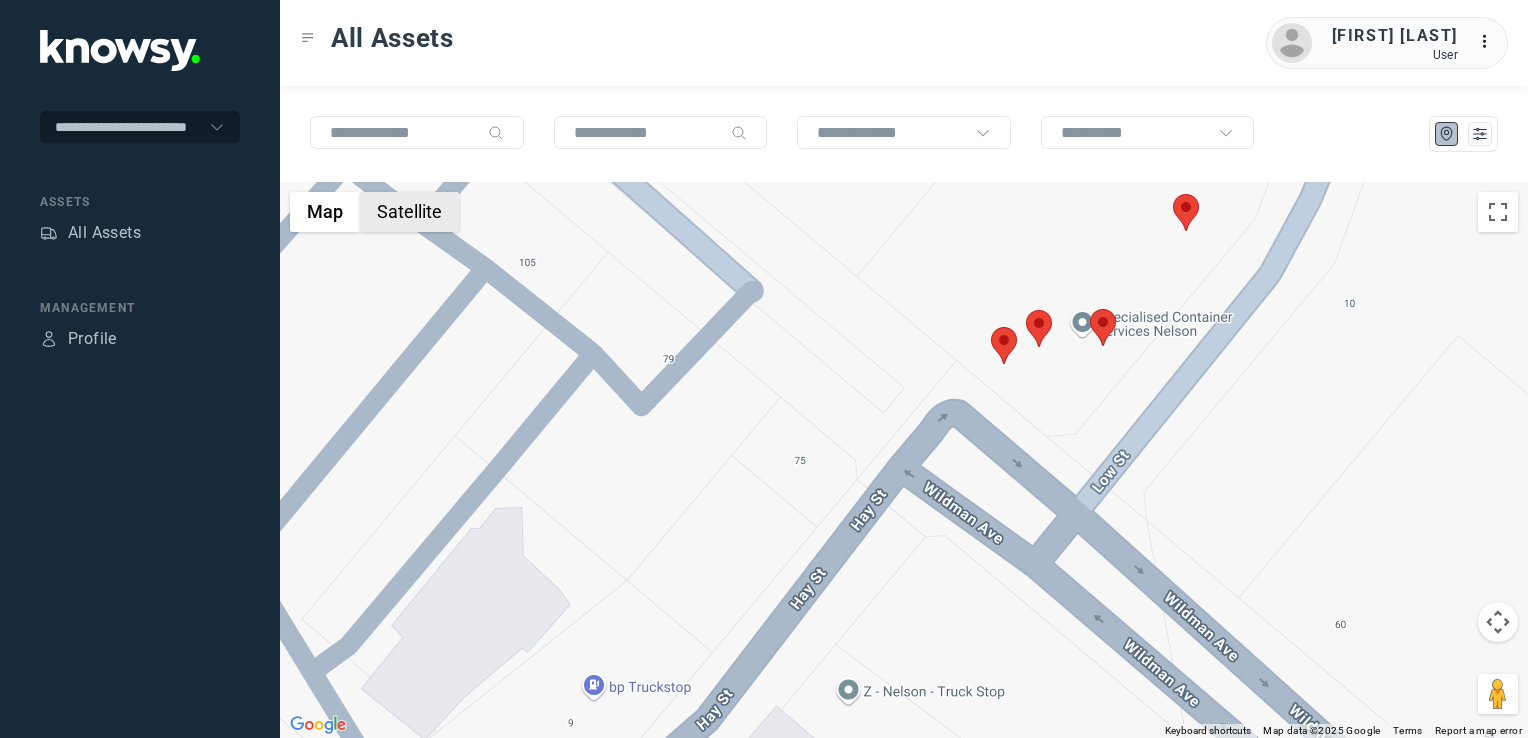 click on "Satellite" 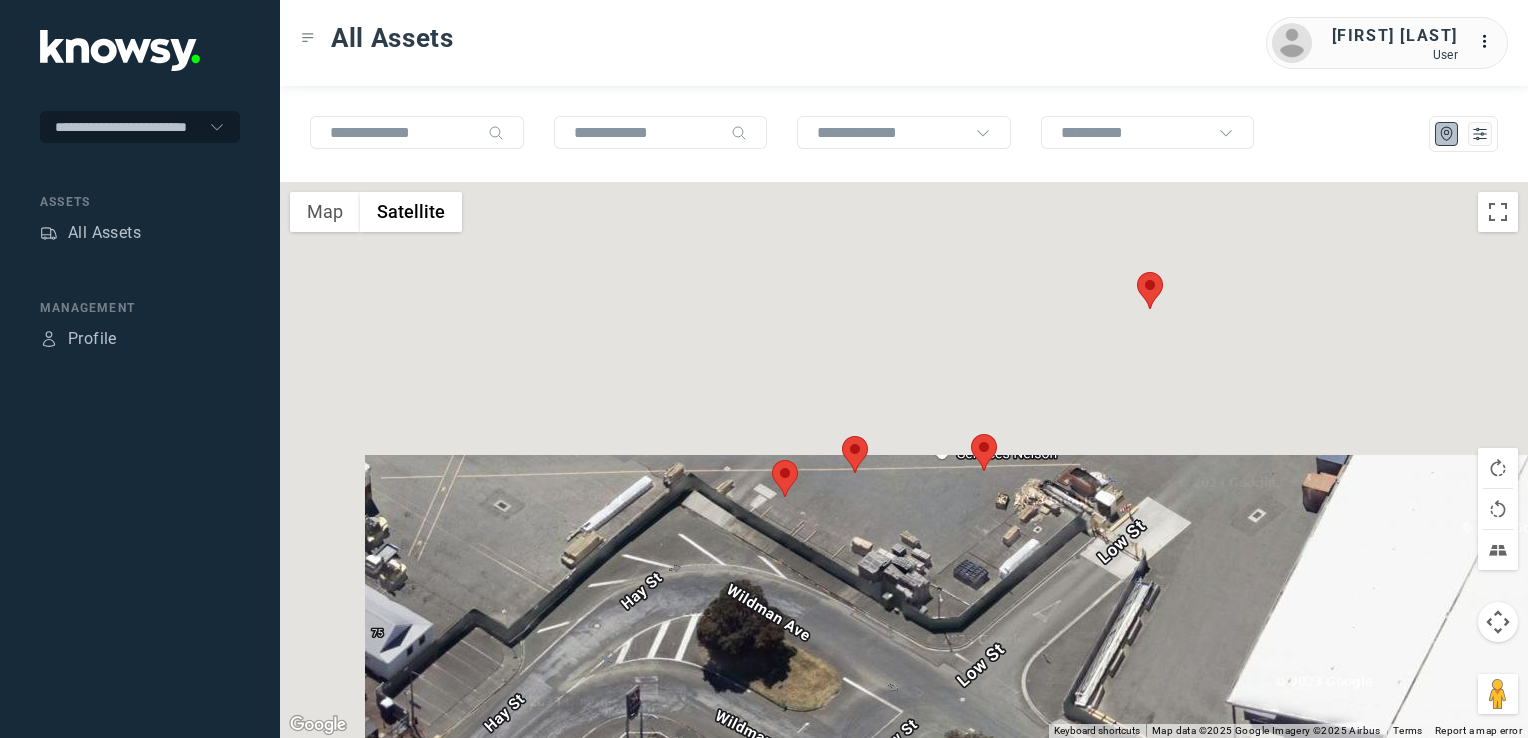drag, startPoint x: 1087, startPoint y: 478, endPoint x: 1183, endPoint y: 737, distance: 276.21912 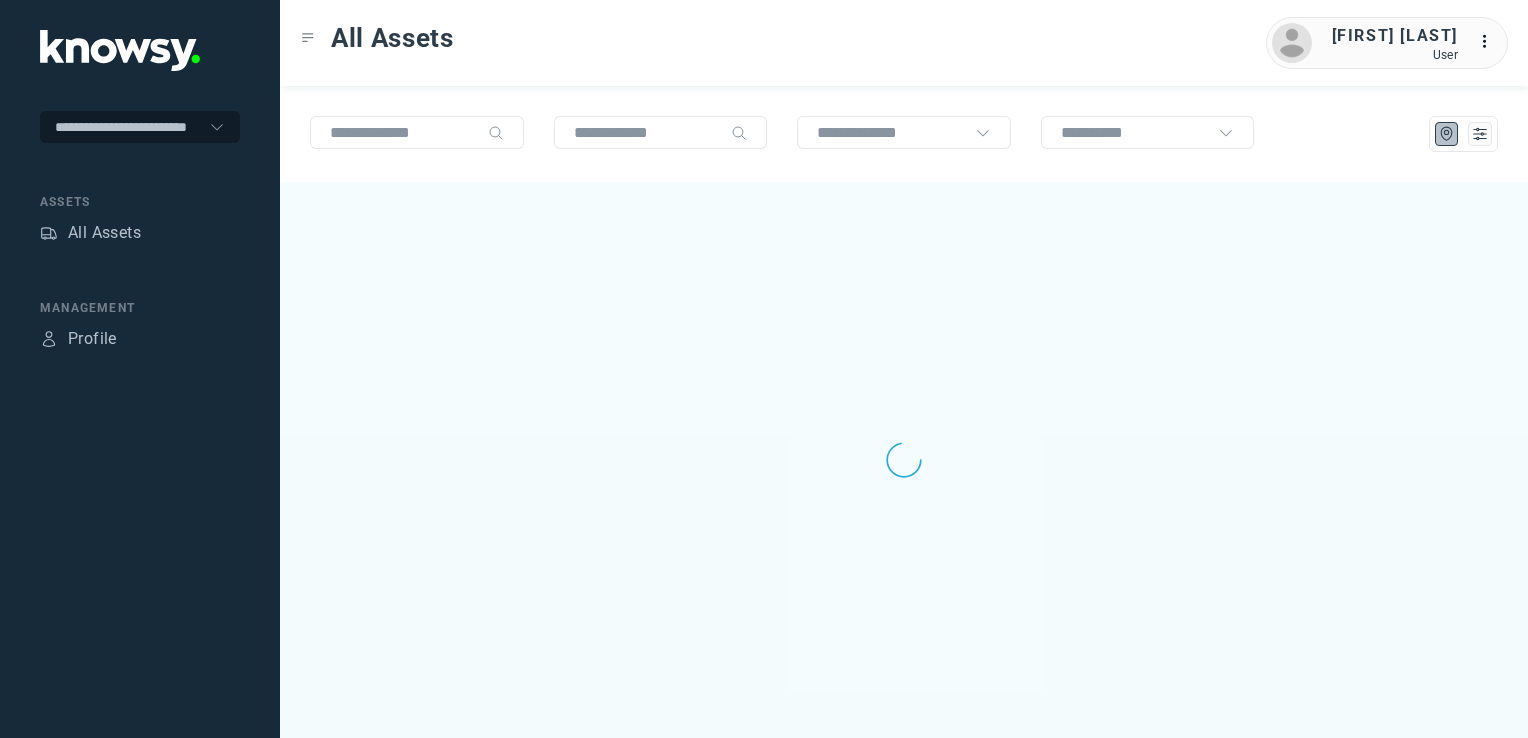 scroll, scrollTop: 0, scrollLeft: 0, axis: both 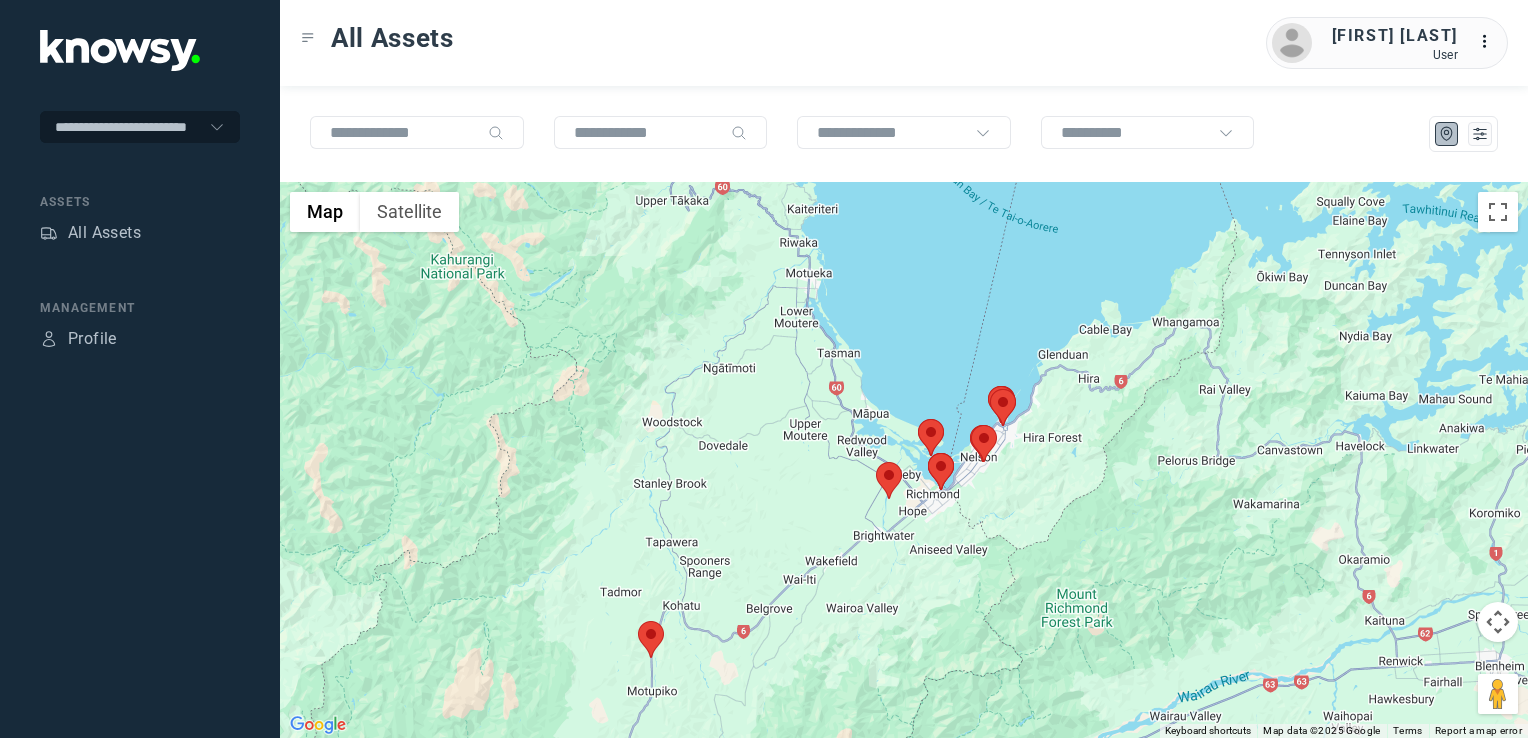 drag, startPoint x: 903, startPoint y: 672, endPoint x: 942, endPoint y: 627, distance: 59.548298 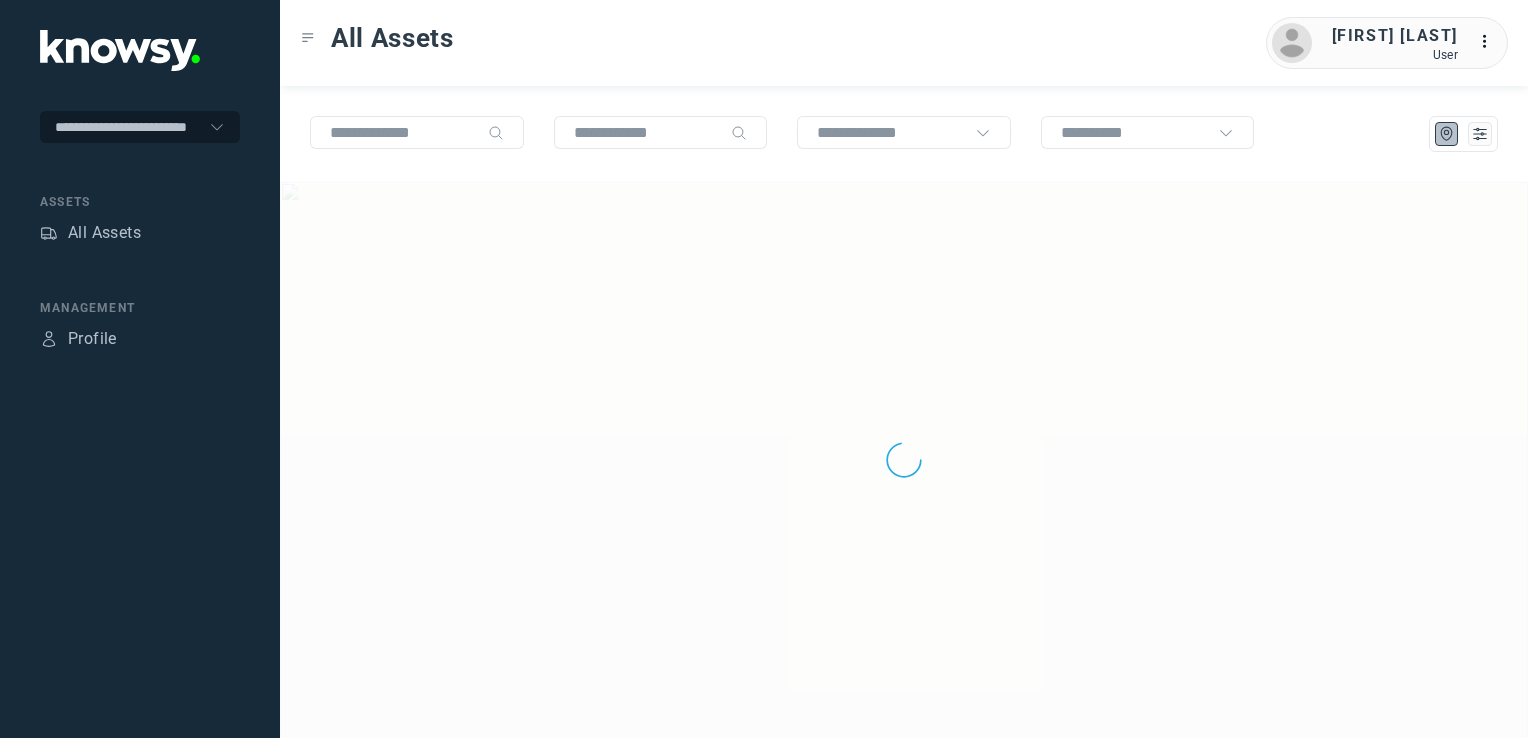 scroll, scrollTop: 0, scrollLeft: 0, axis: both 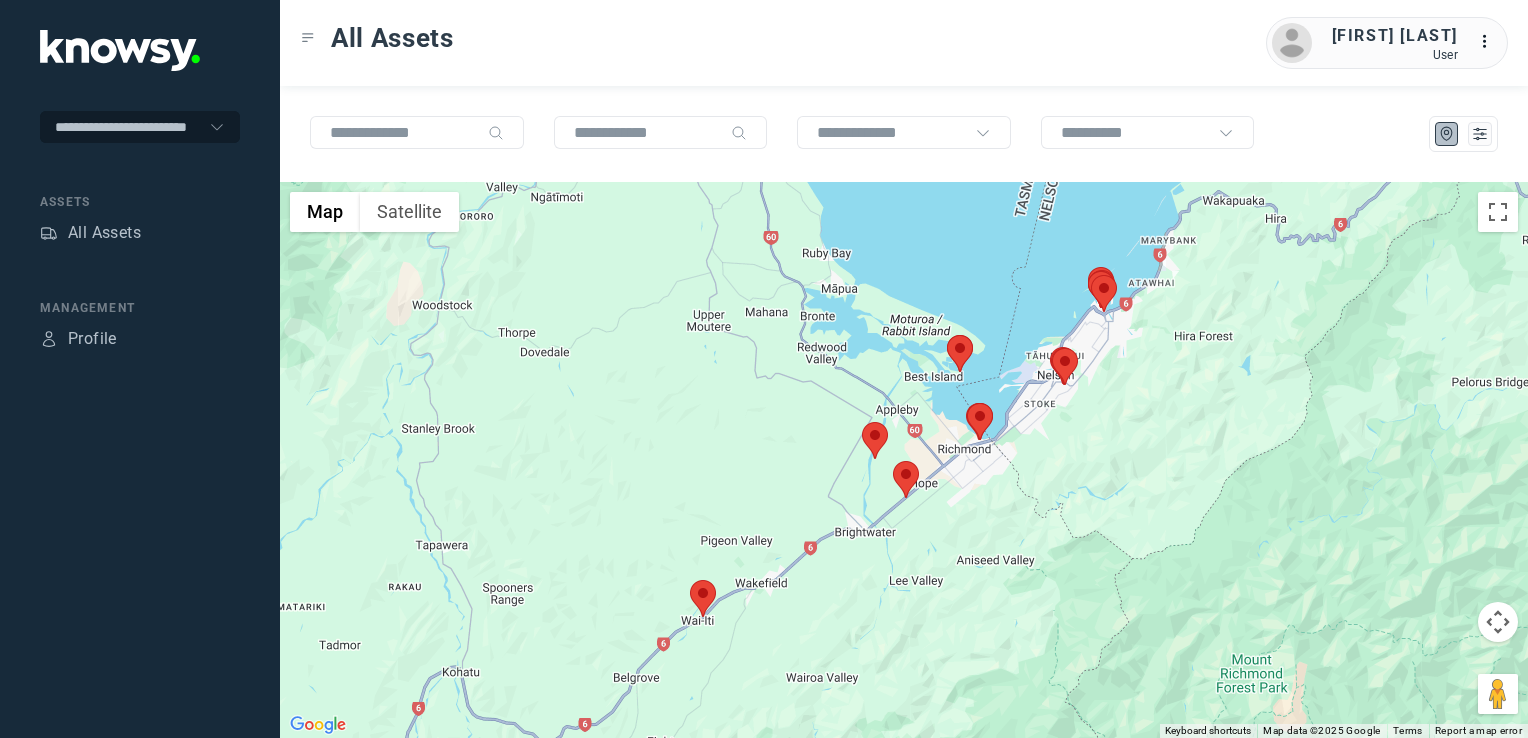click 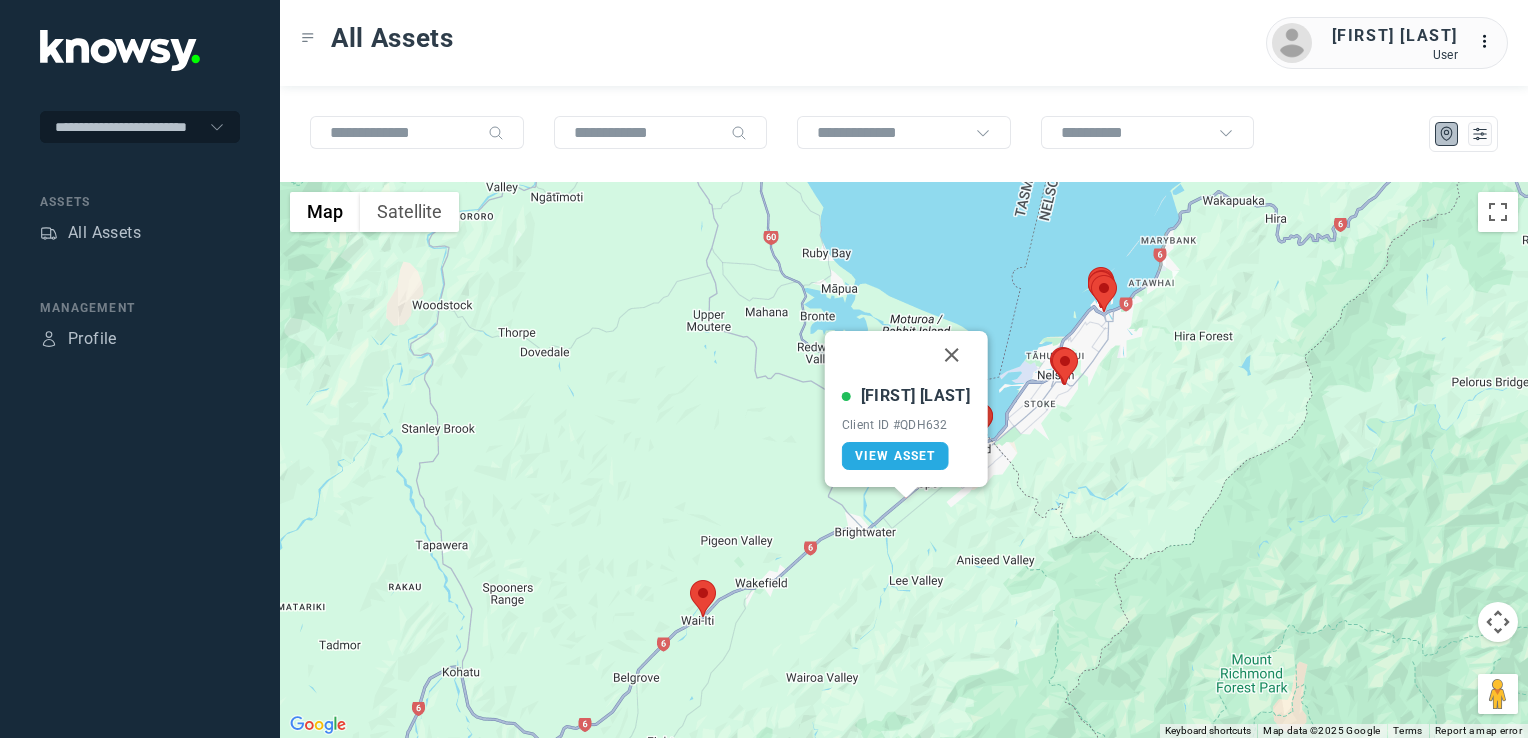 drag, startPoint x: 937, startPoint y: 361, endPoint x: 969, endPoint y: 387, distance: 41.231056 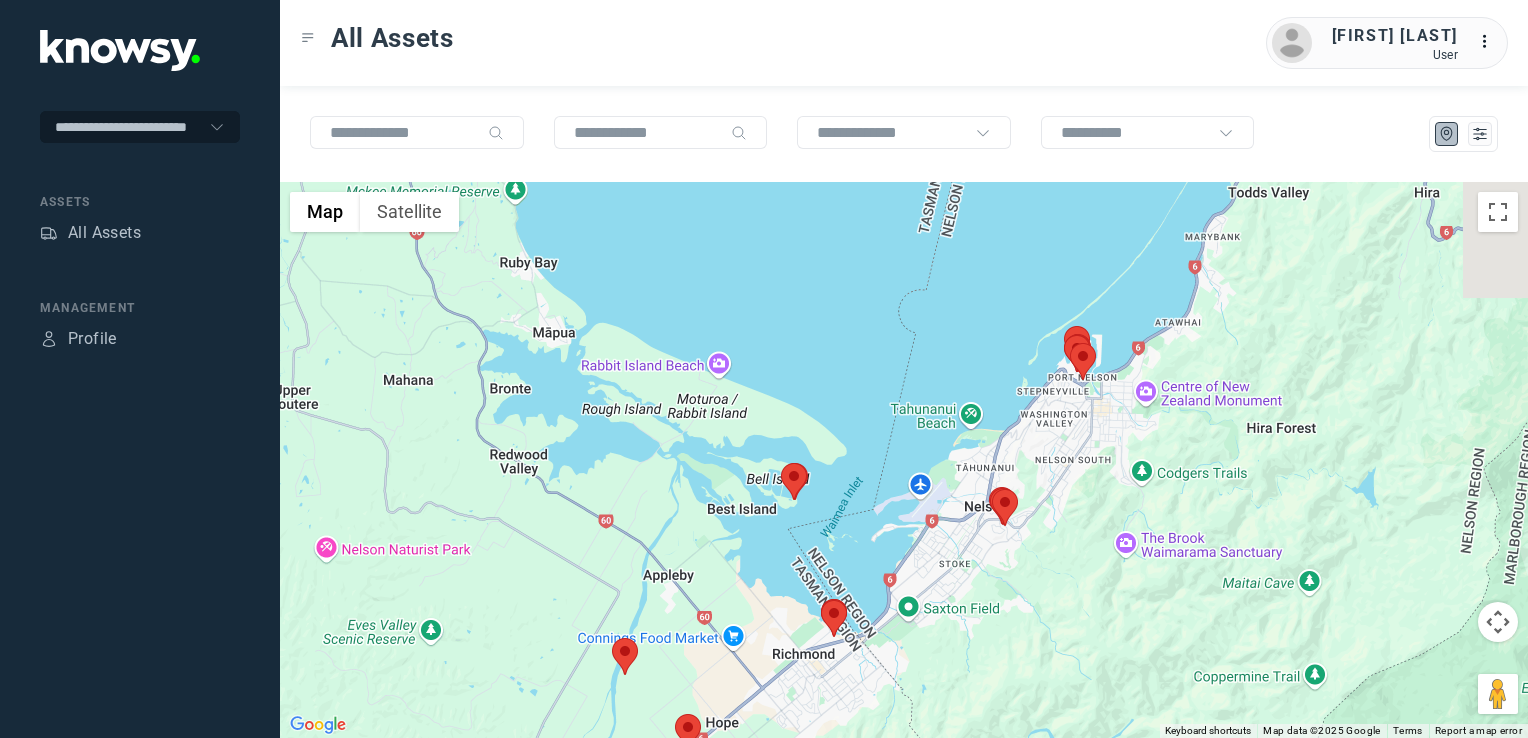 drag, startPoint x: 1292, startPoint y: 338, endPoint x: 1106, endPoint y: 526, distance: 264.46173 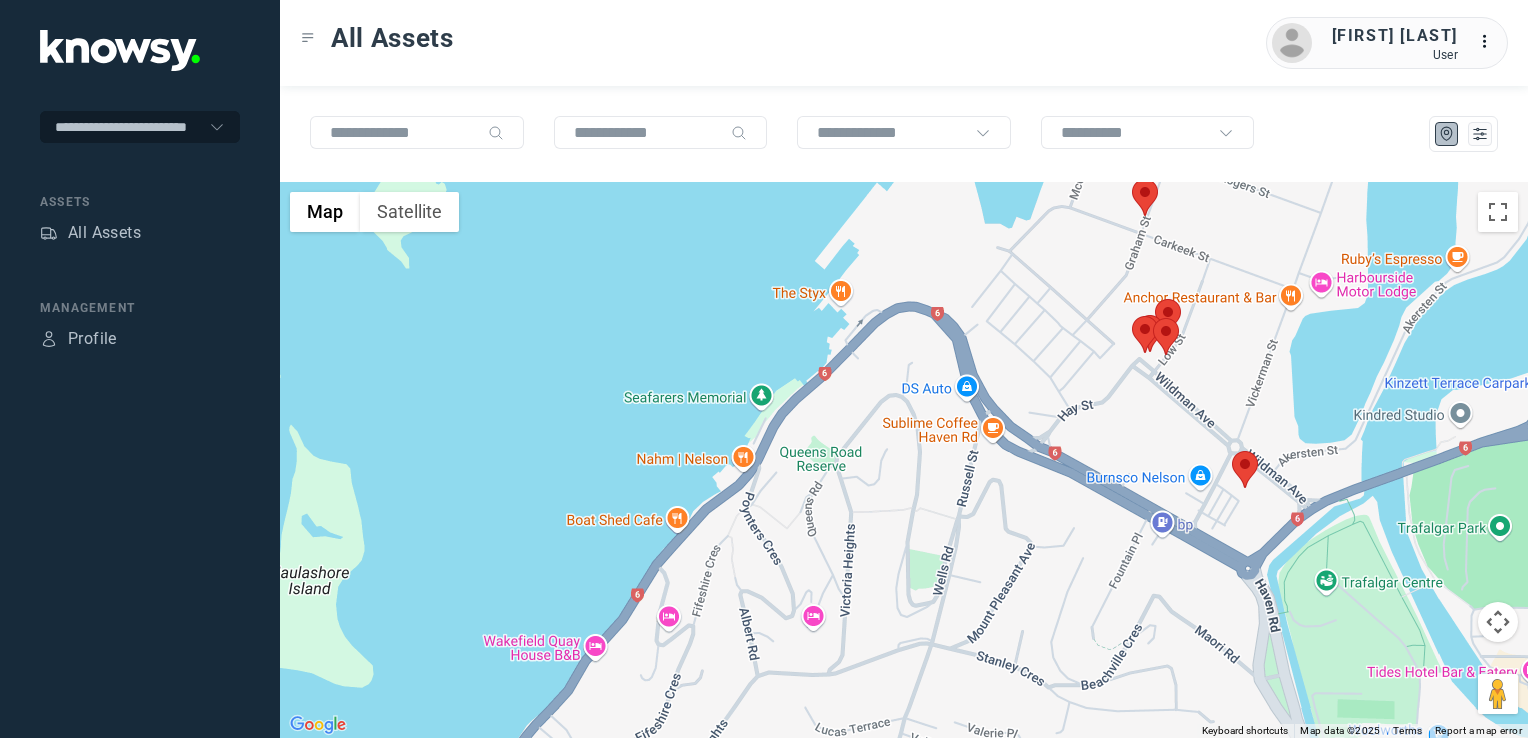 drag, startPoint x: 1202, startPoint y: 318, endPoint x: 1240, endPoint y: 491, distance: 177.12425 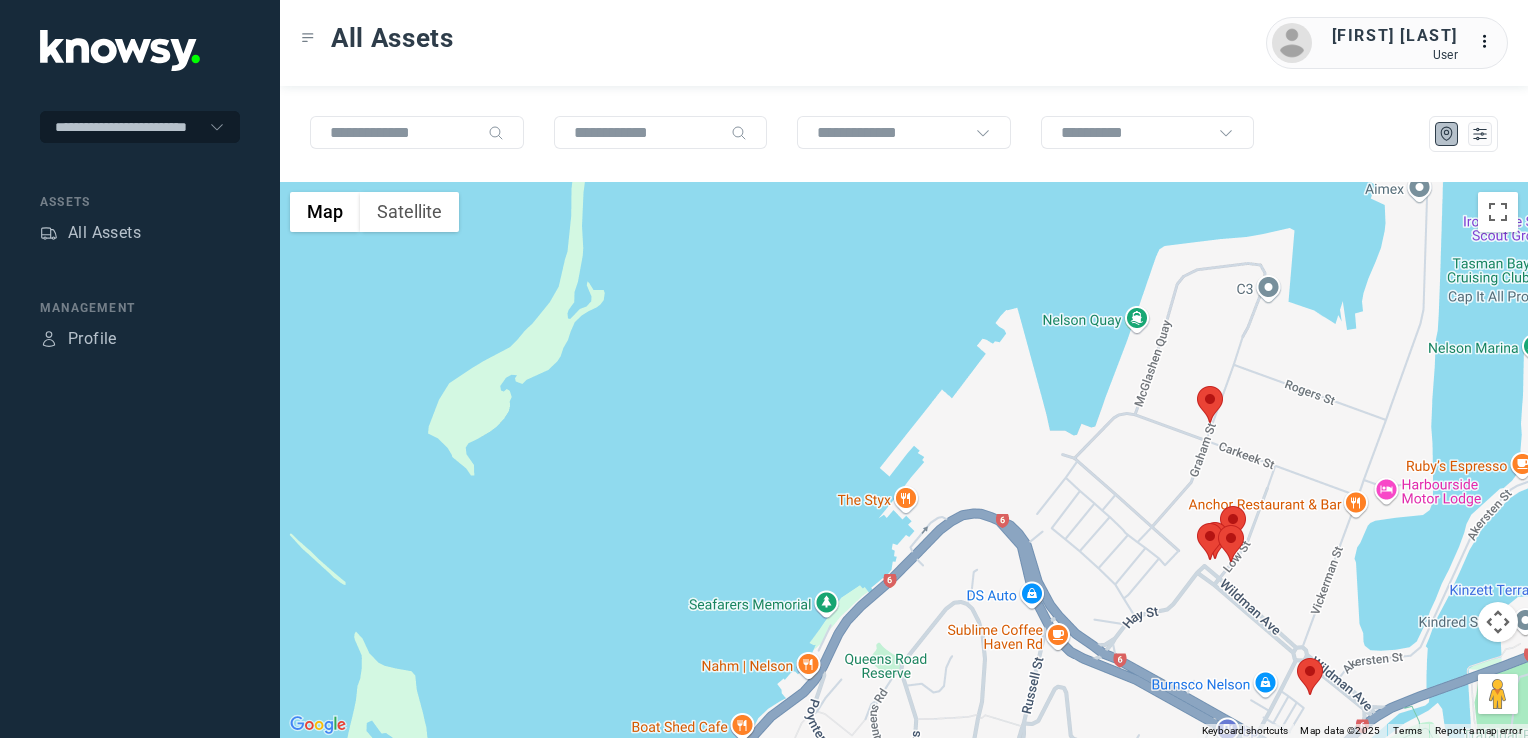 click 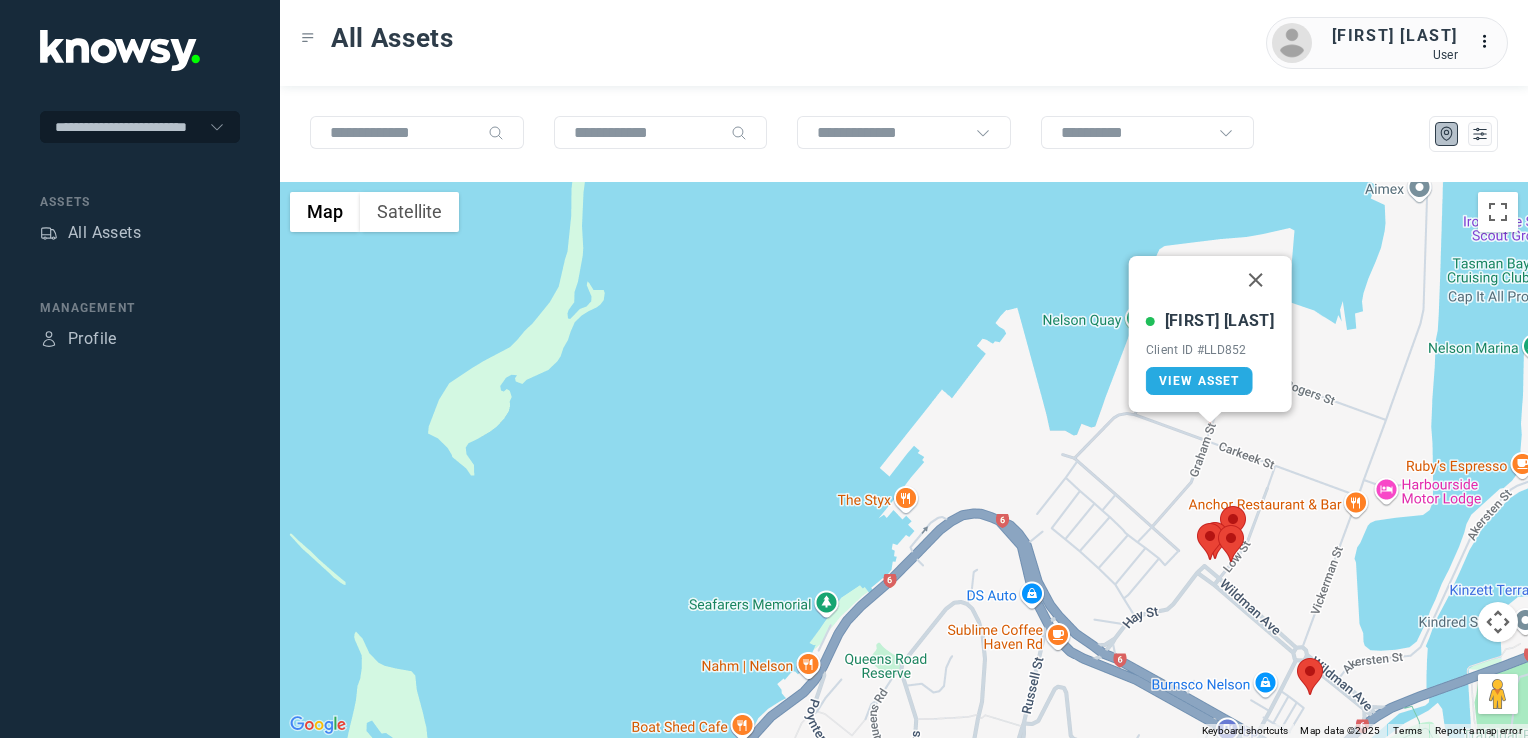 drag, startPoint x: 1239, startPoint y: 274, endPoint x: 1227, endPoint y: 359, distance: 85.84288 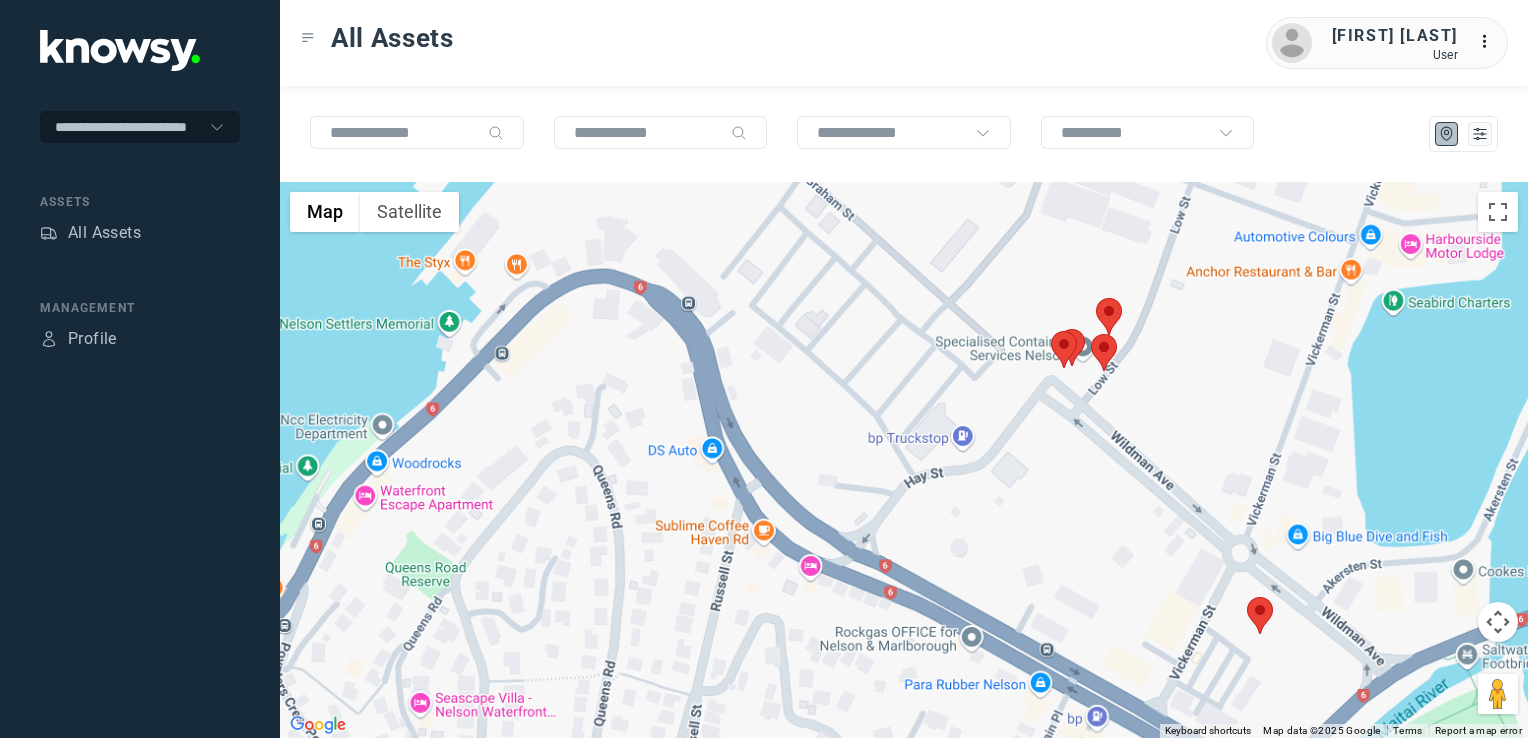 click 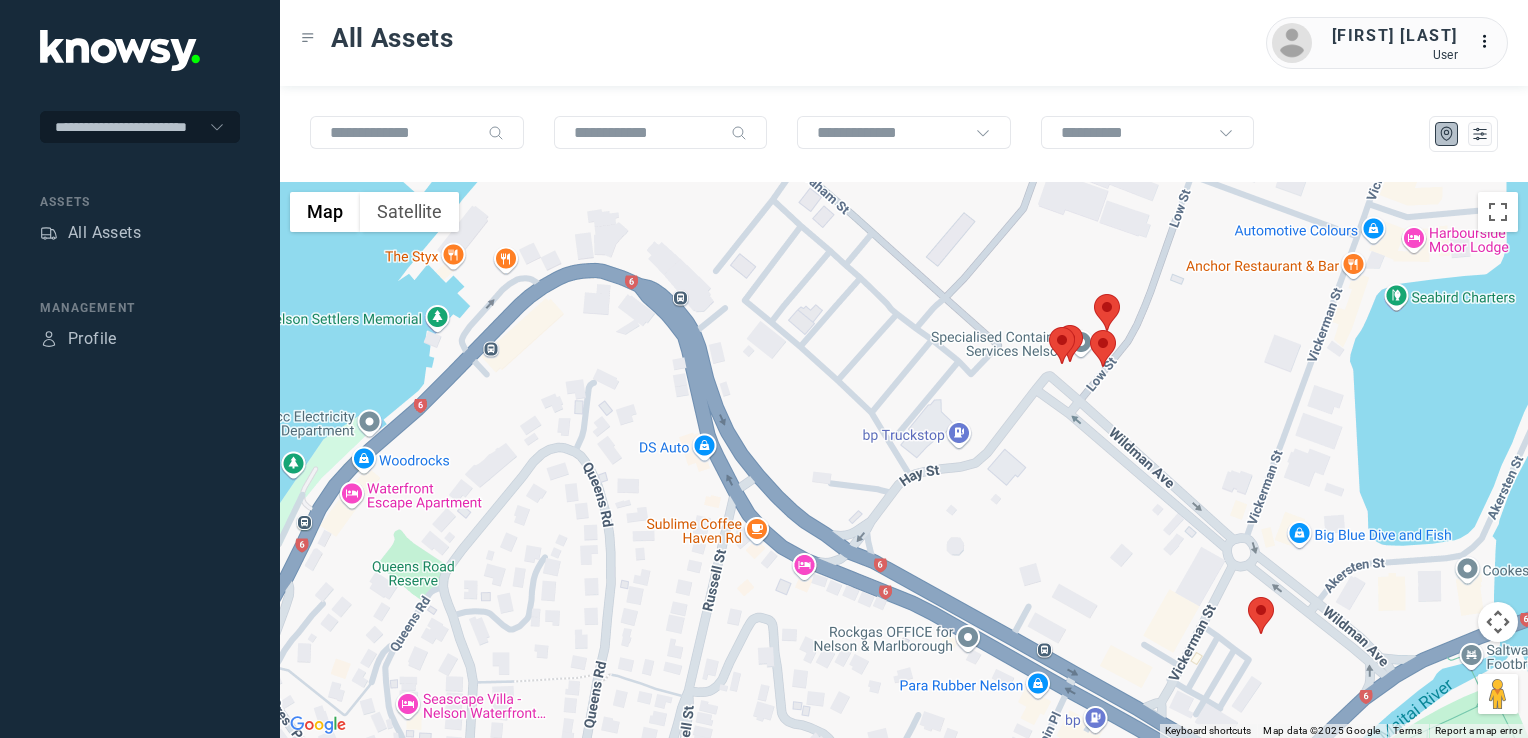 click 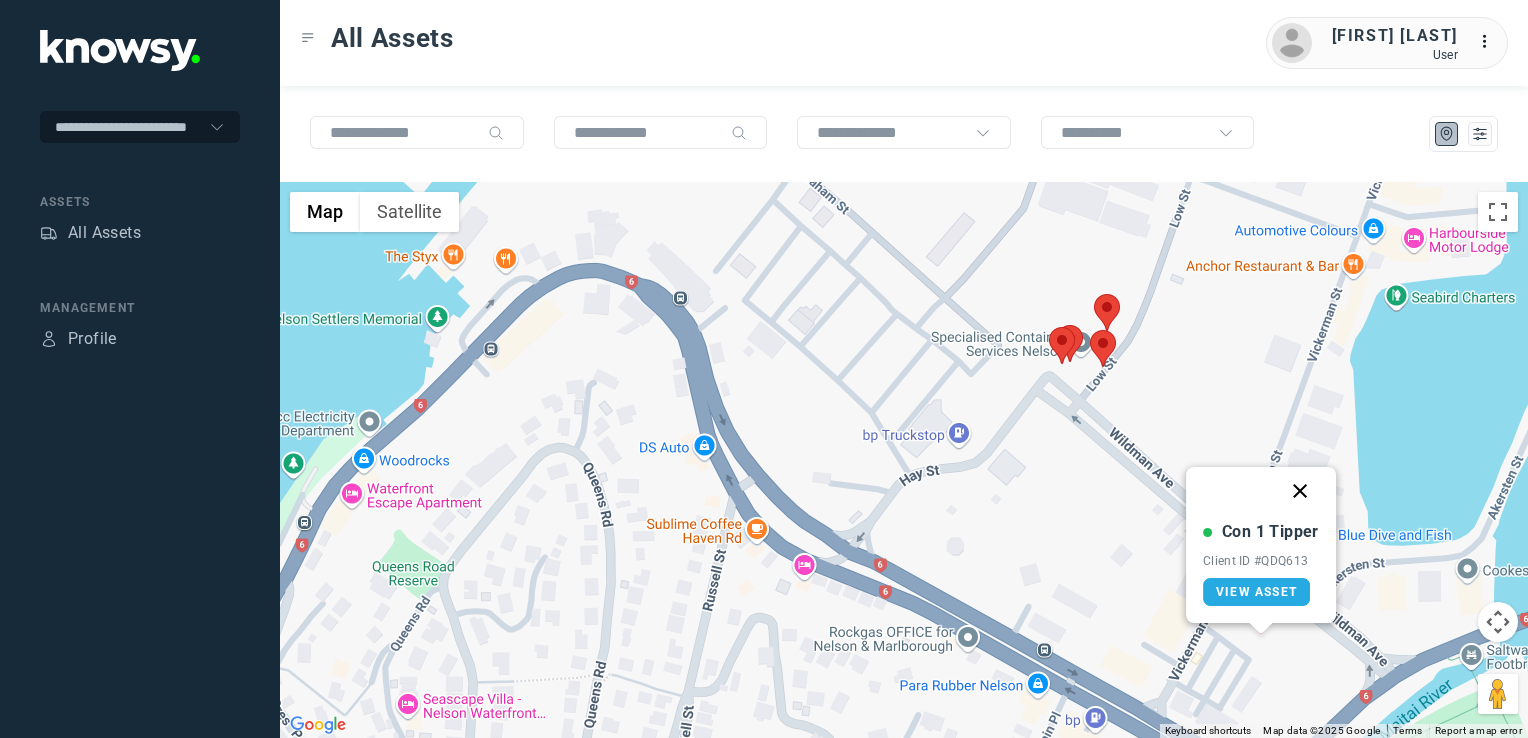 click 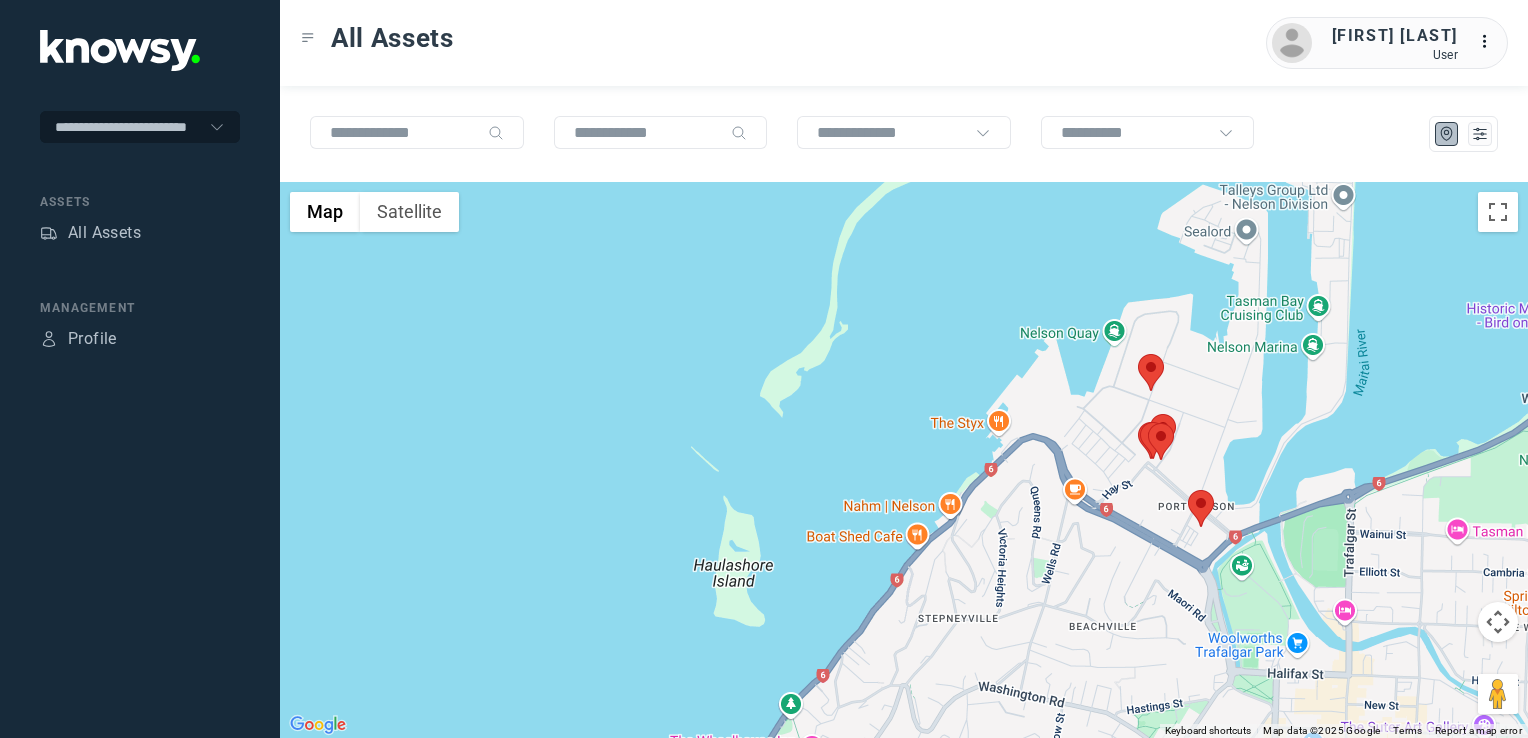 drag, startPoint x: 1109, startPoint y: 507, endPoint x: 1116, endPoint y: 494, distance: 14.764823 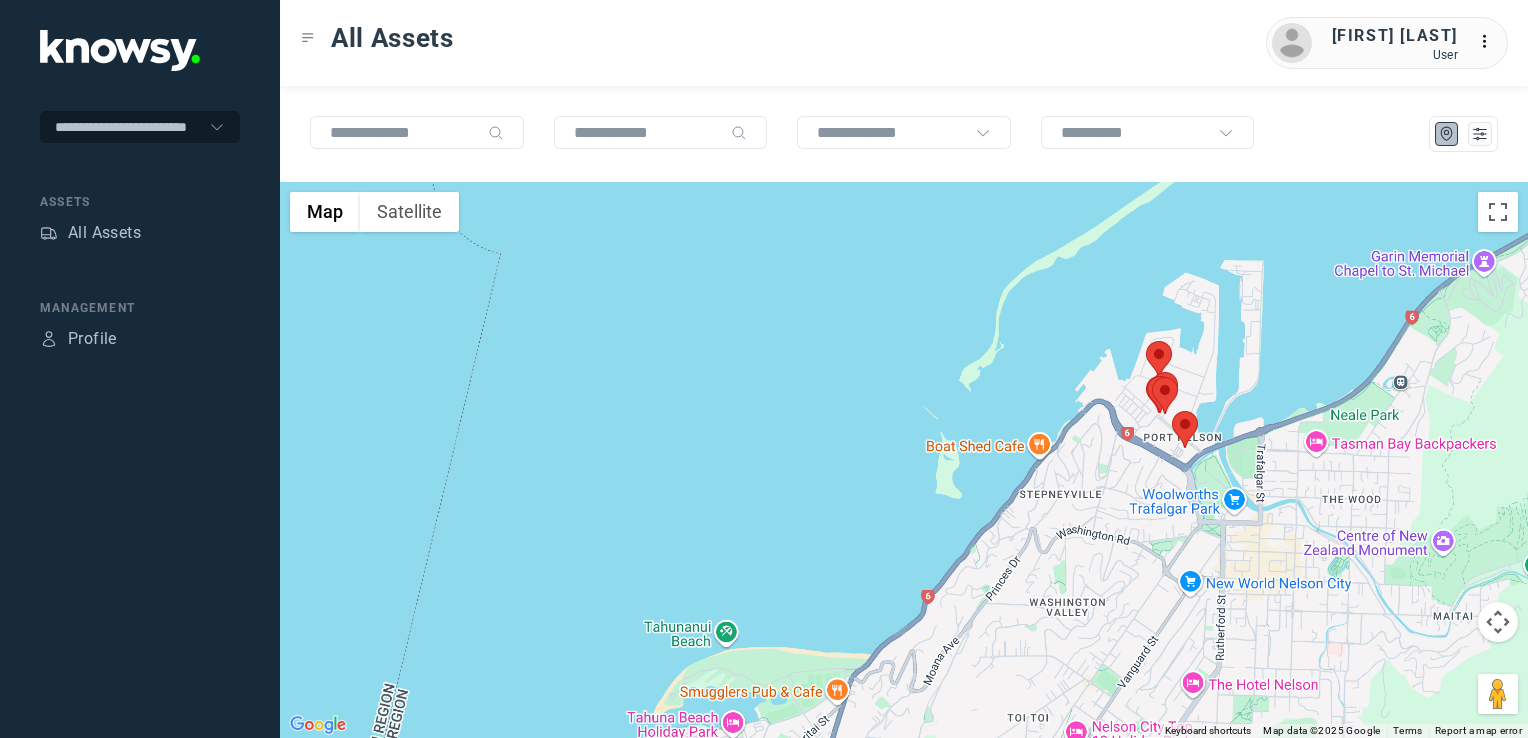drag, startPoint x: 1110, startPoint y: 559, endPoint x: 1117, endPoint y: 526, distance: 33.734257 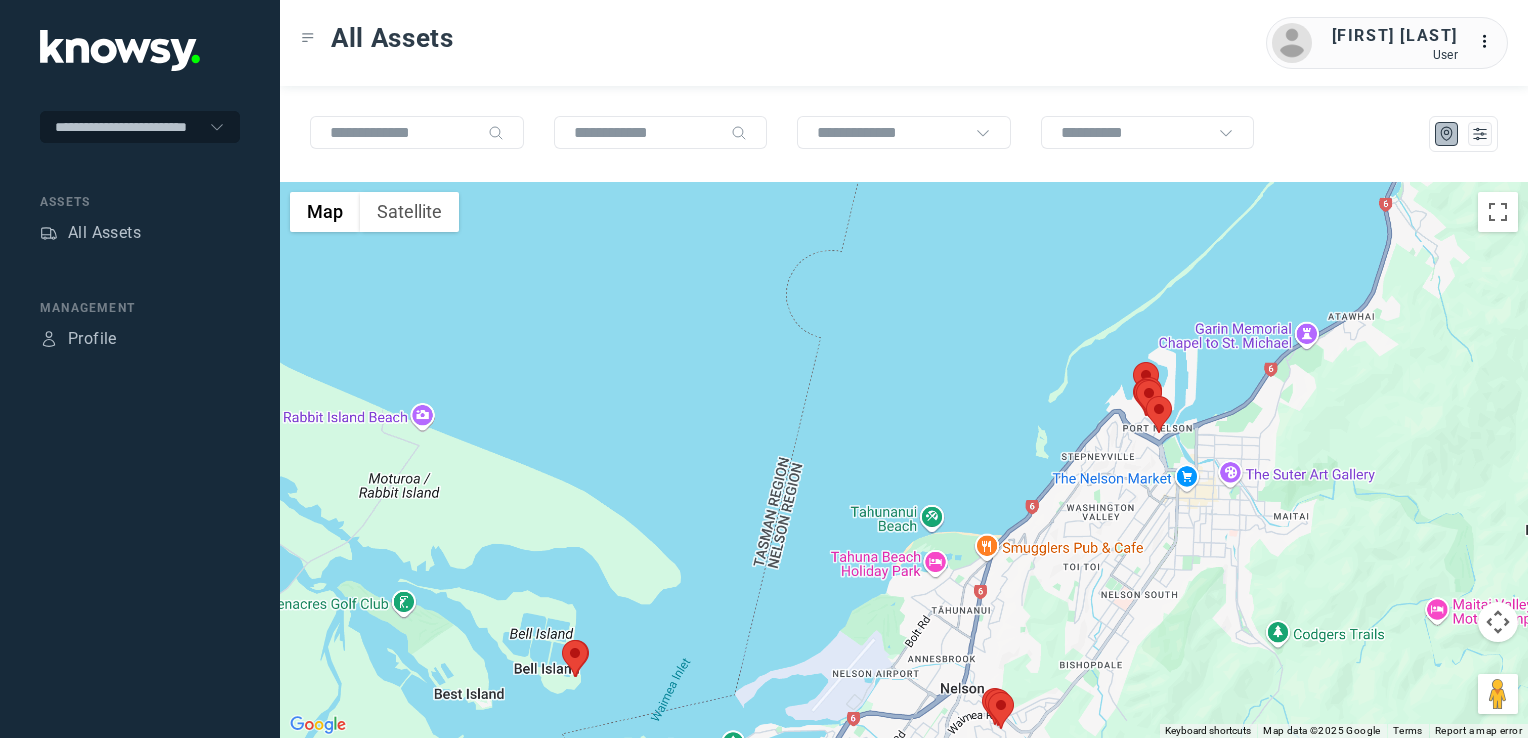 click 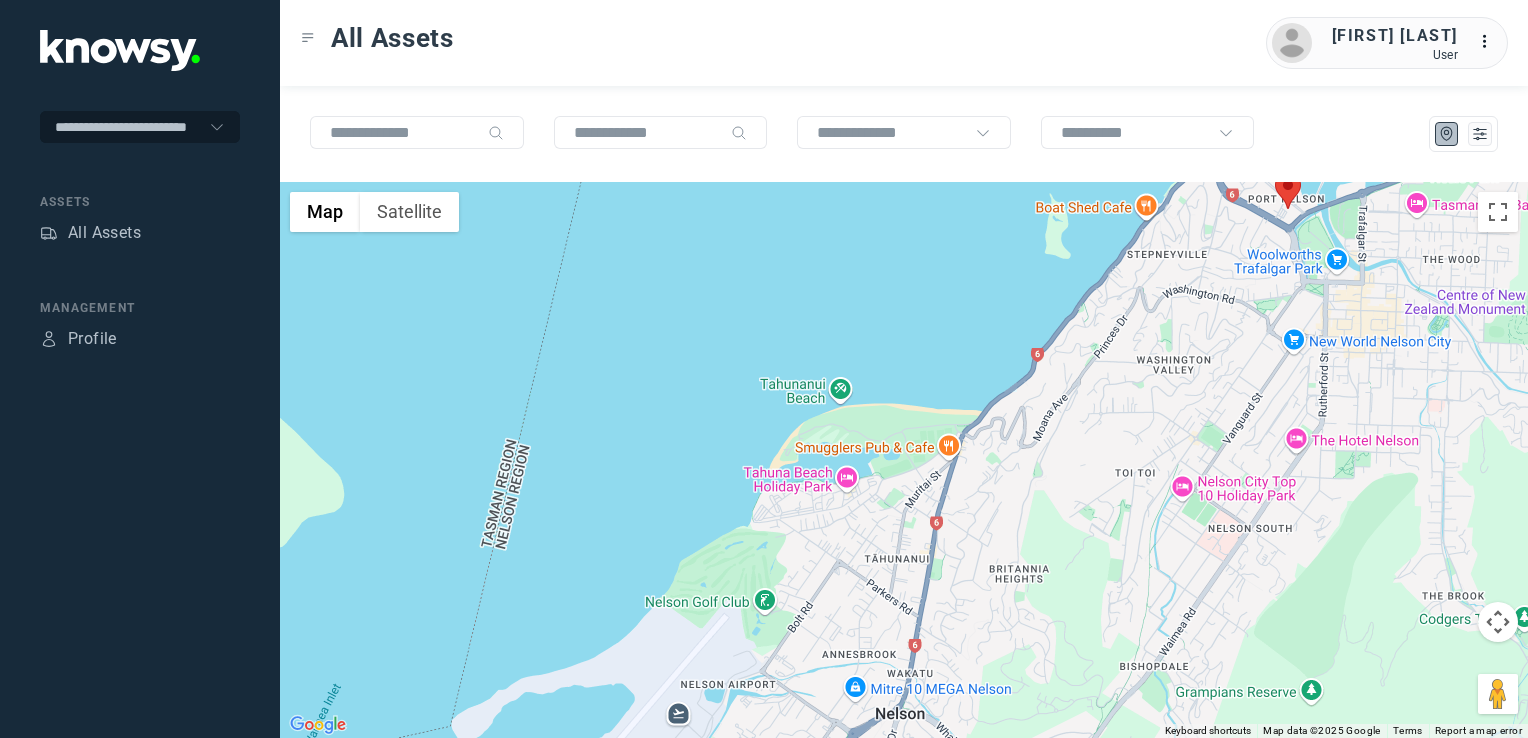 drag, startPoint x: 1034, startPoint y: 613, endPoint x: 1048, endPoint y: 537, distance: 77.27872 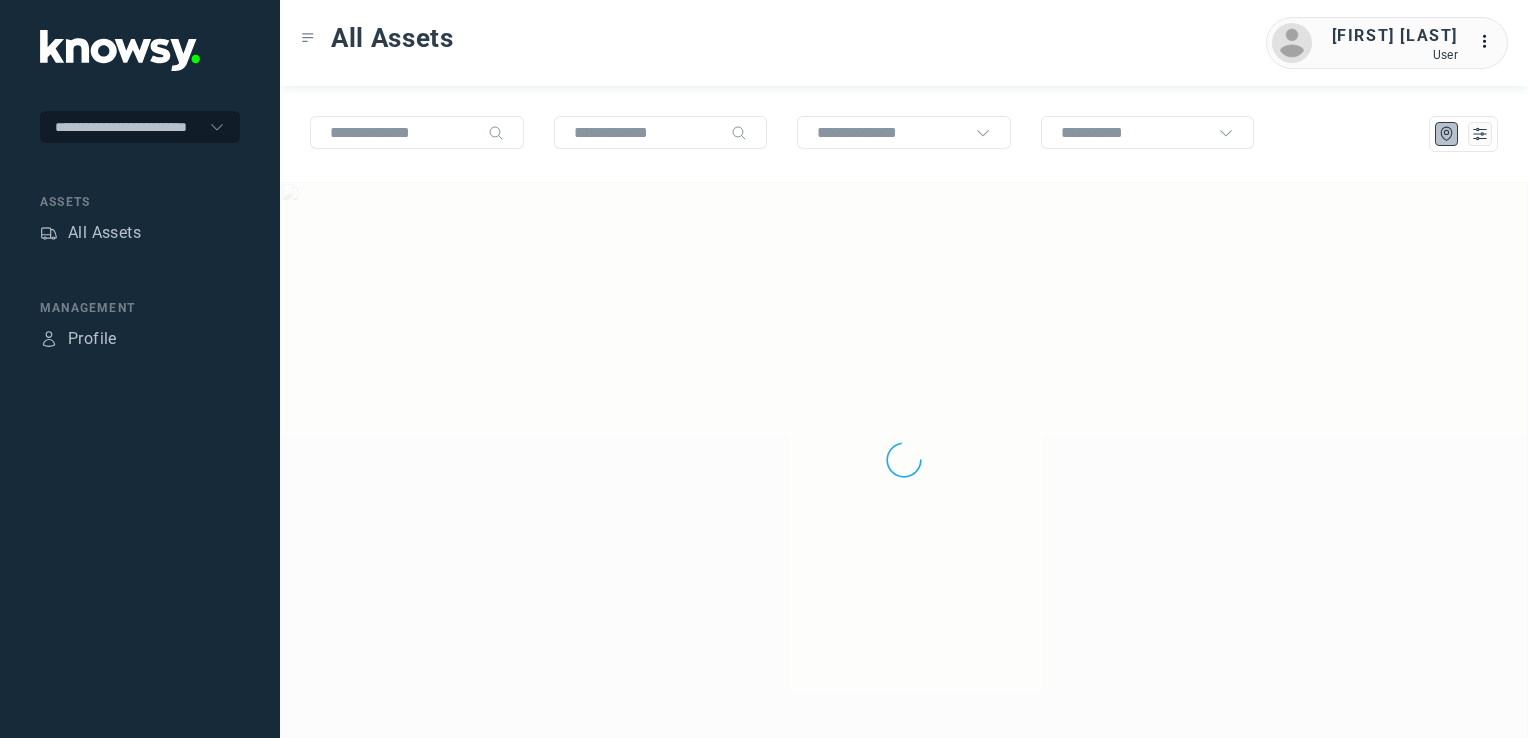 scroll, scrollTop: 0, scrollLeft: 0, axis: both 